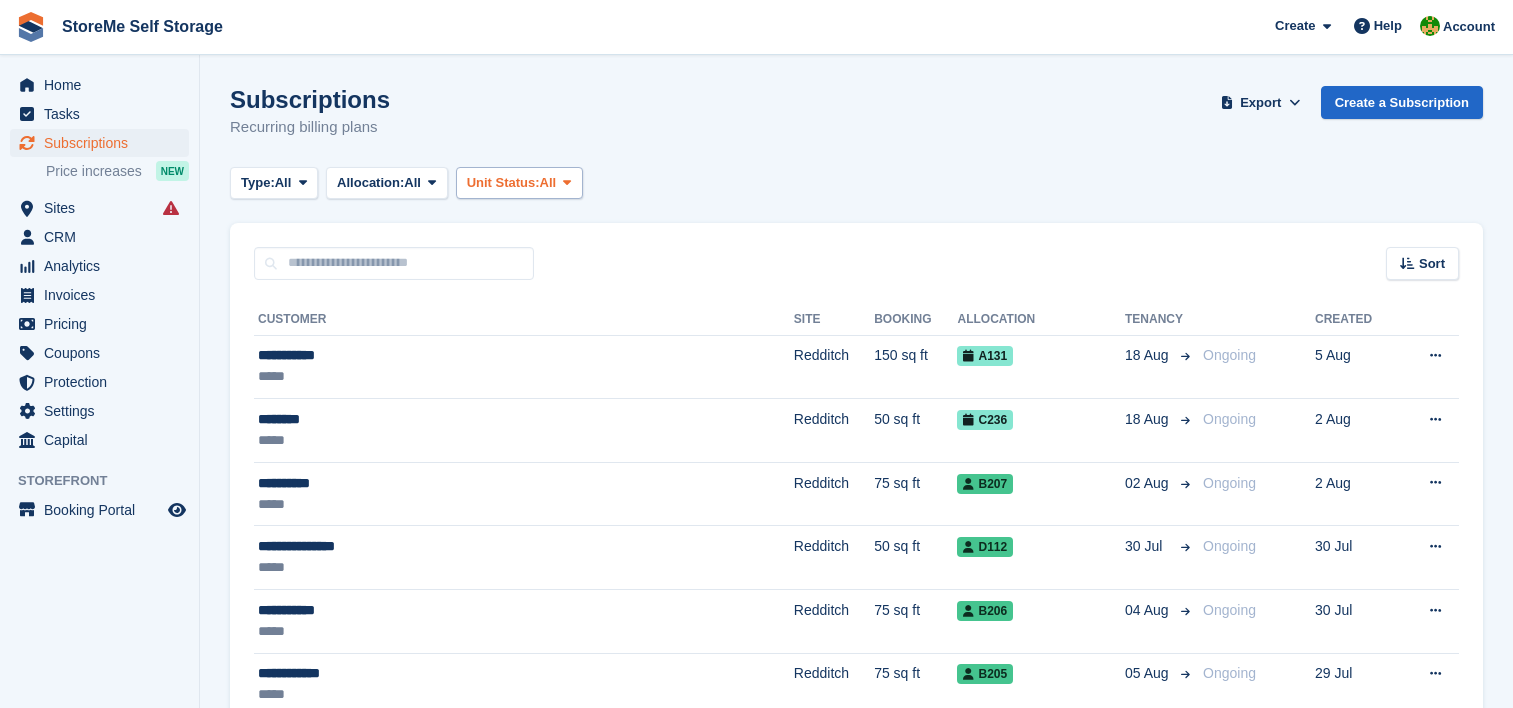 scroll, scrollTop: 0, scrollLeft: 0, axis: both 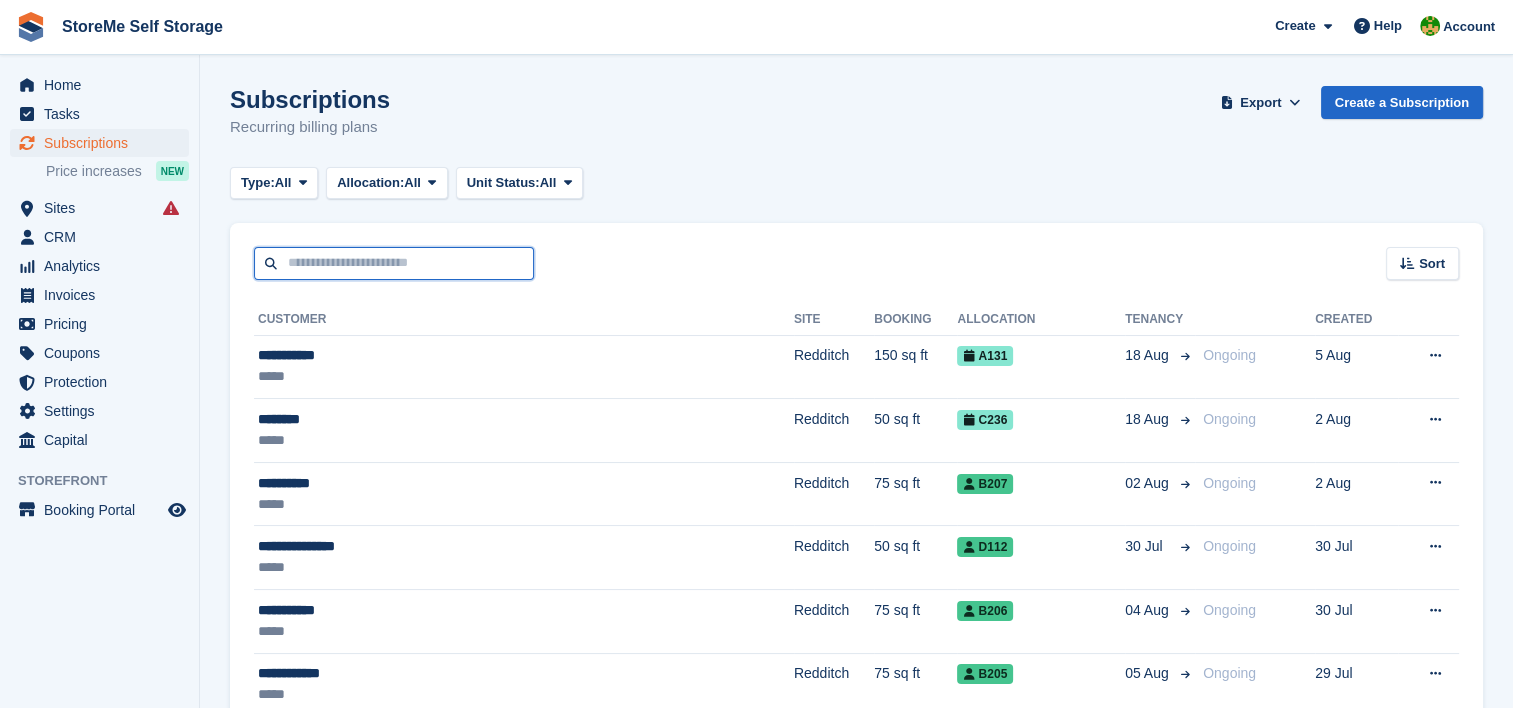 click at bounding box center [394, 263] 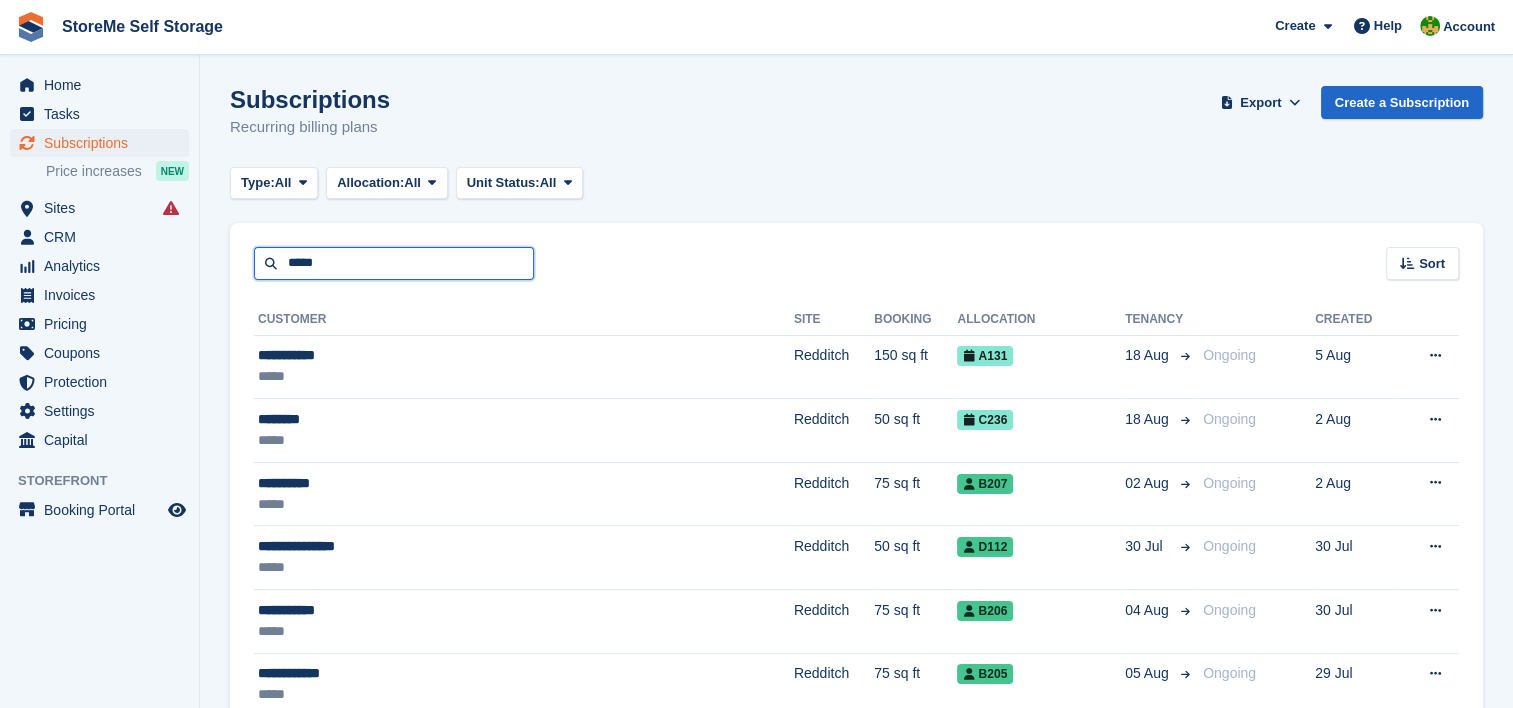 type on "*****" 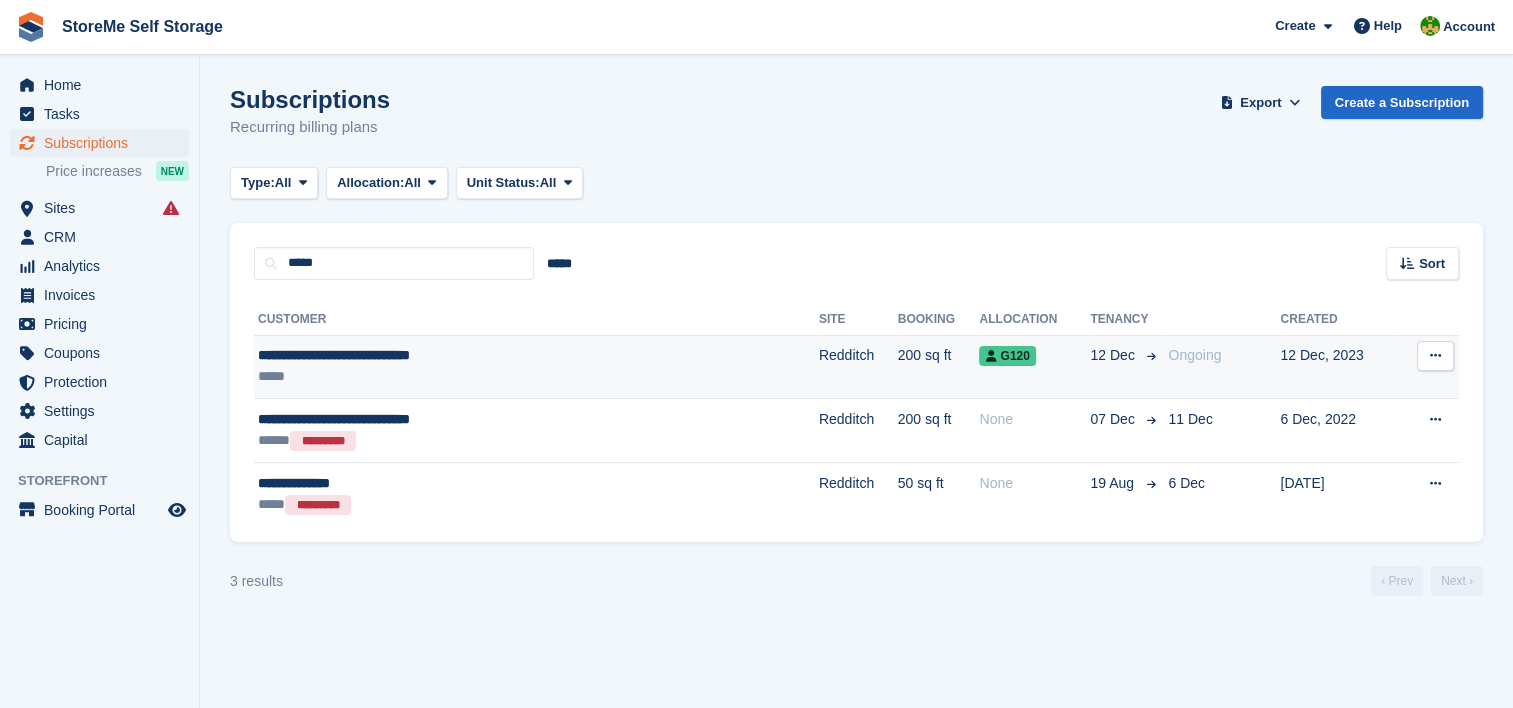 click on "**********" at bounding box center (454, 355) 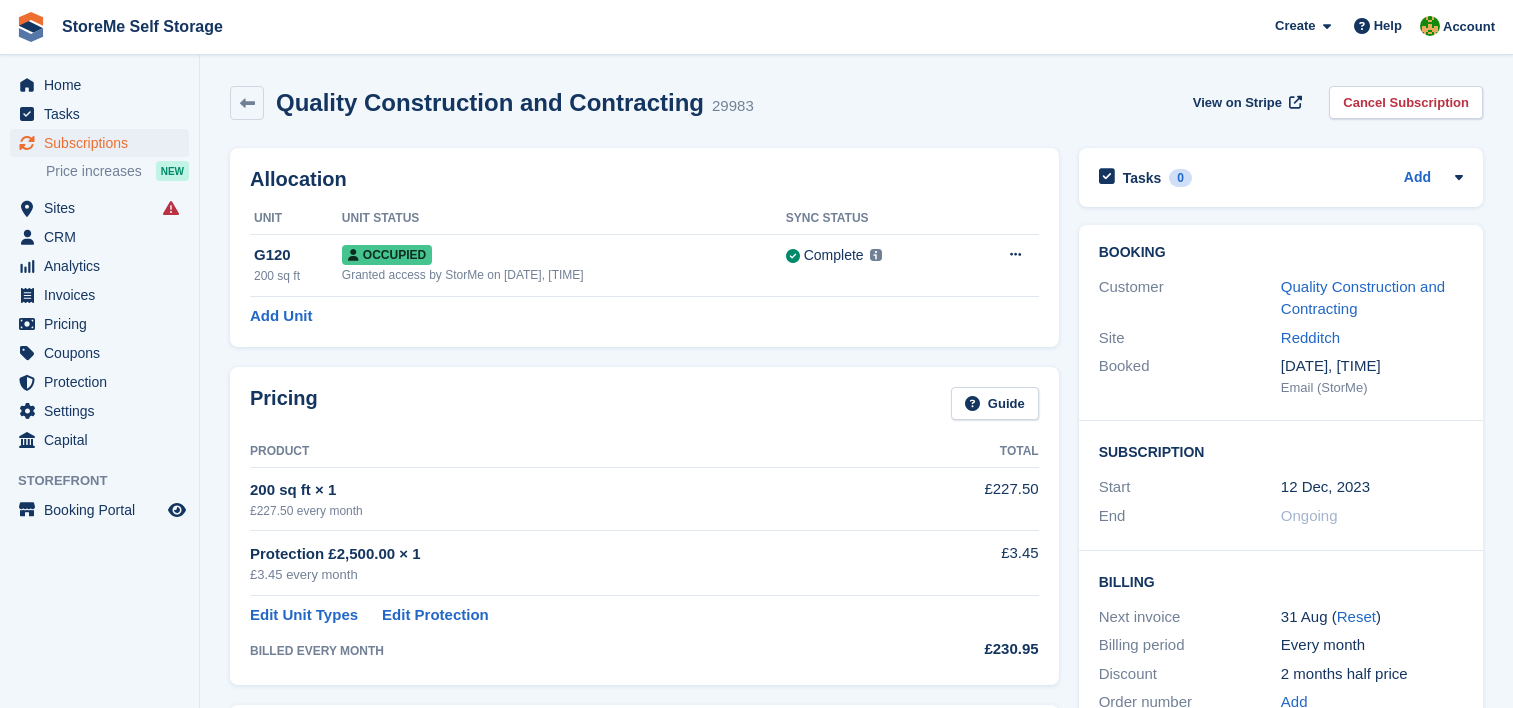 scroll, scrollTop: 0, scrollLeft: 0, axis: both 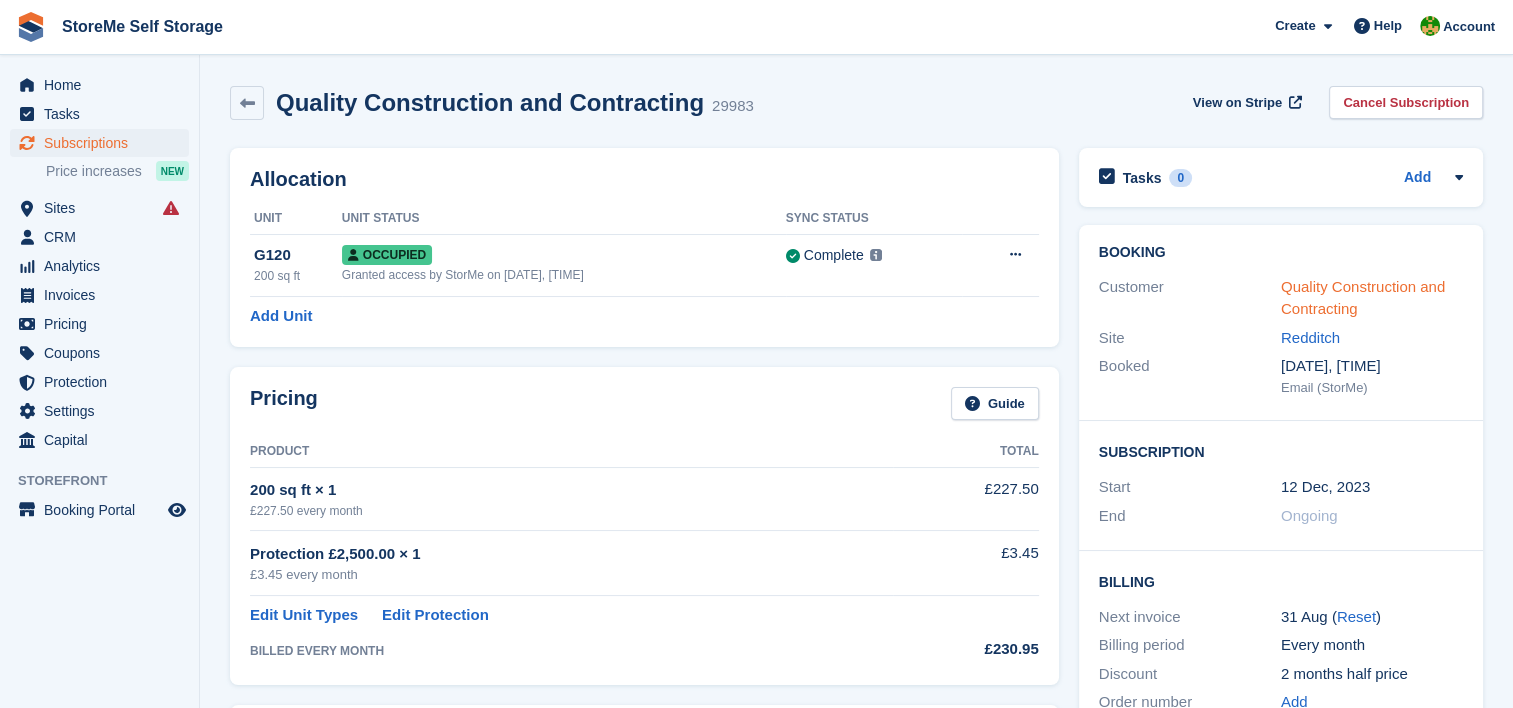 click on "Quality Construction and Contracting" at bounding box center [1363, 298] 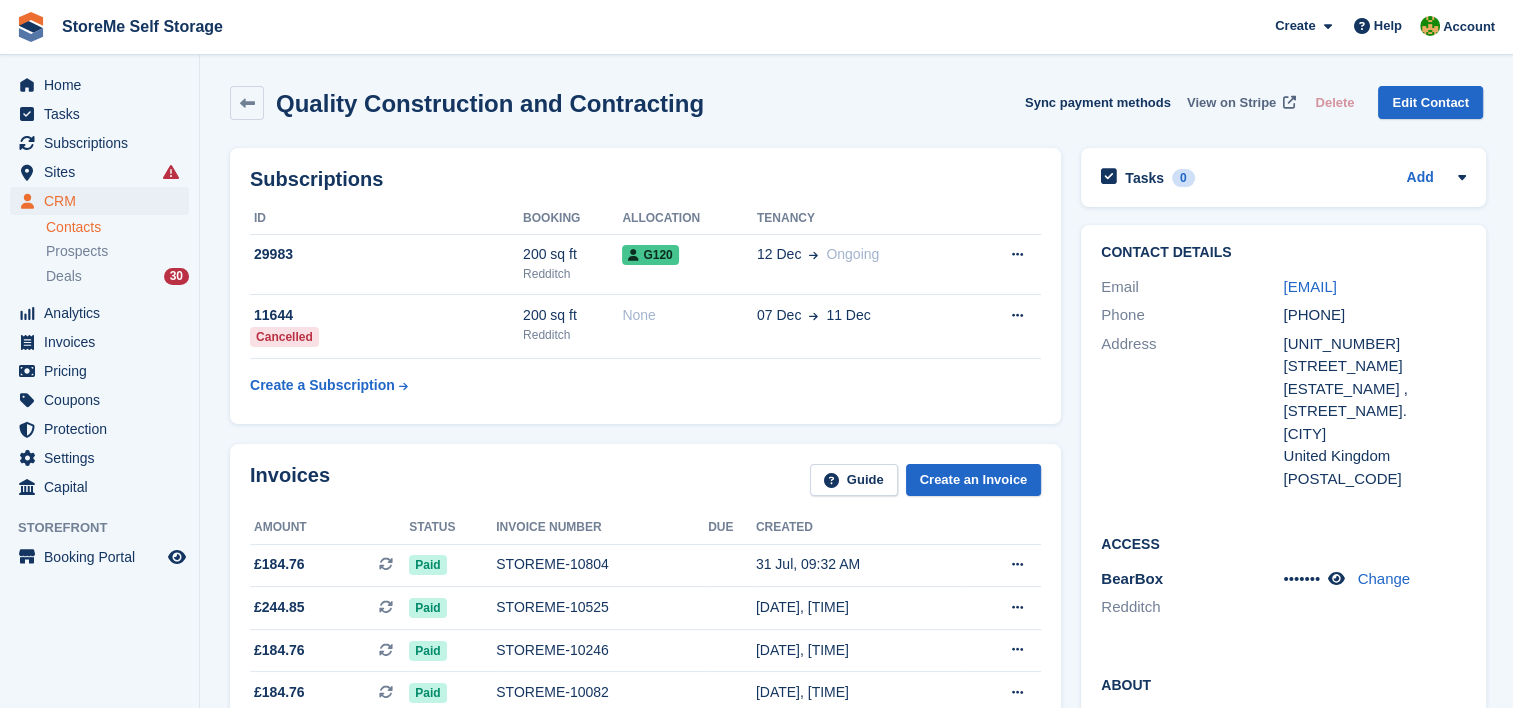 click on "View on Stripe" at bounding box center [1231, 103] 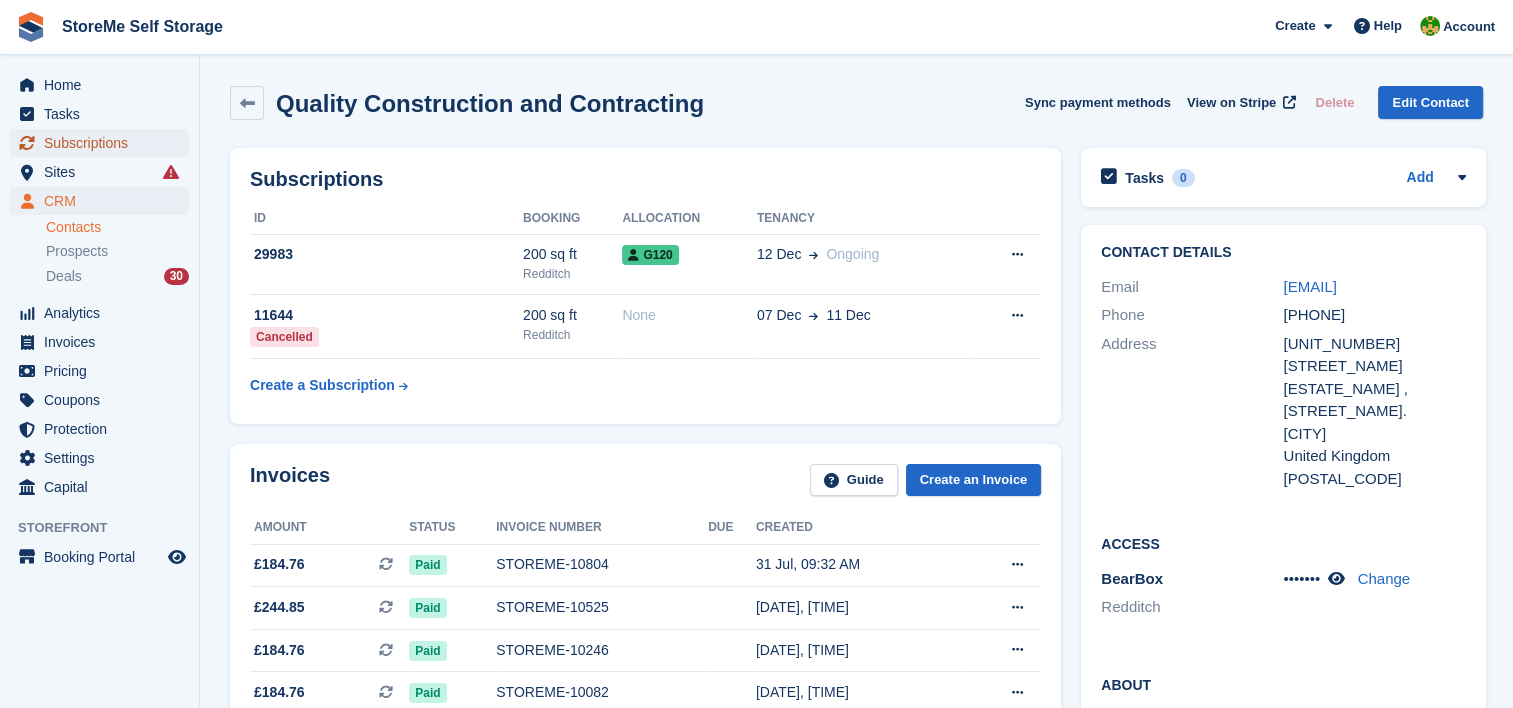 click on "Subscriptions" at bounding box center [104, 143] 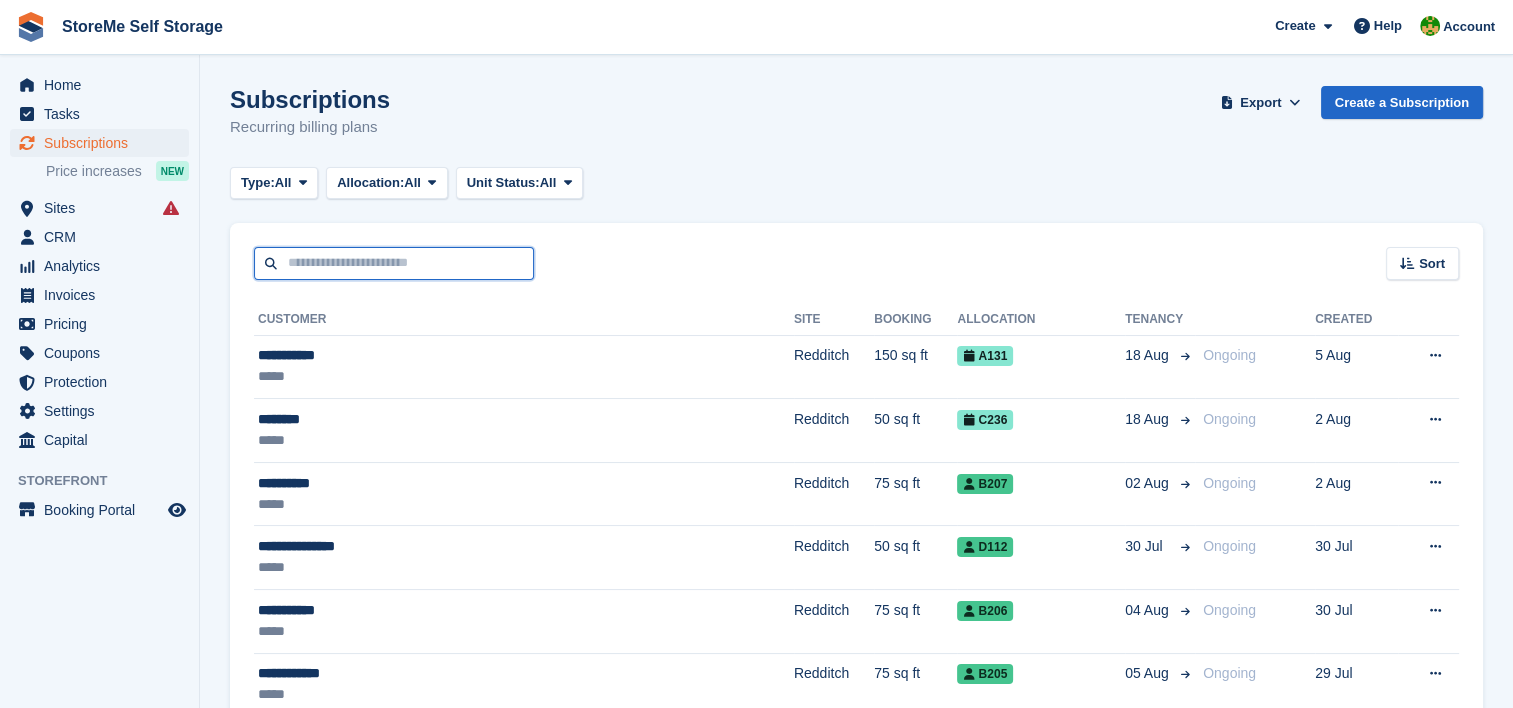click at bounding box center [394, 263] 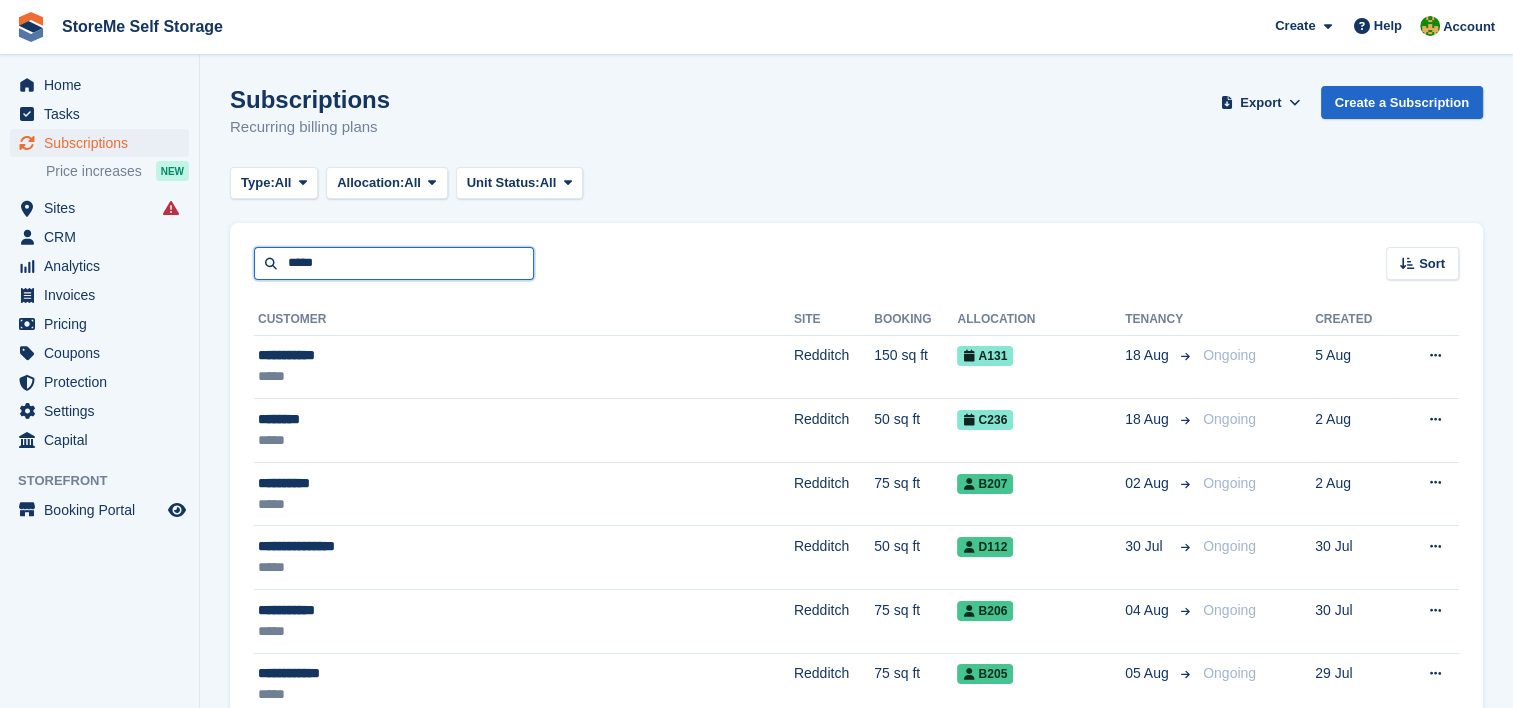 type on "*****" 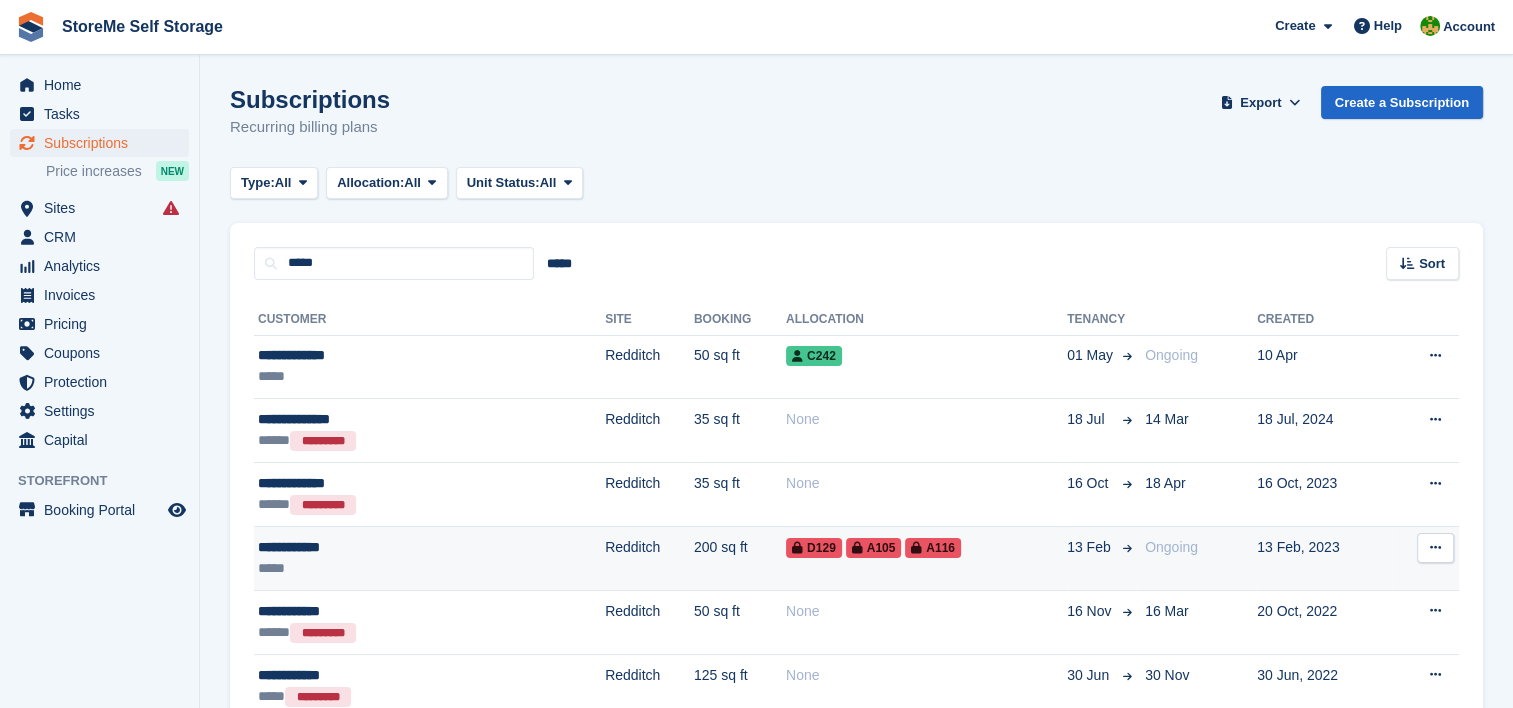 click on "Redditch" at bounding box center (649, 559) 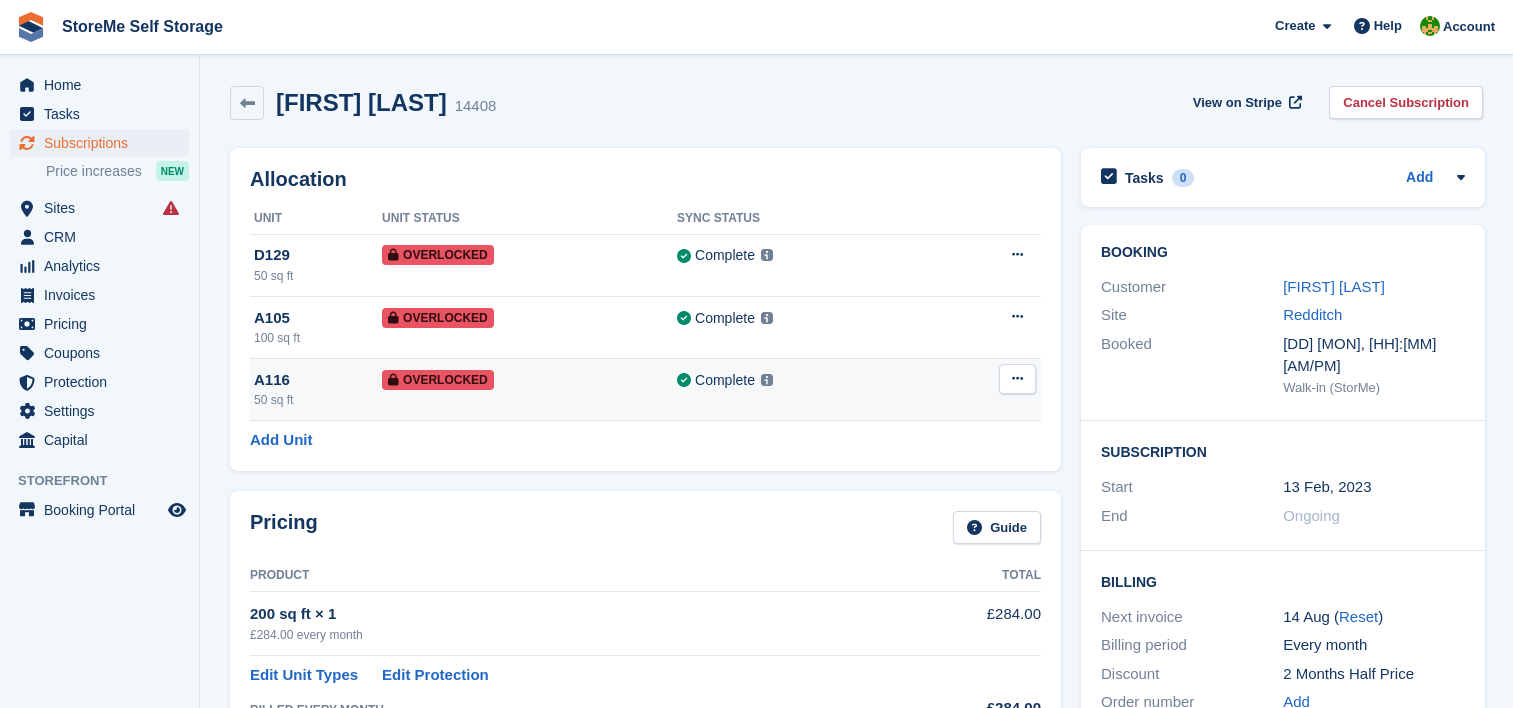 scroll, scrollTop: 0, scrollLeft: 0, axis: both 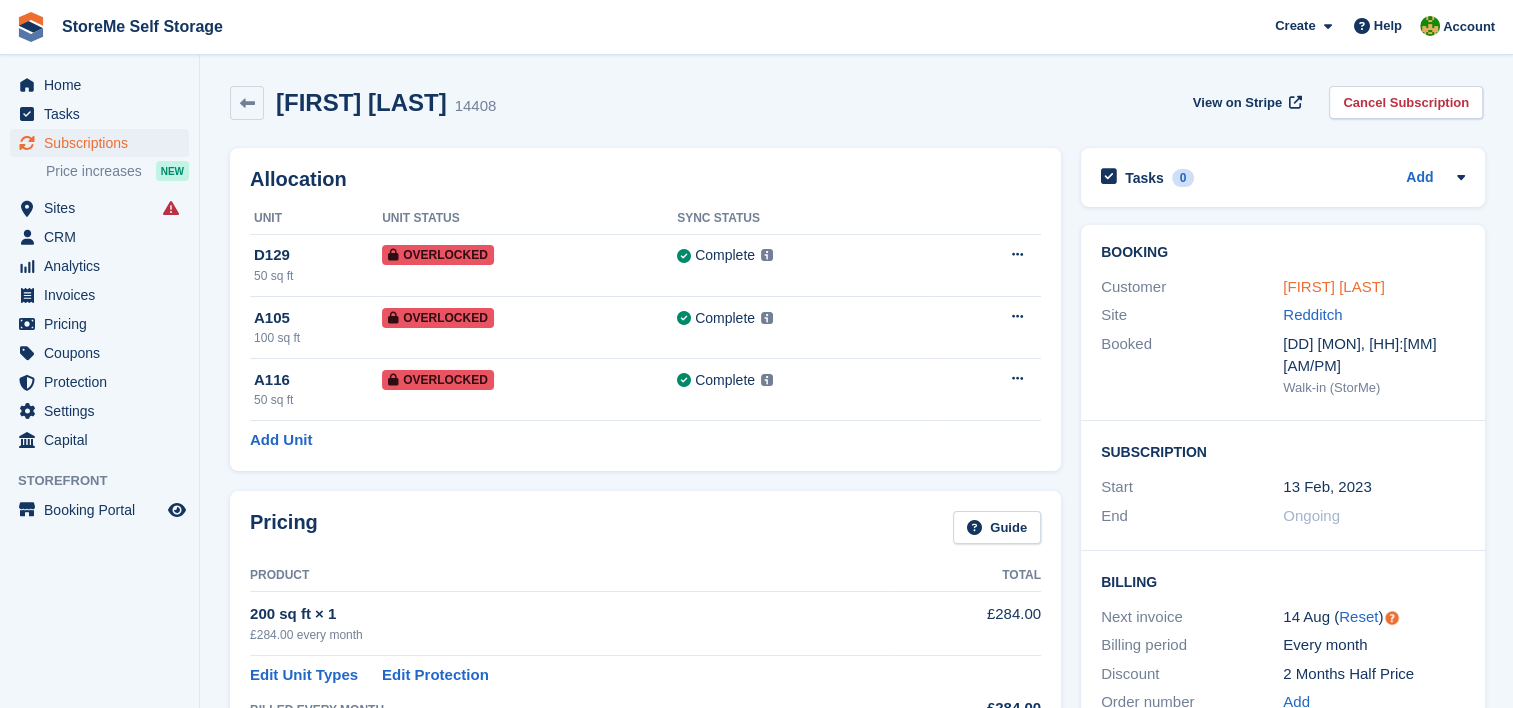 click on "[FIRST] [LAST]" at bounding box center [1334, 286] 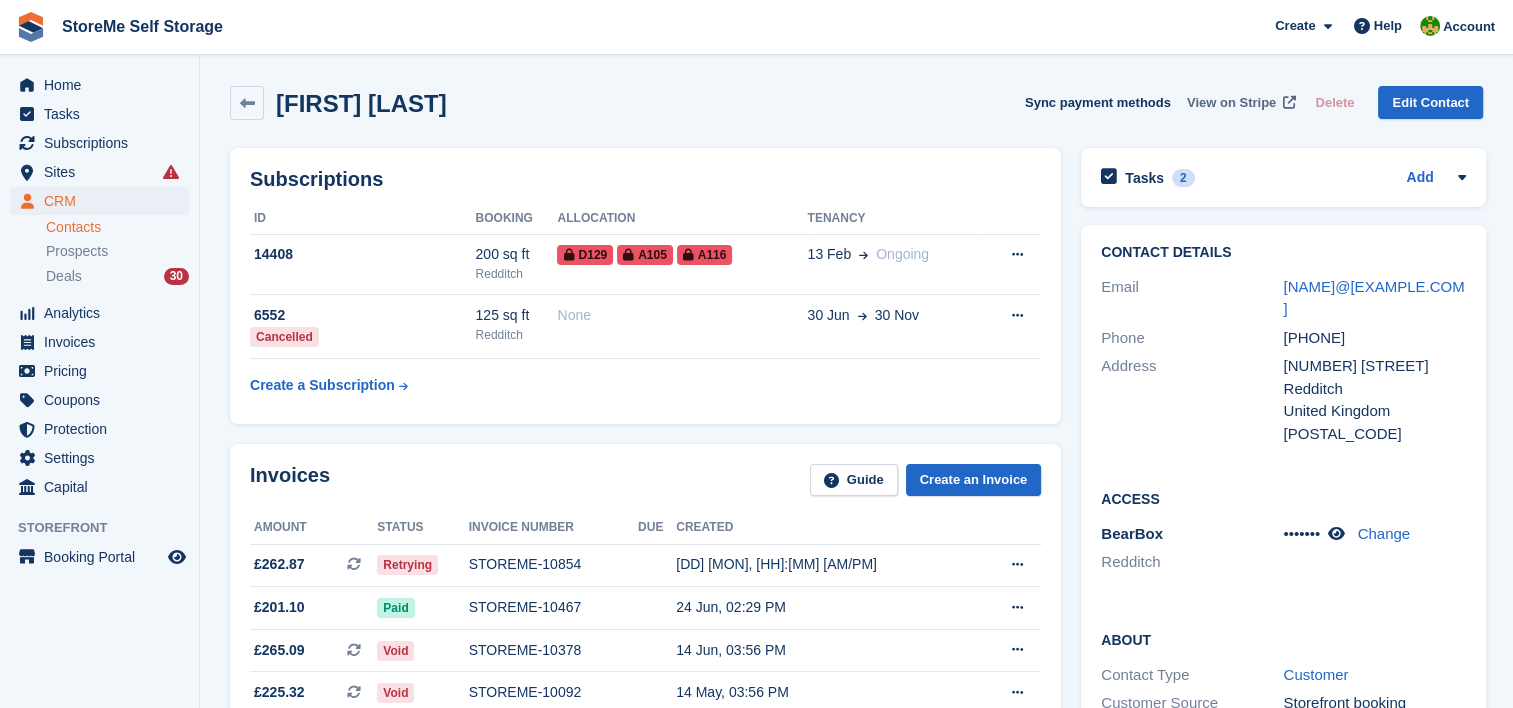 click on "View on Stripe" at bounding box center [1231, 103] 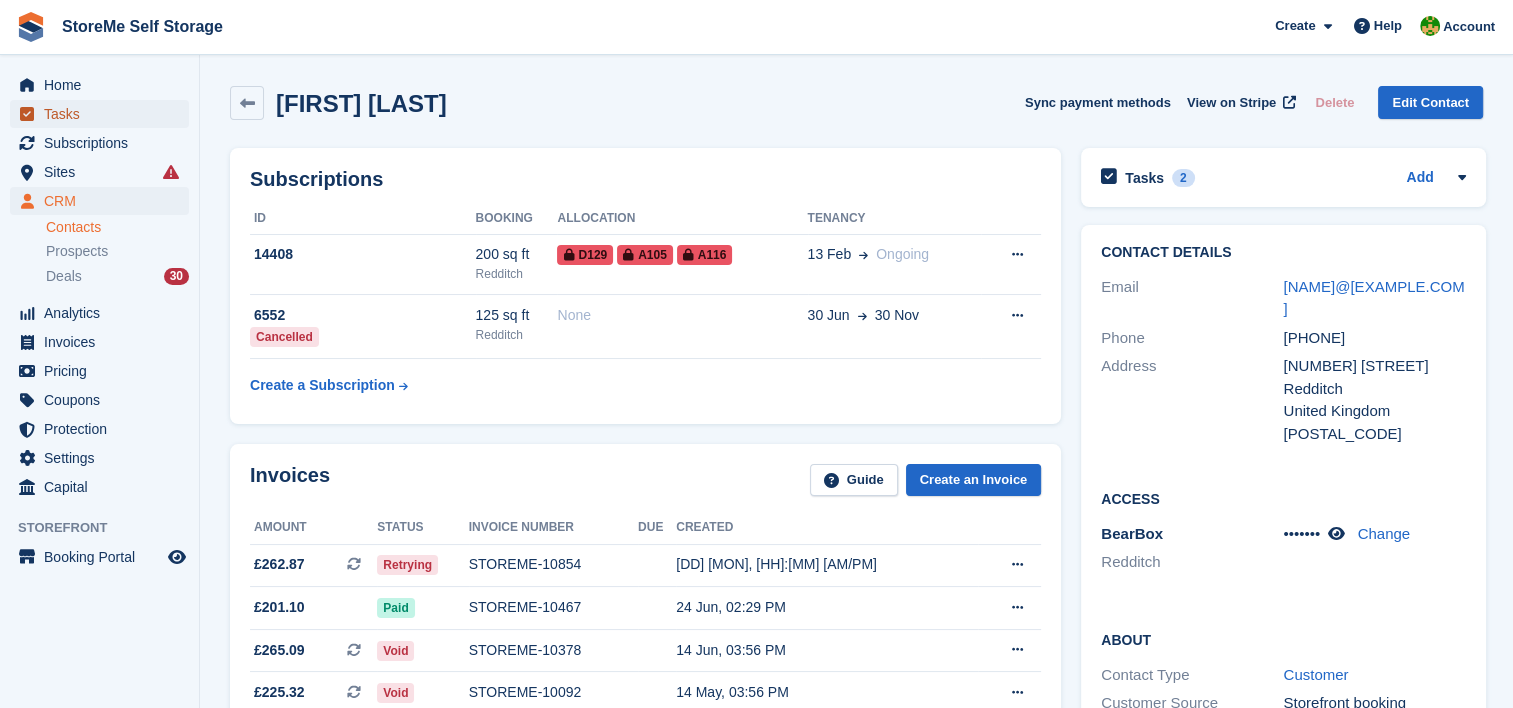 click on "Tasks" at bounding box center [104, 114] 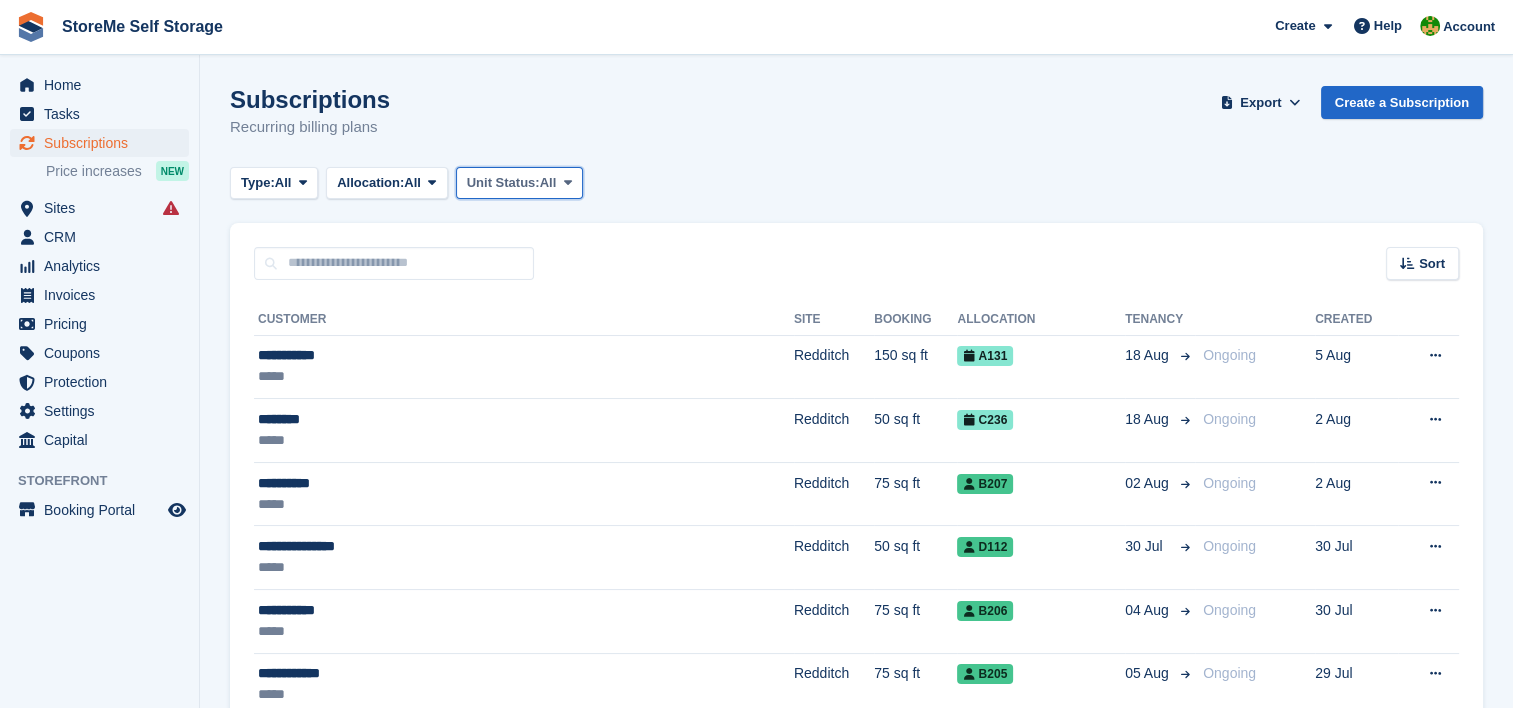 click on "Unit Status:
All" at bounding box center (519, 183) 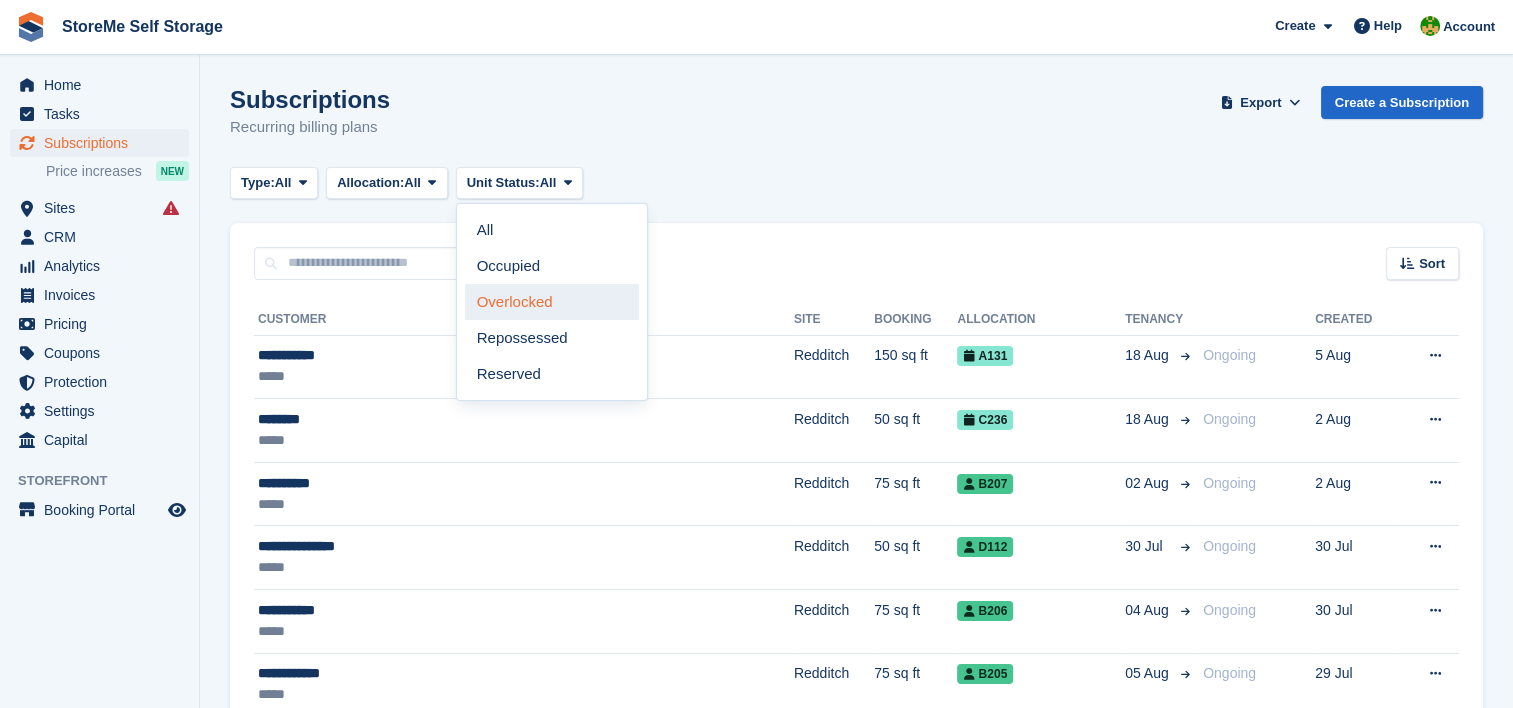 click on "Overlocked" at bounding box center (552, 302) 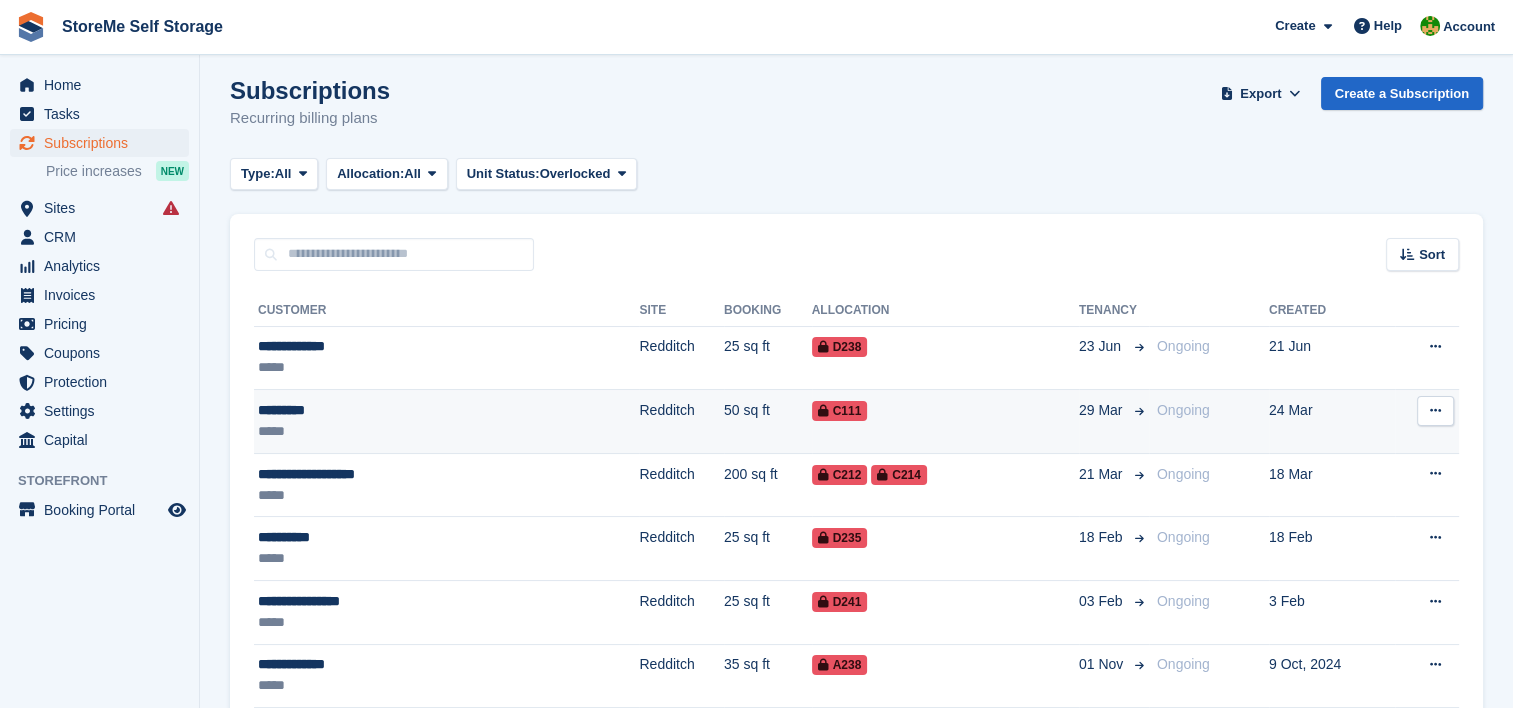 scroll, scrollTop: 0, scrollLeft: 0, axis: both 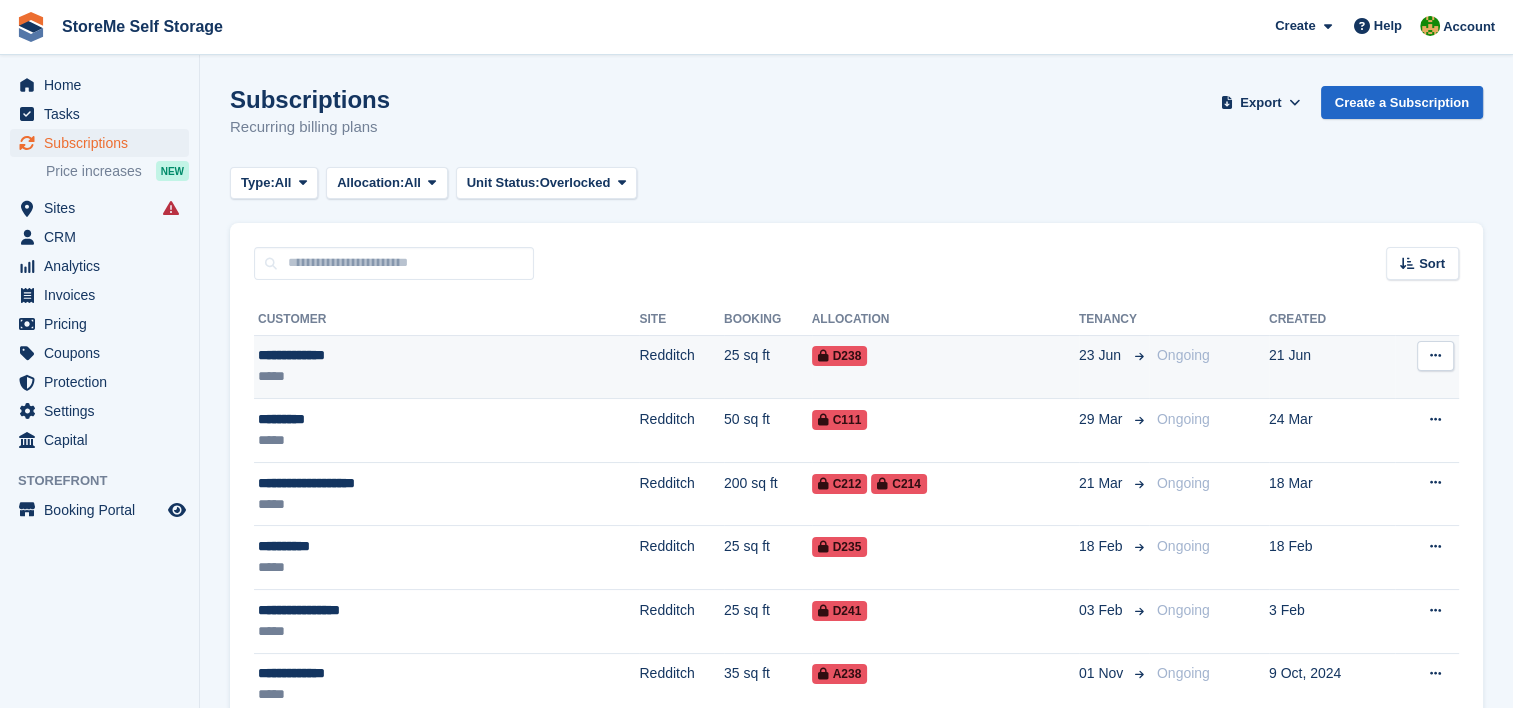 click on "25 sq ft" at bounding box center [768, 367] 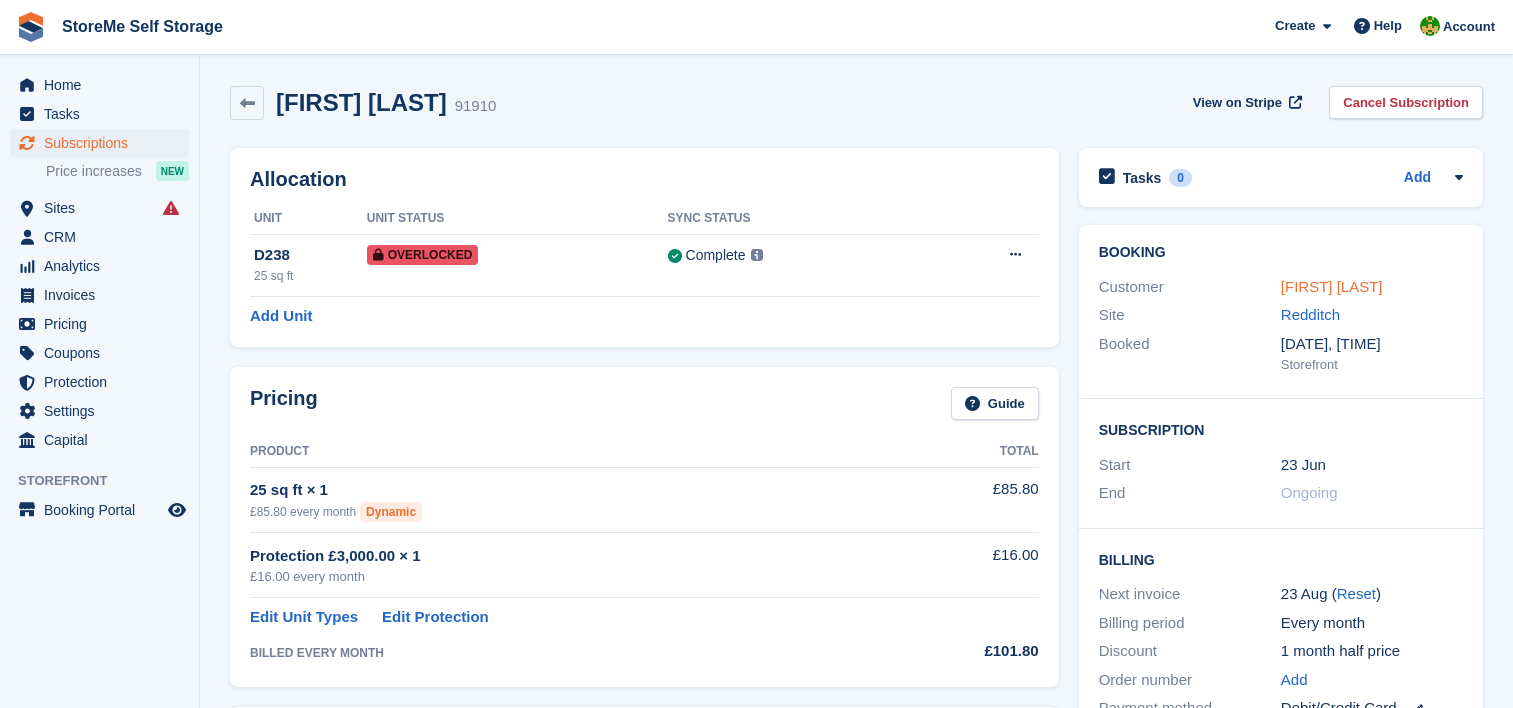 scroll, scrollTop: 0, scrollLeft: 0, axis: both 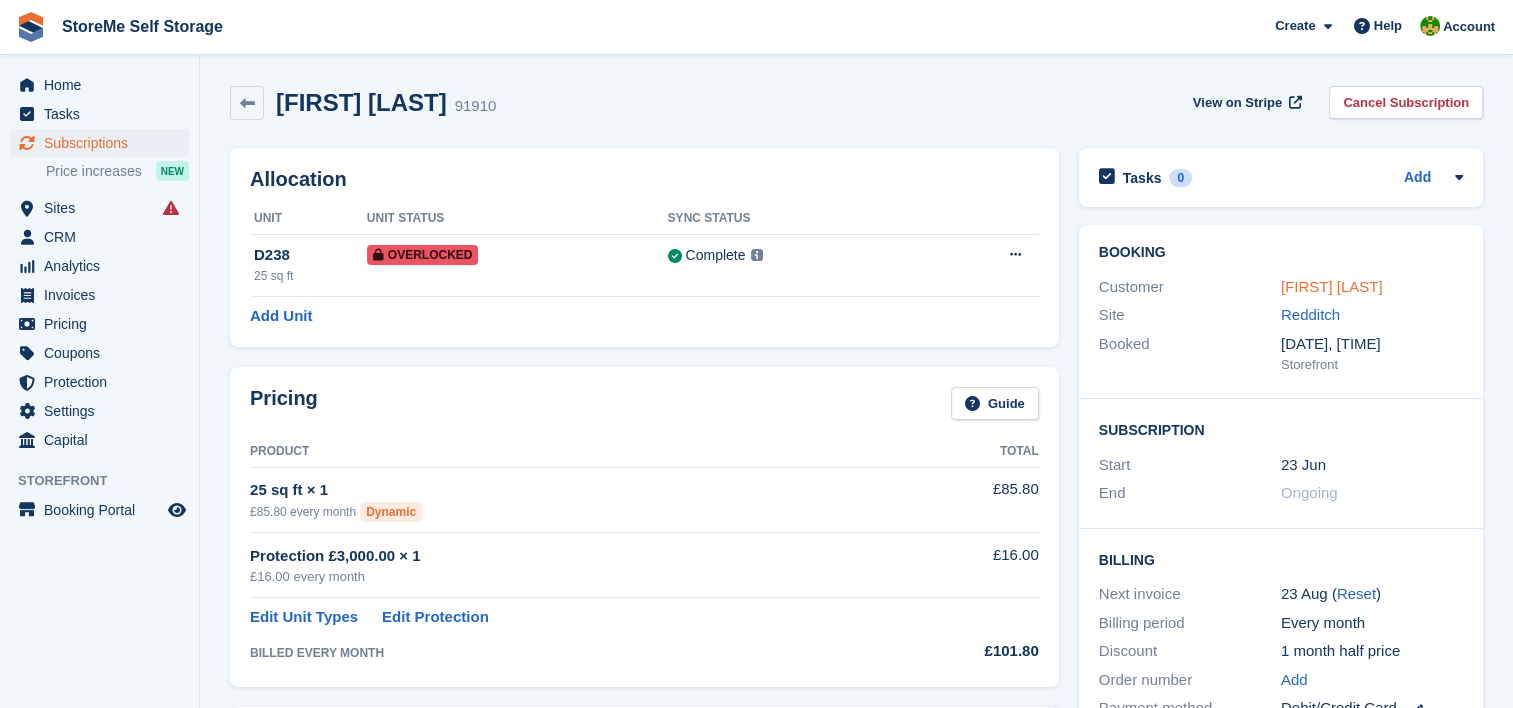 click on "[FIRST] [LAST]" at bounding box center (1332, 286) 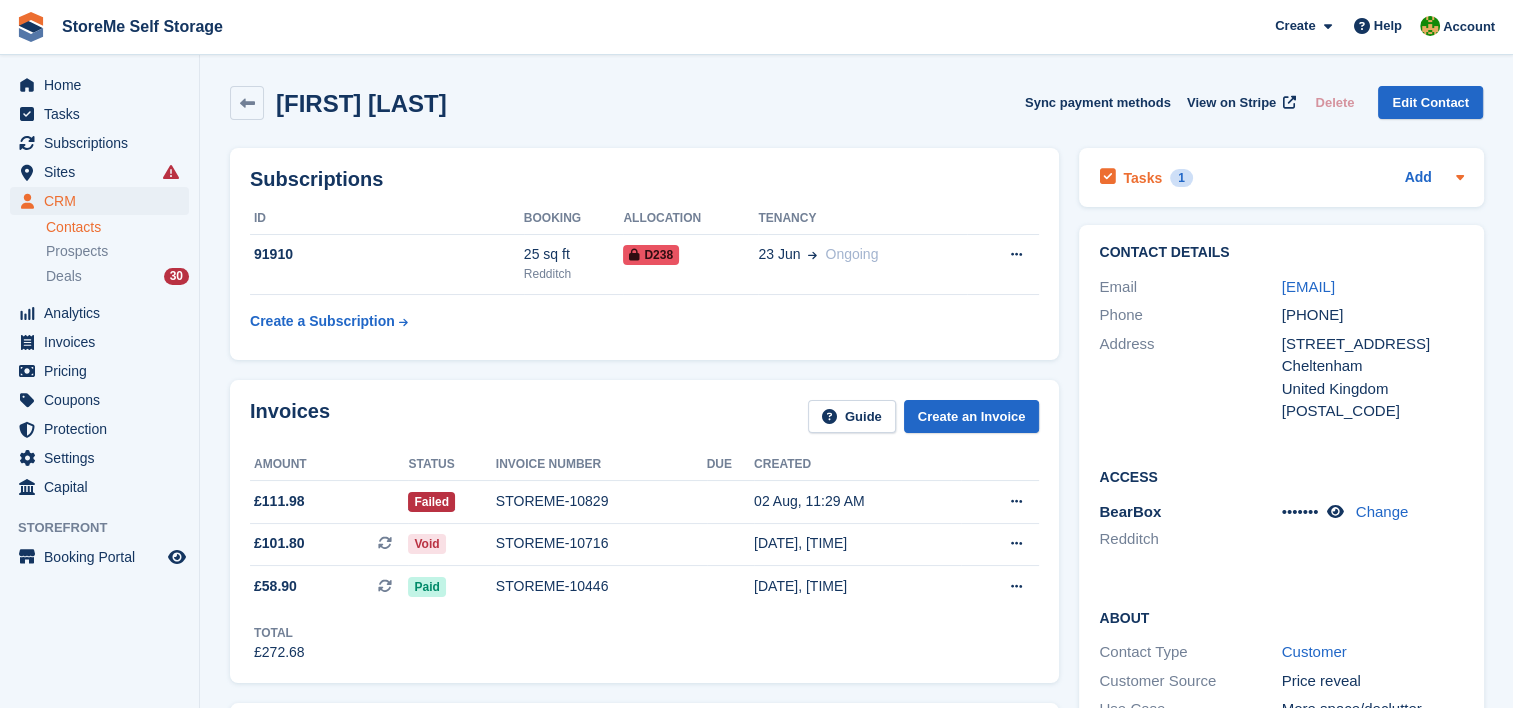 click on "Tasks" at bounding box center (1142, 178) 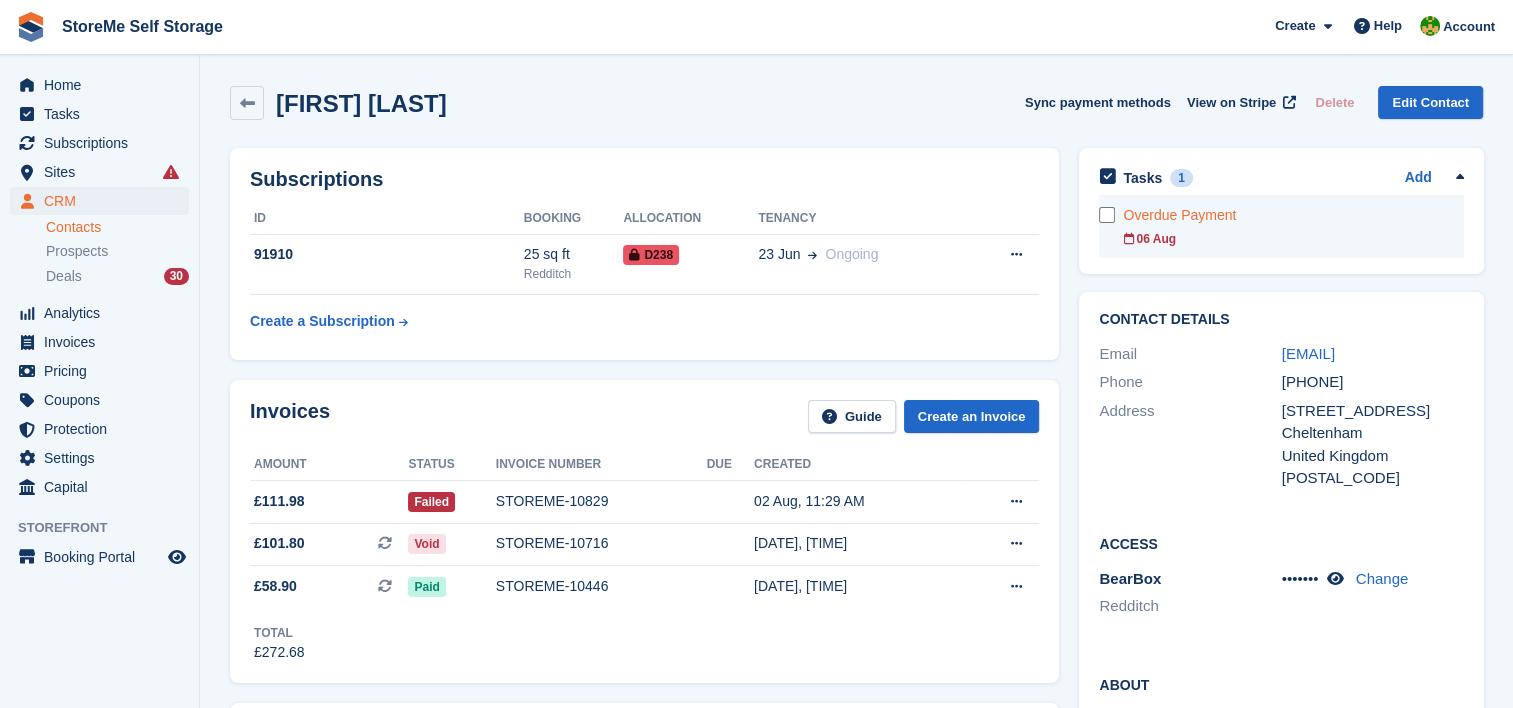 click on "06 Aug" at bounding box center [1293, 239] 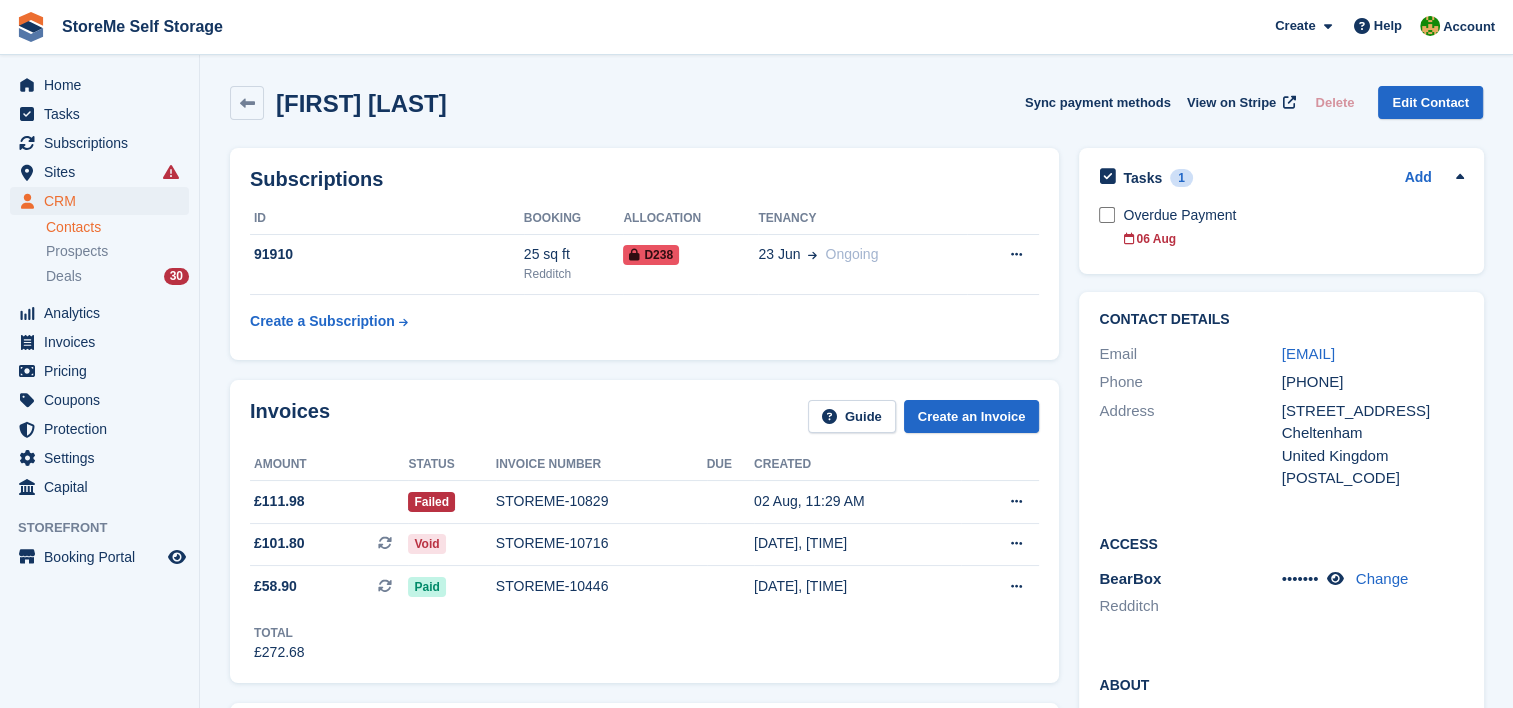 drag, startPoint x: 1453, startPoint y: 351, endPoint x: 1256, endPoint y: 333, distance: 197.82063 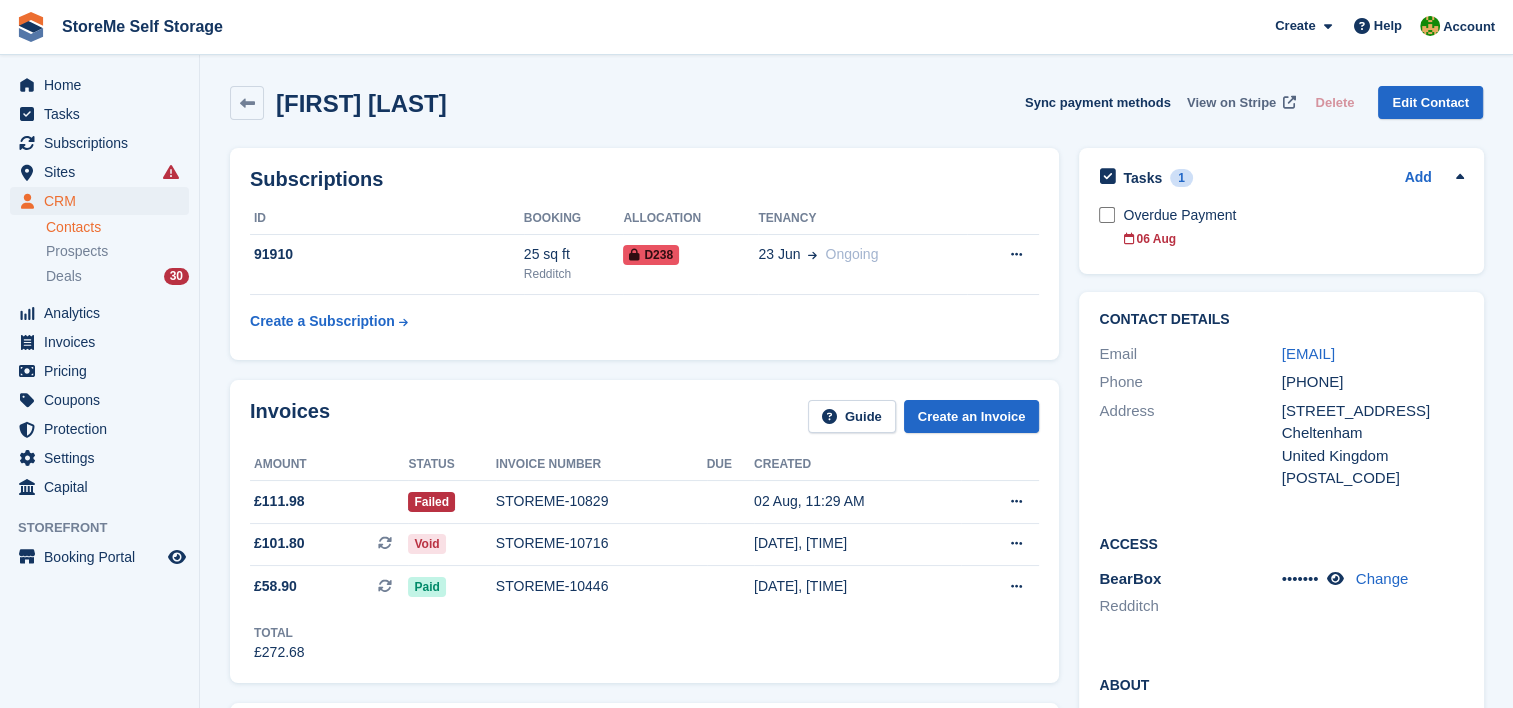 click on "View on Stripe" at bounding box center (1231, 103) 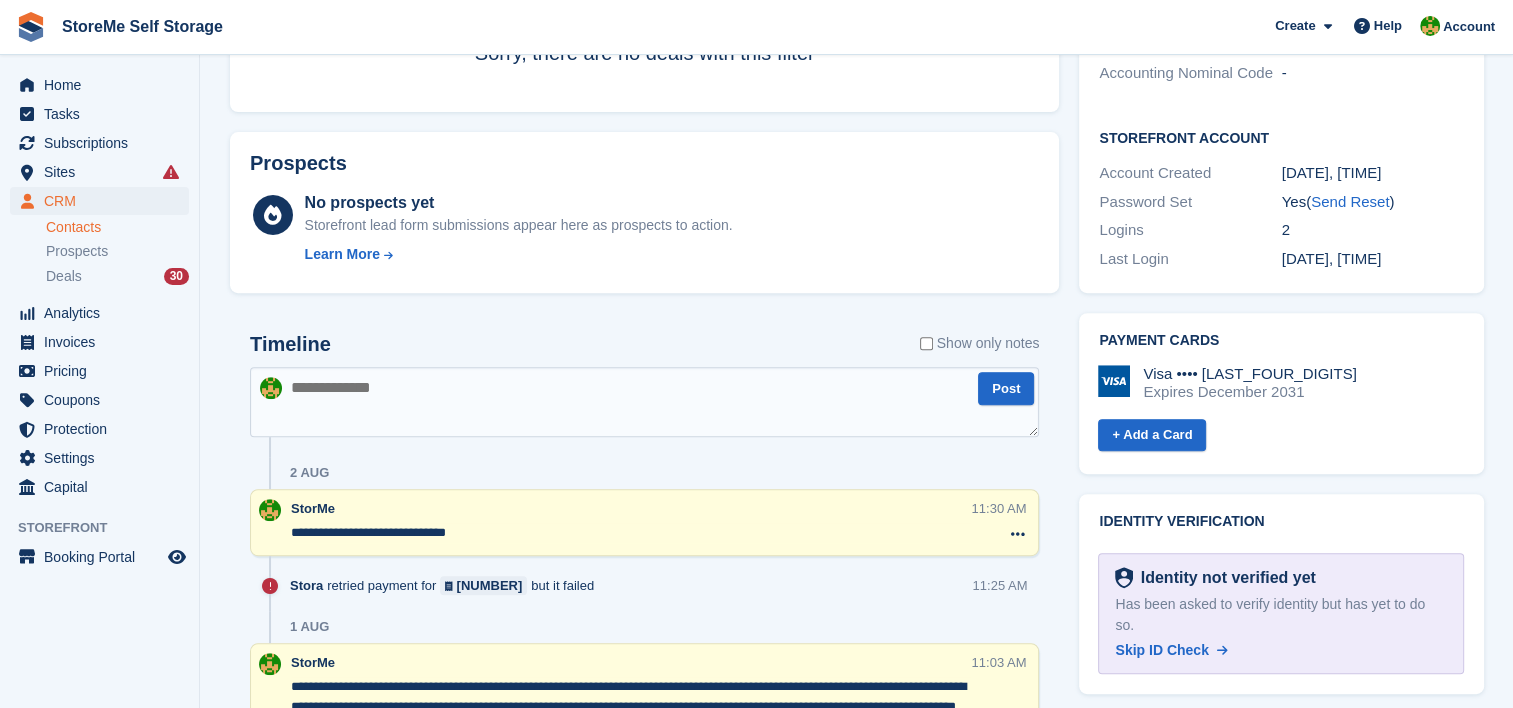 scroll, scrollTop: 800, scrollLeft: 0, axis: vertical 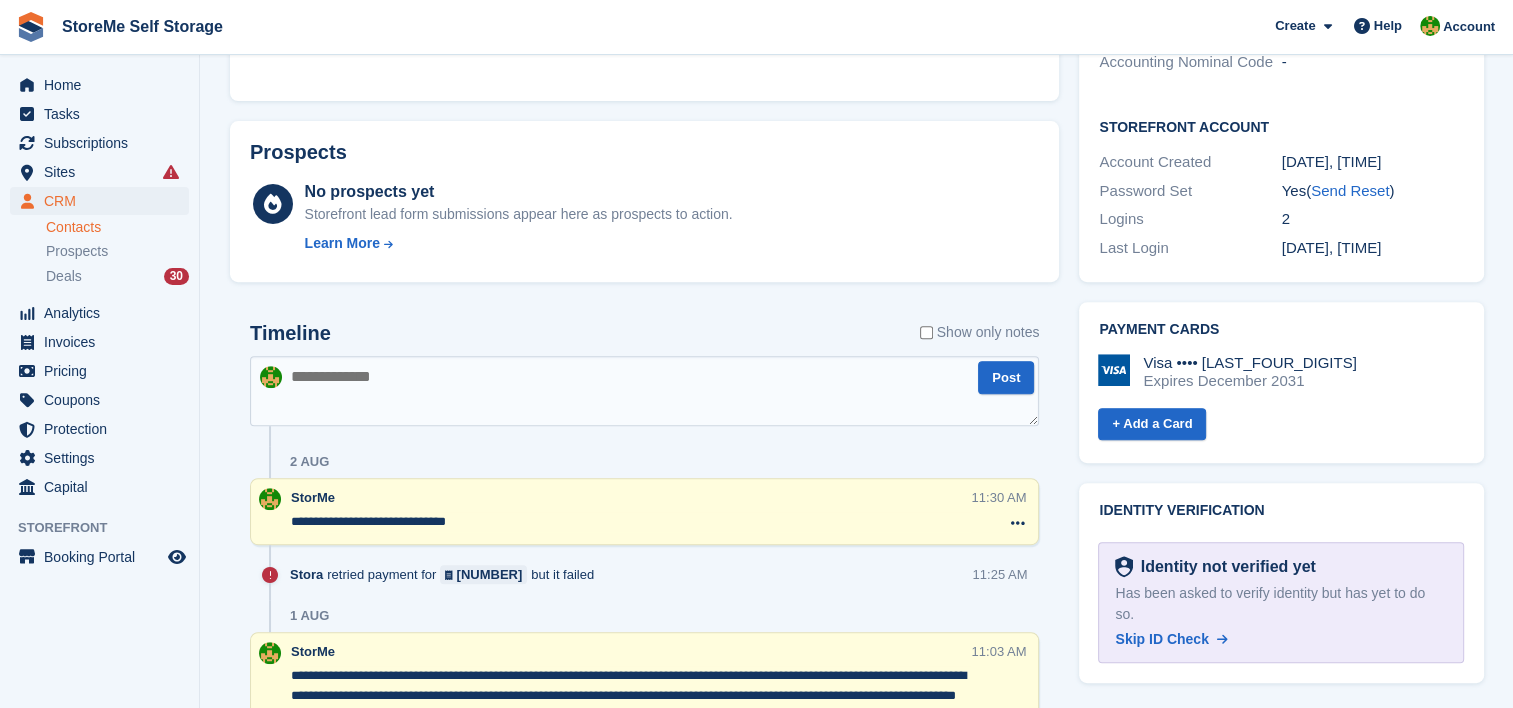 click at bounding box center [644, 391] 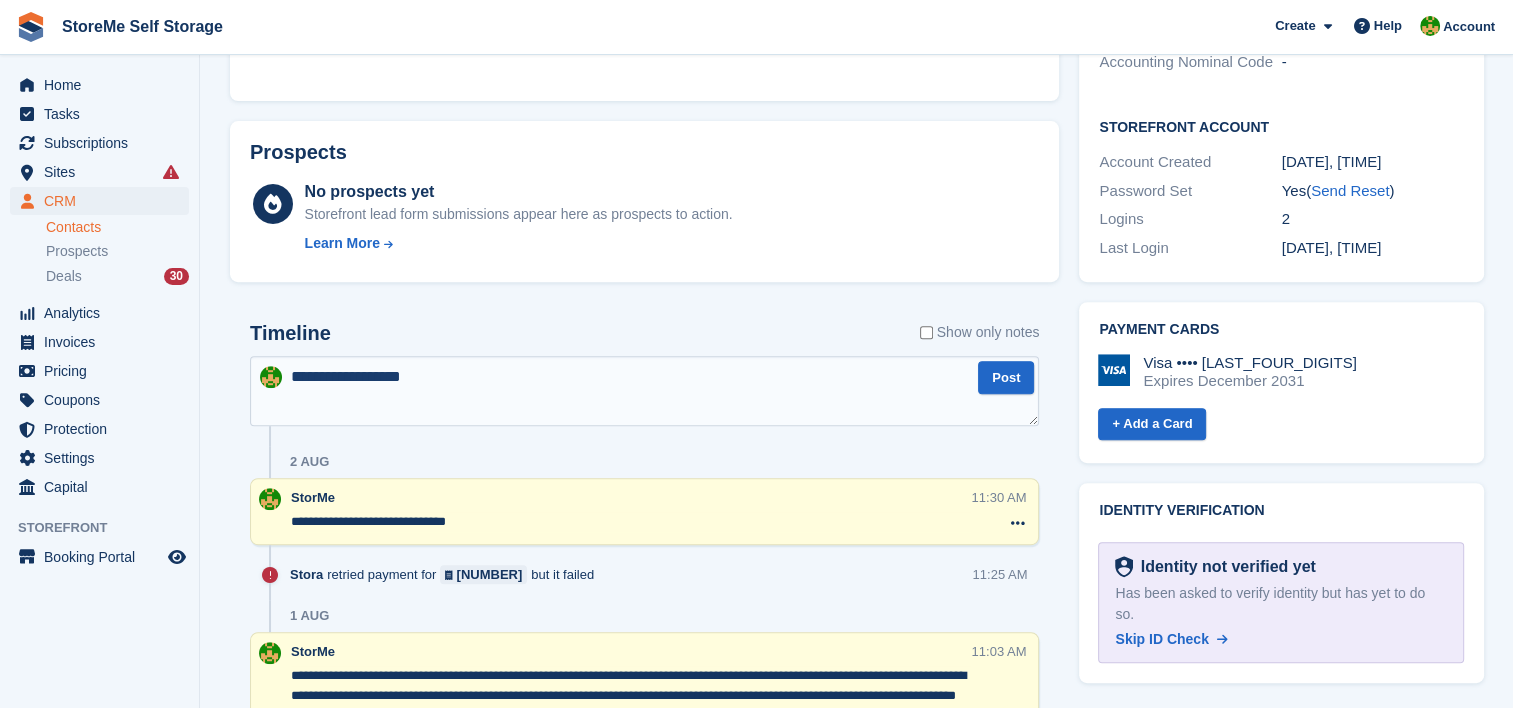 type on "**********" 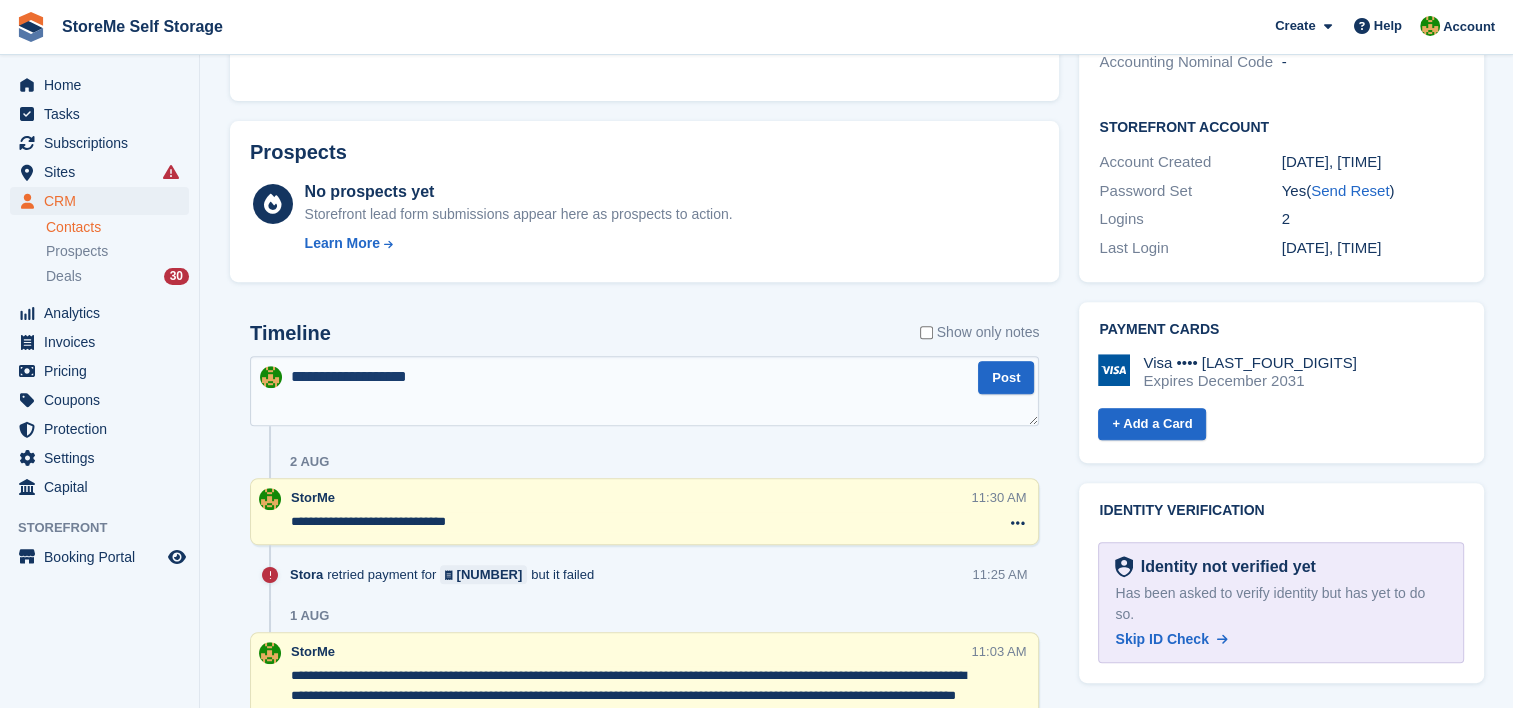 type 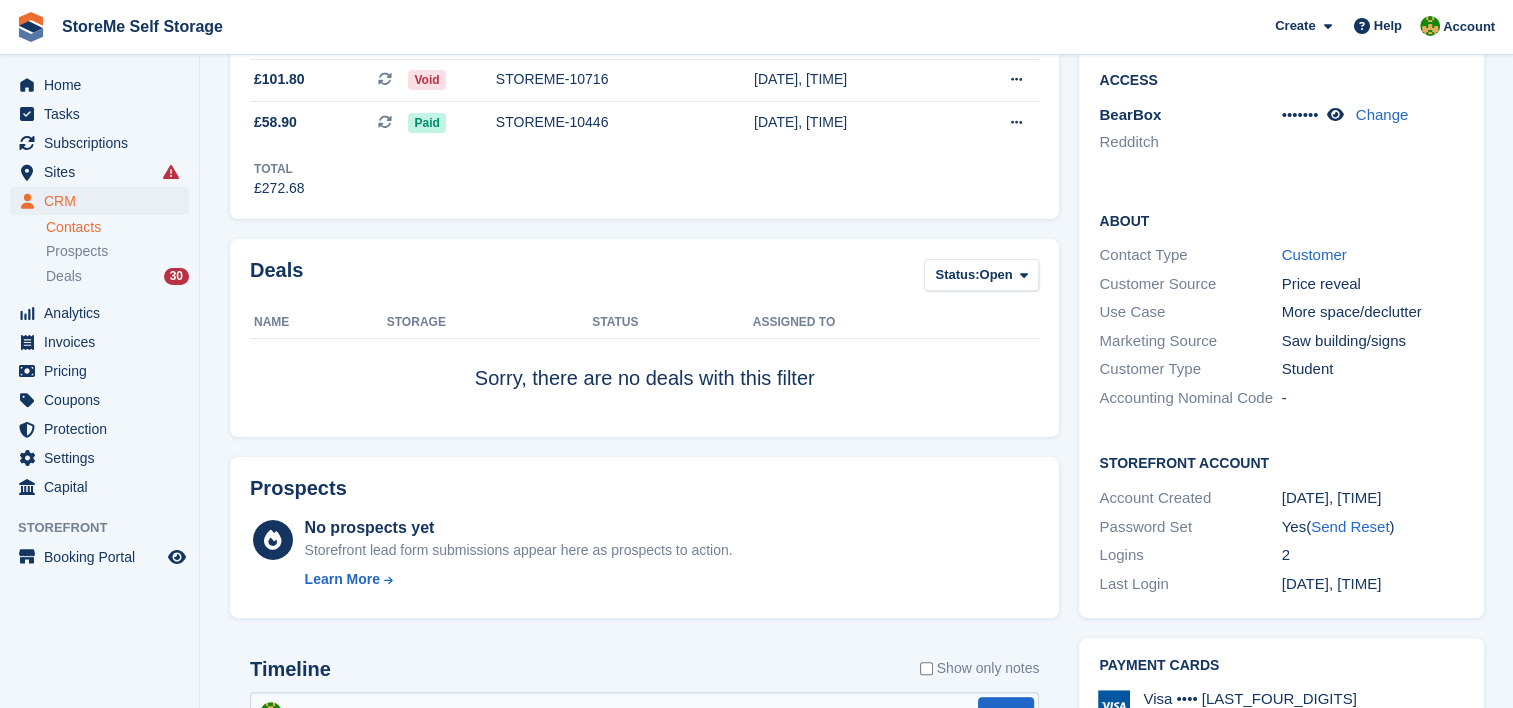scroll, scrollTop: 0, scrollLeft: 0, axis: both 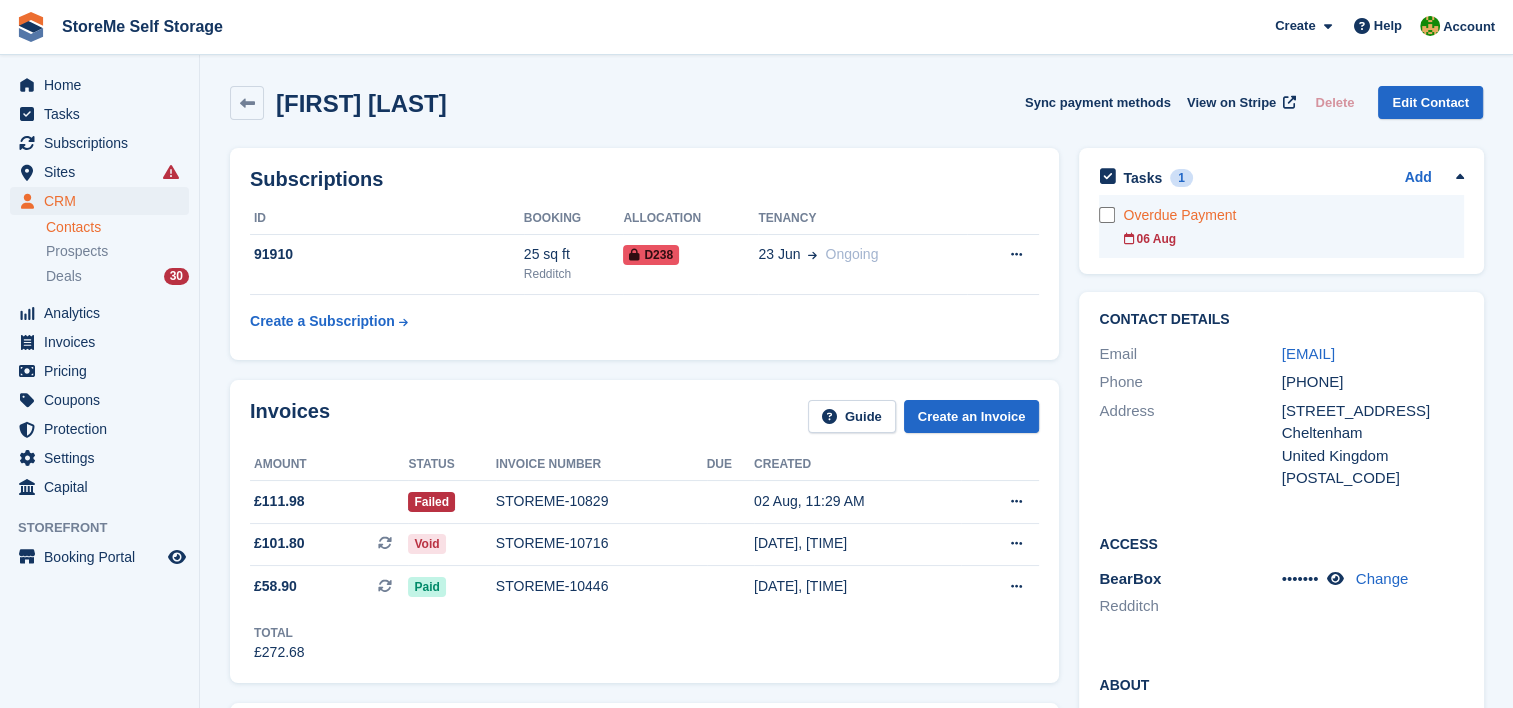 click on "Overdue Payment" at bounding box center (1293, 215) 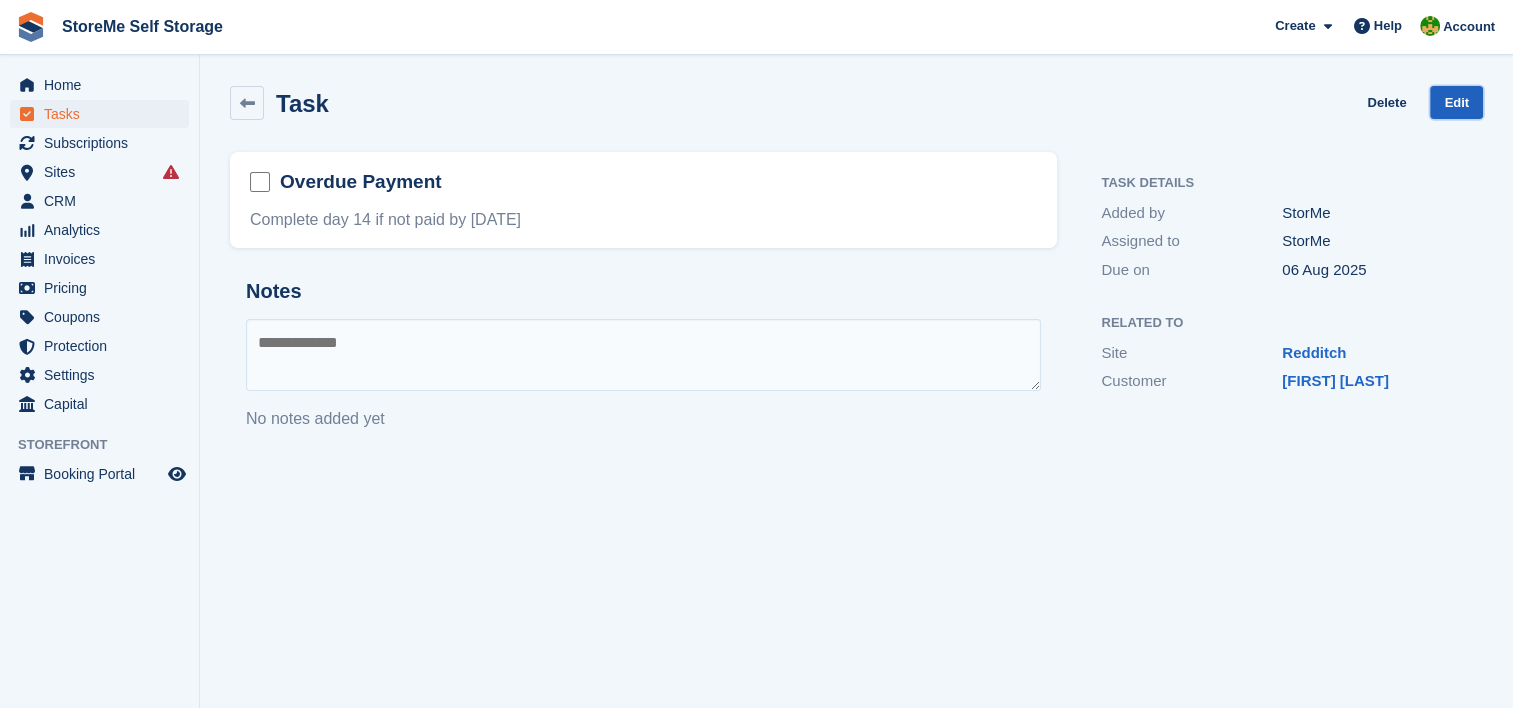 click on "Edit" at bounding box center (1456, 102) 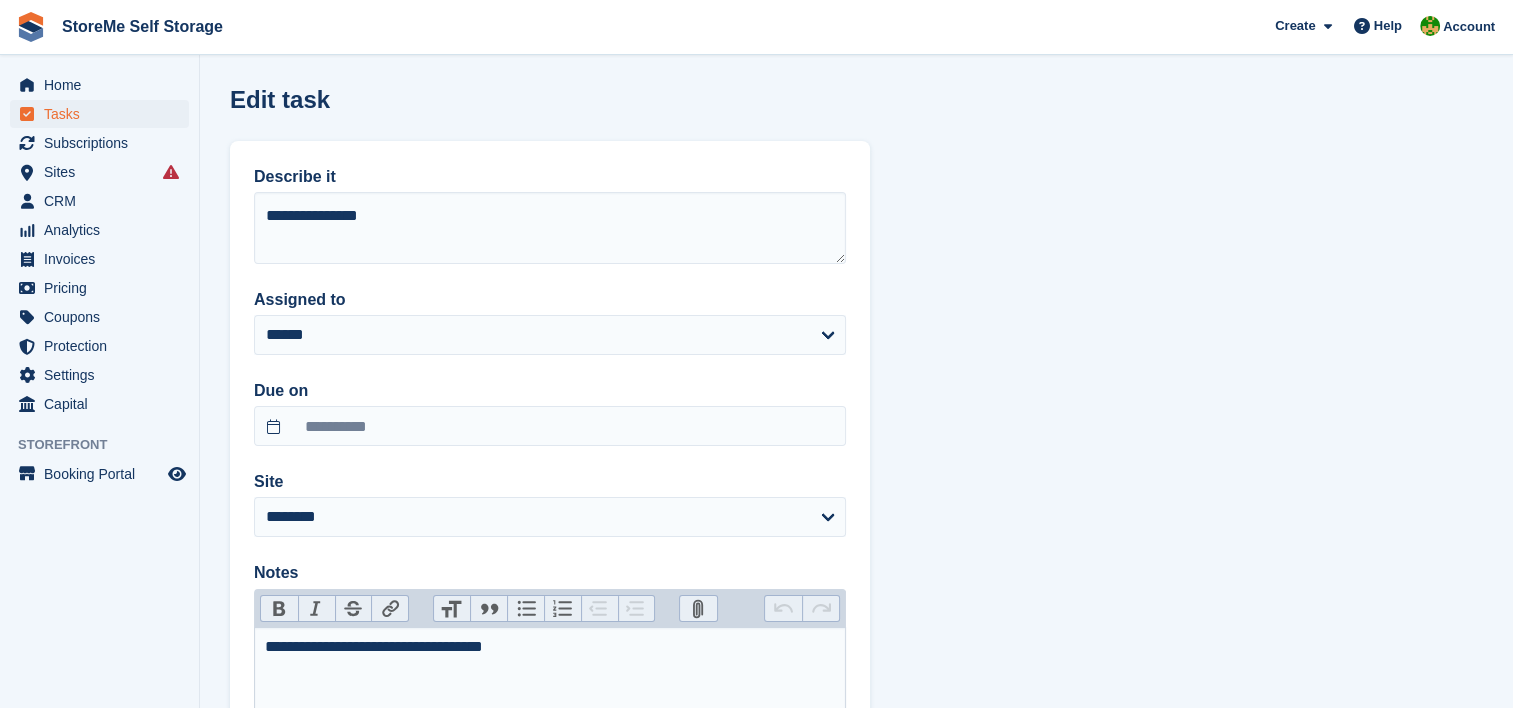 click on "**********" at bounding box center (550, 647) 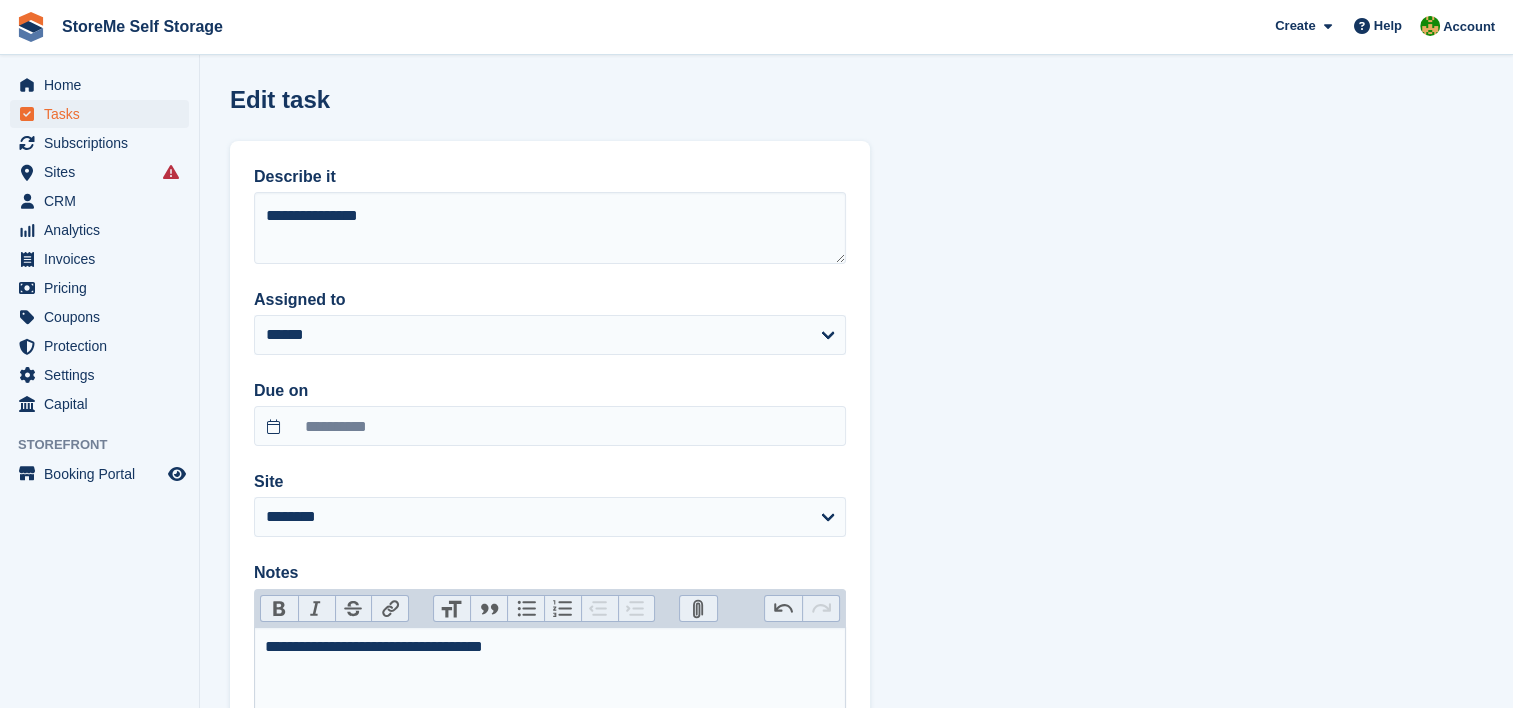 click on "**********" at bounding box center [550, 647] 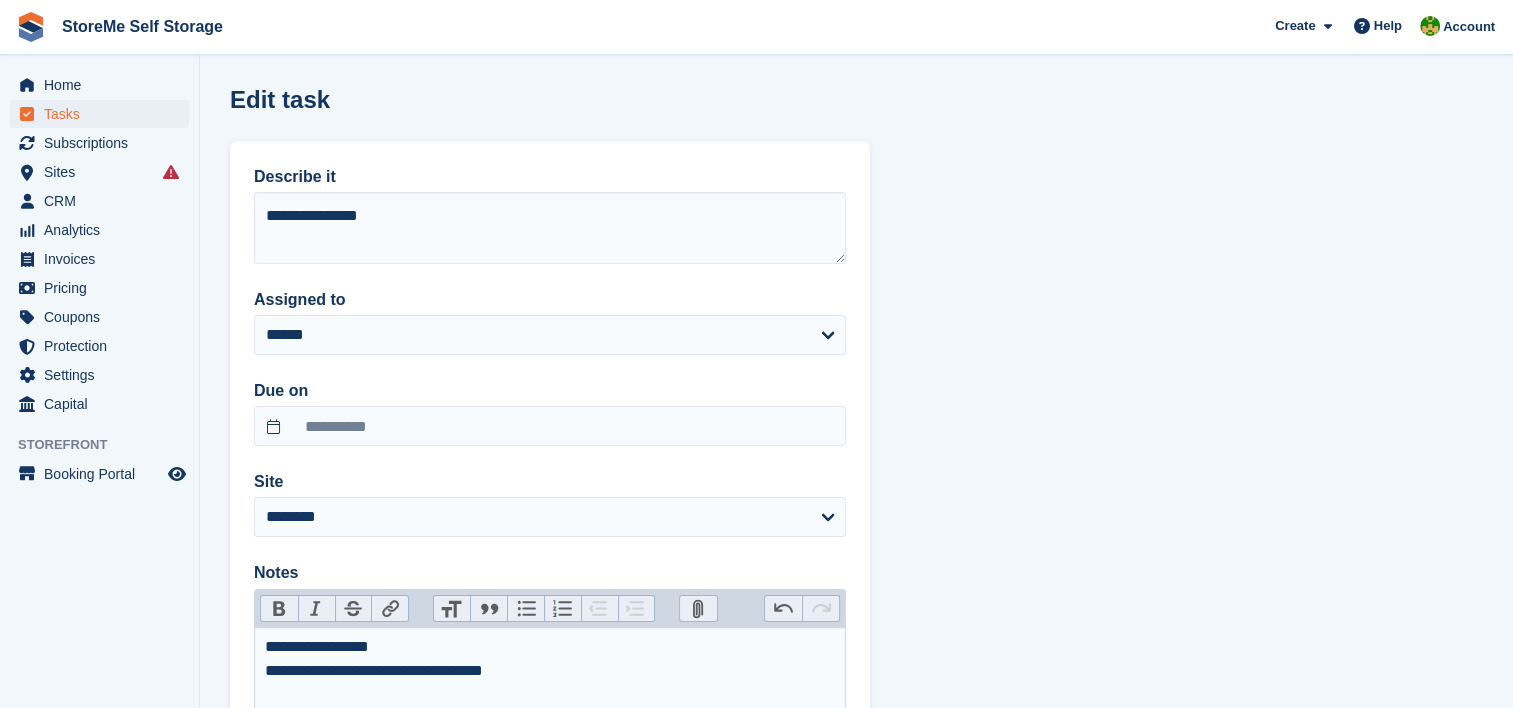 type on "**********" 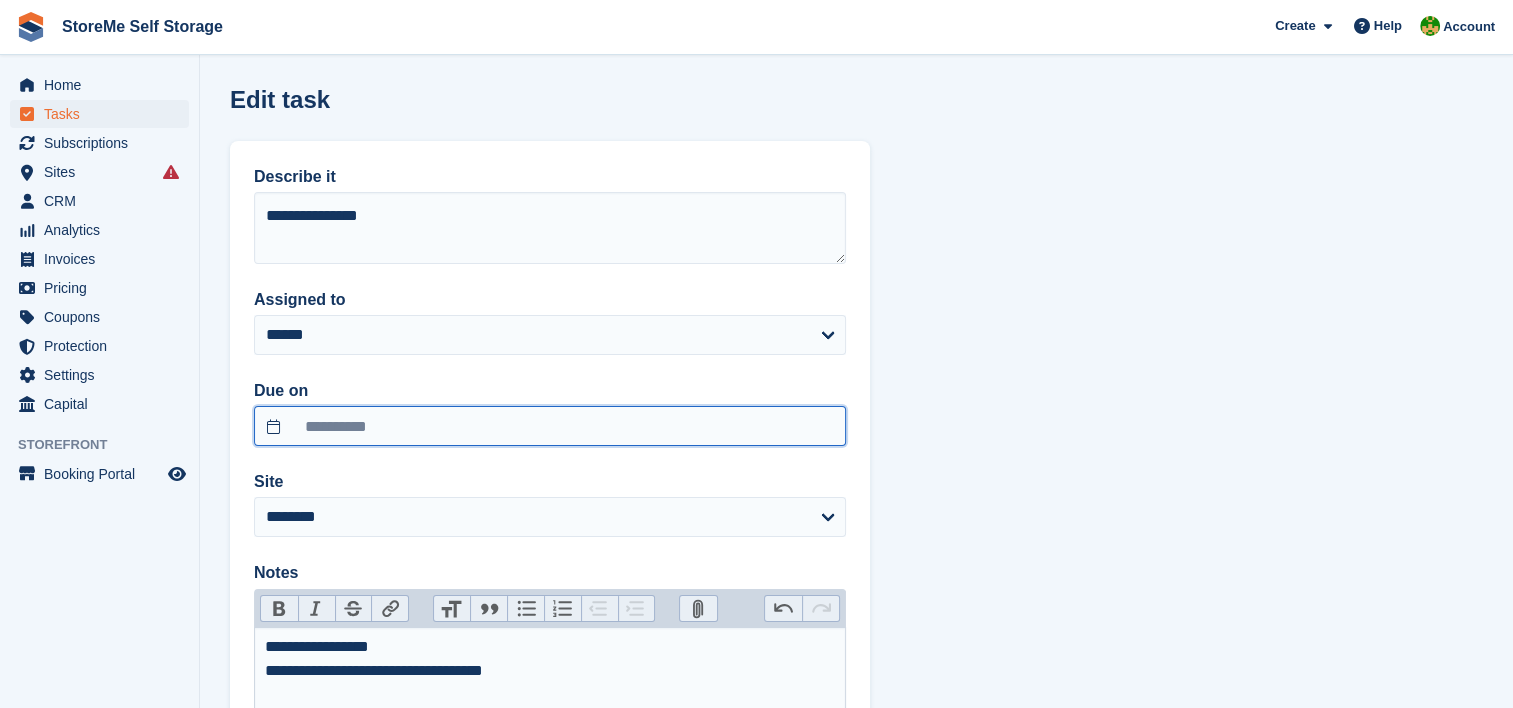 click on "**********" at bounding box center (550, 426) 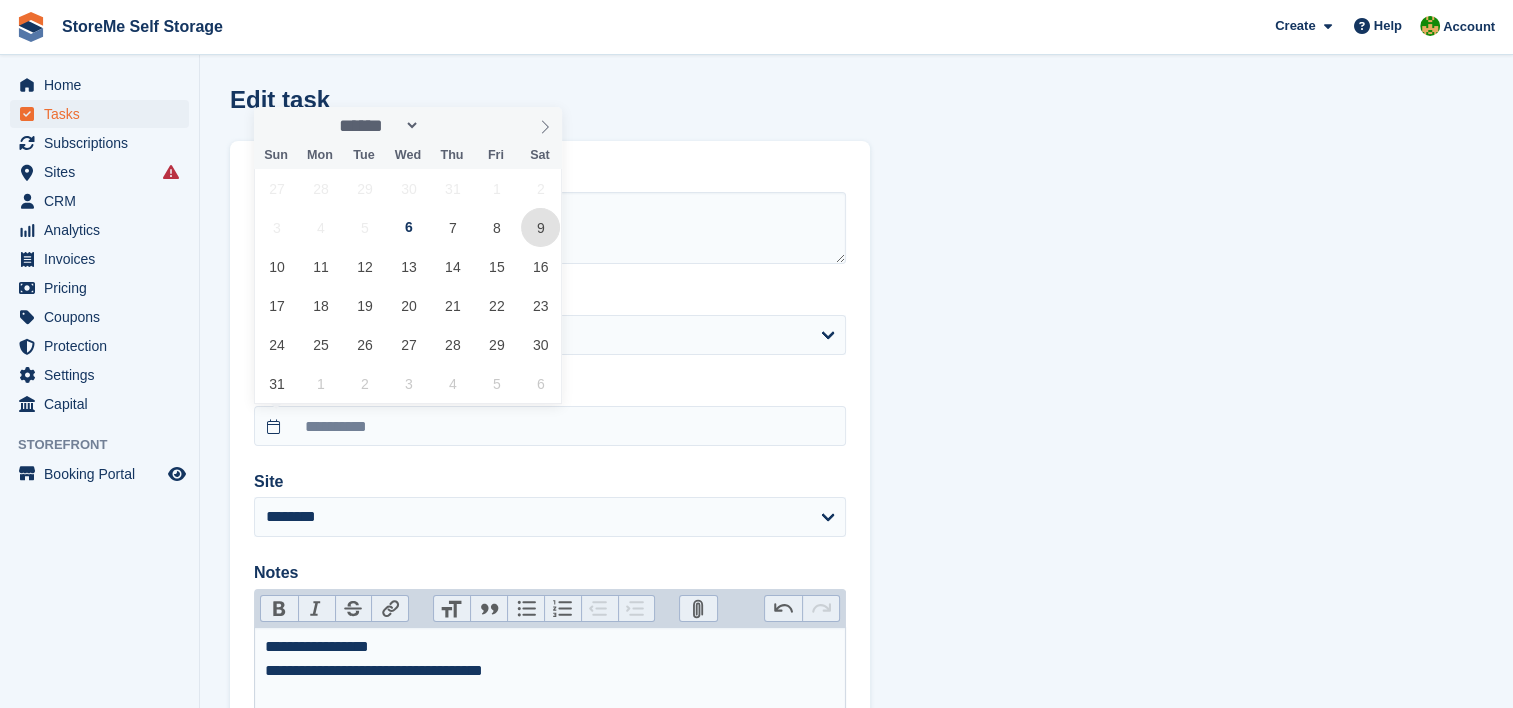 click on "9" at bounding box center (540, 227) 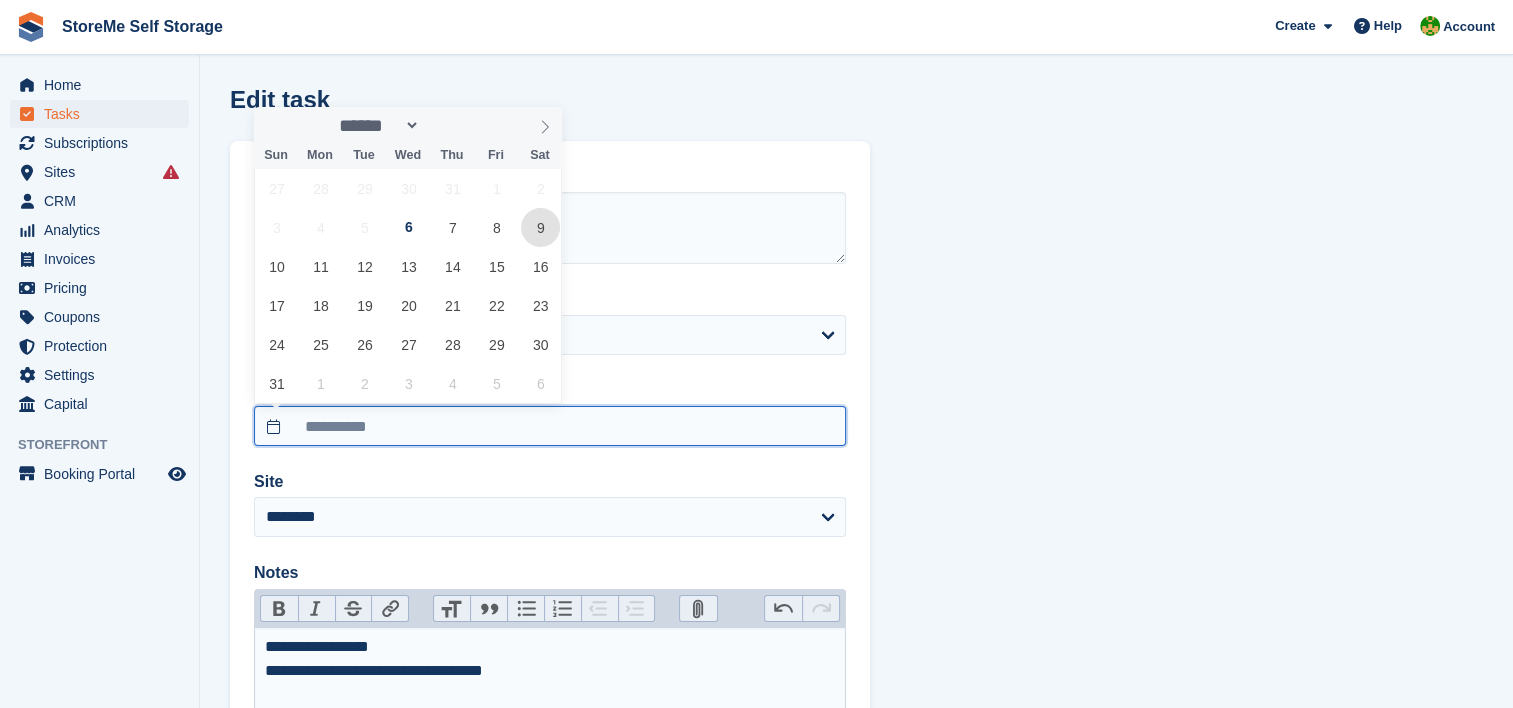 type on "**********" 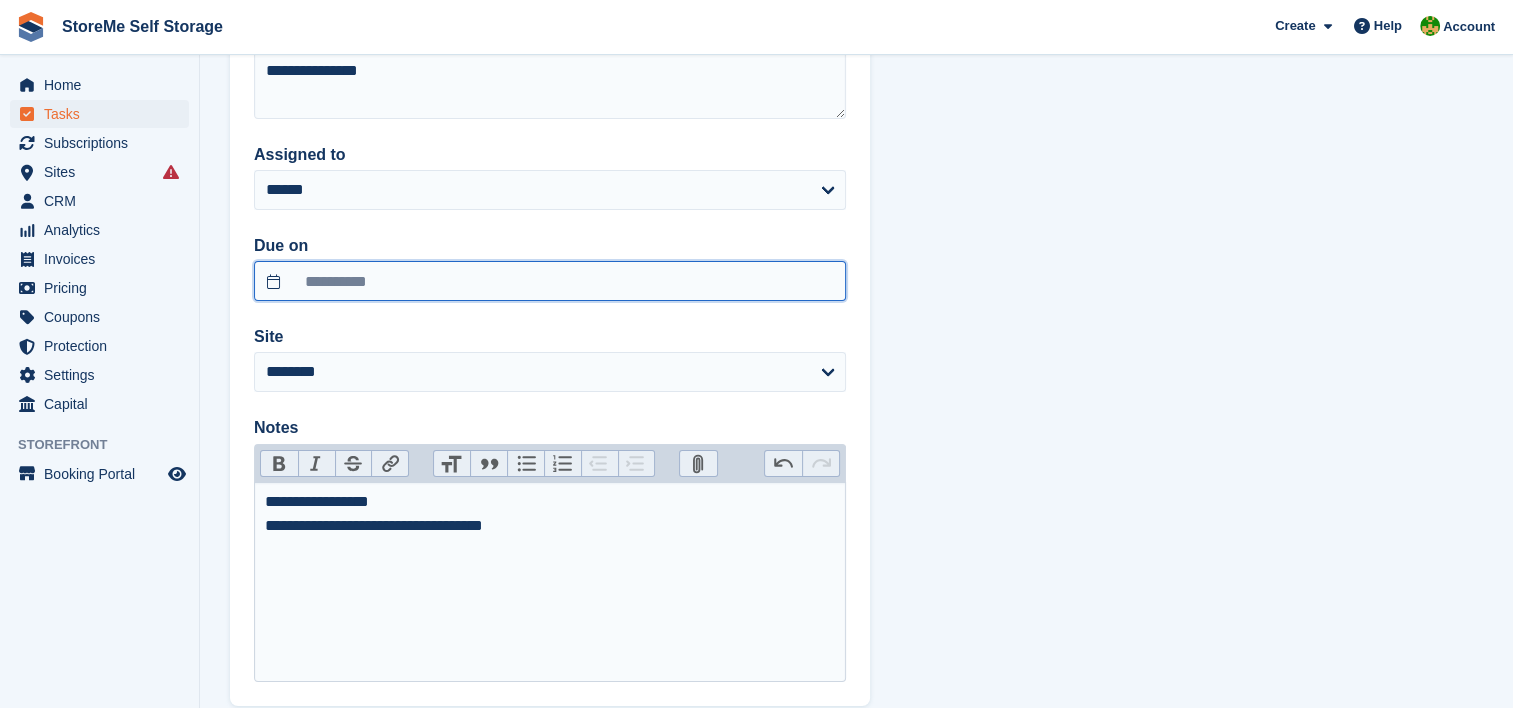 scroll, scrollTop: 260, scrollLeft: 0, axis: vertical 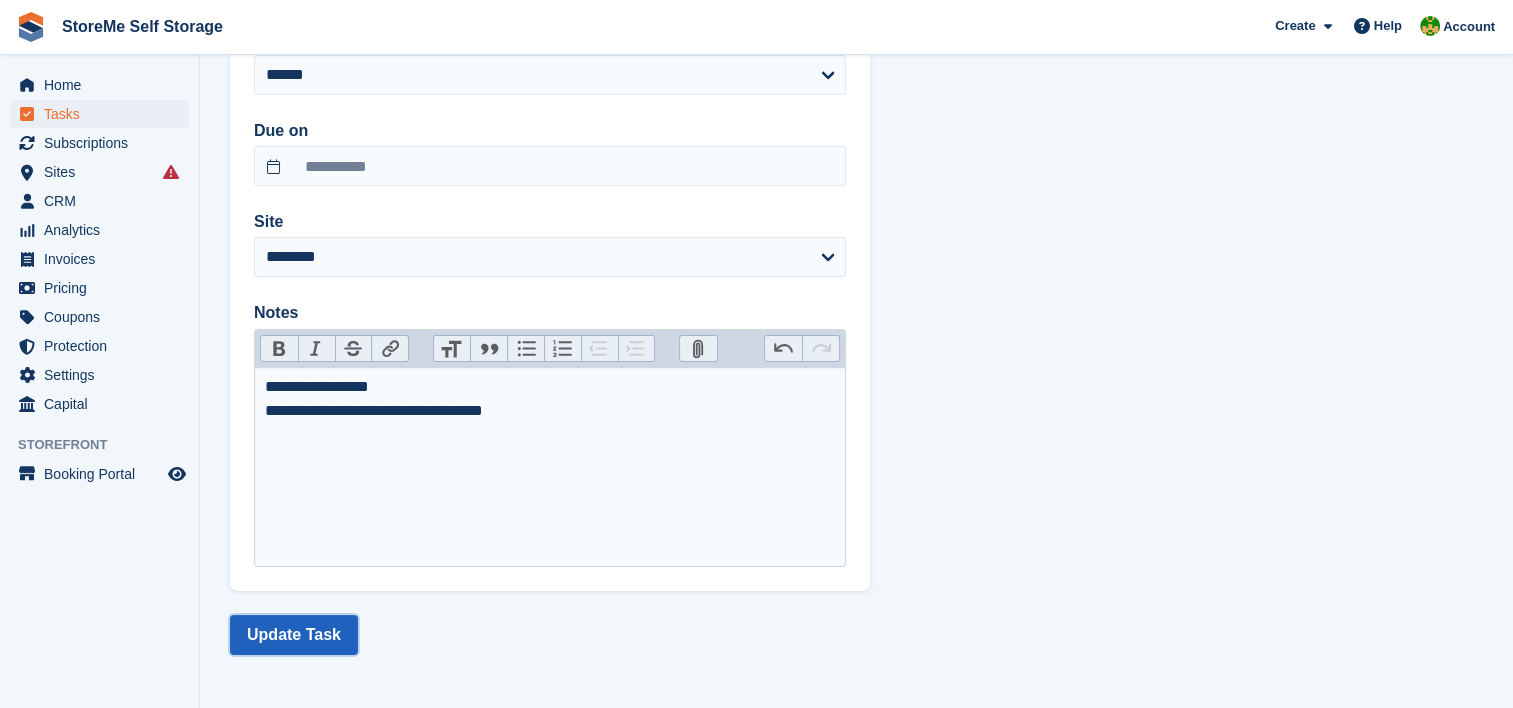 click on "Update Task" at bounding box center (294, 635) 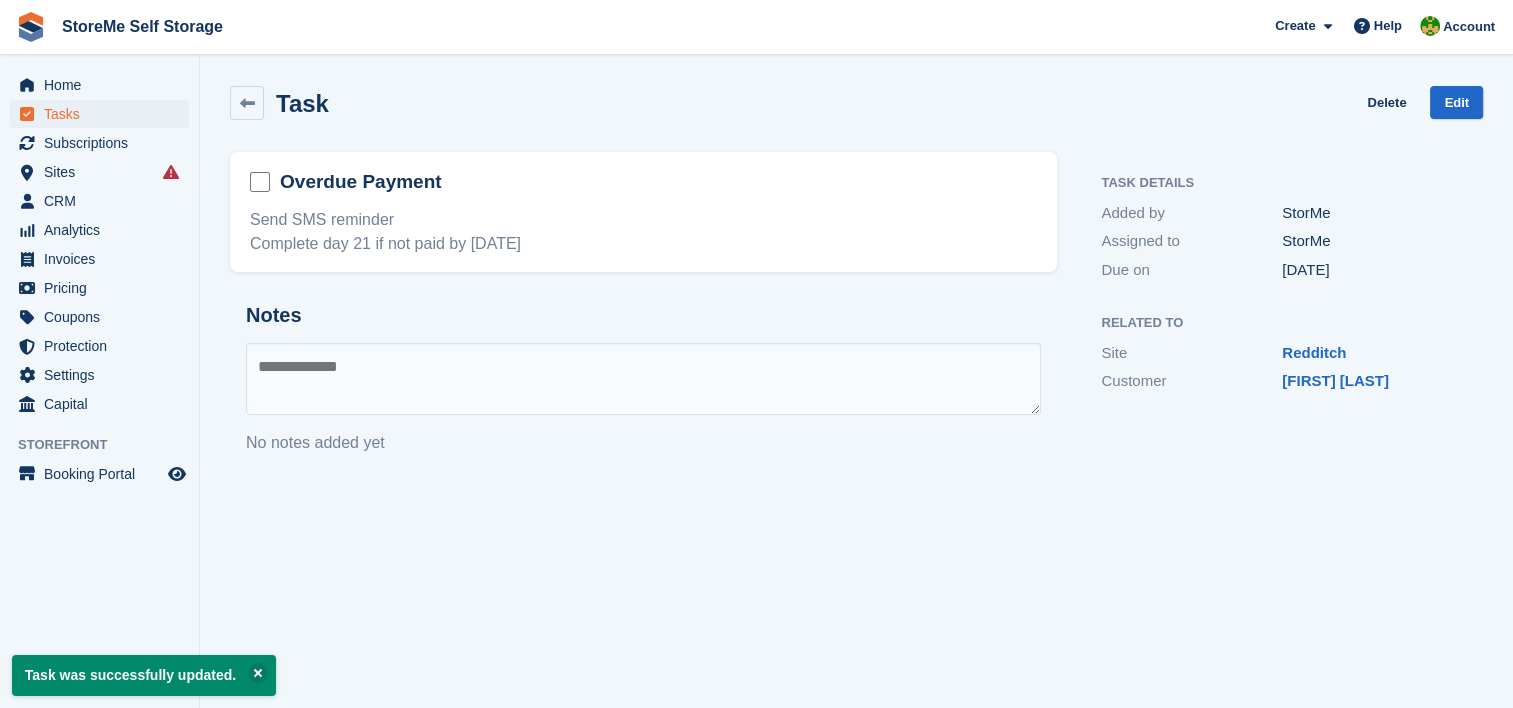 scroll, scrollTop: 0, scrollLeft: 0, axis: both 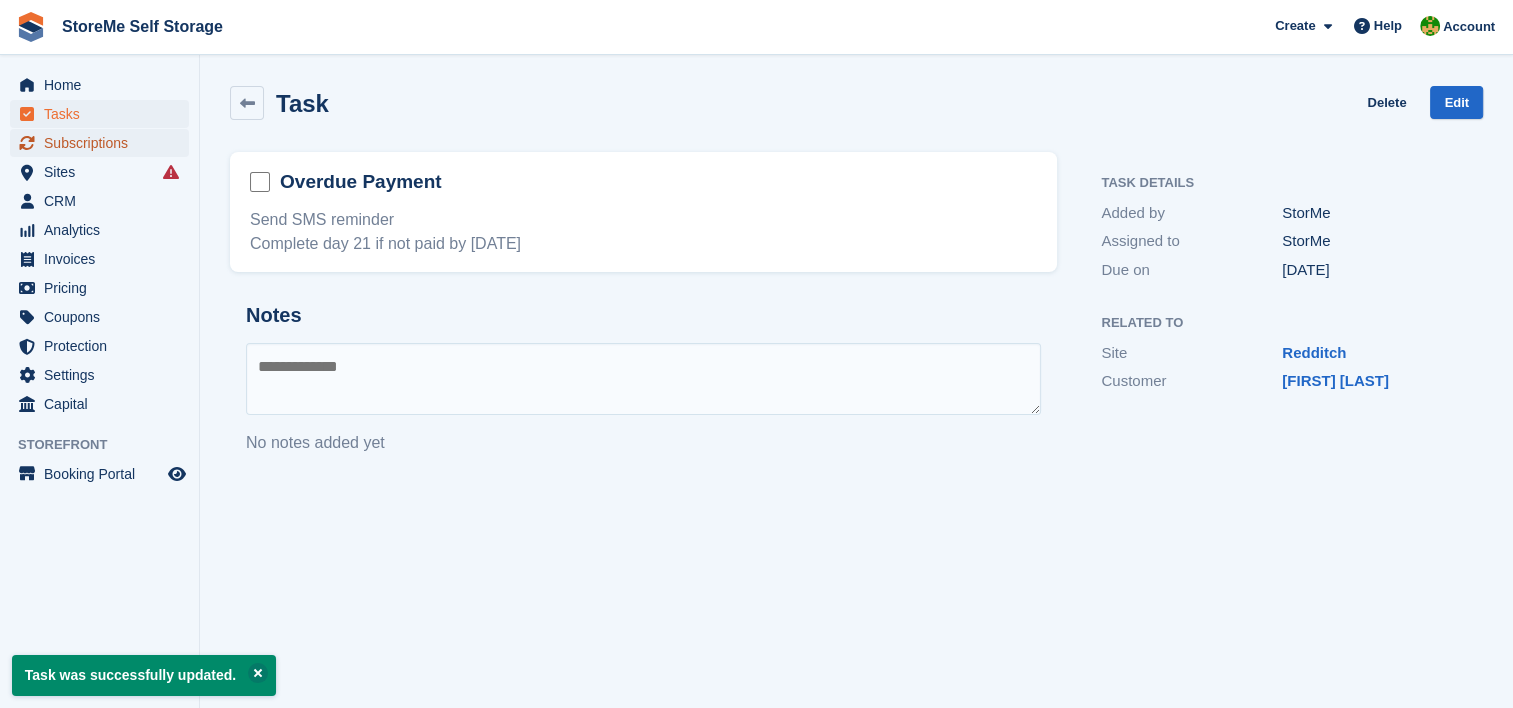 click on "Subscriptions" at bounding box center [104, 143] 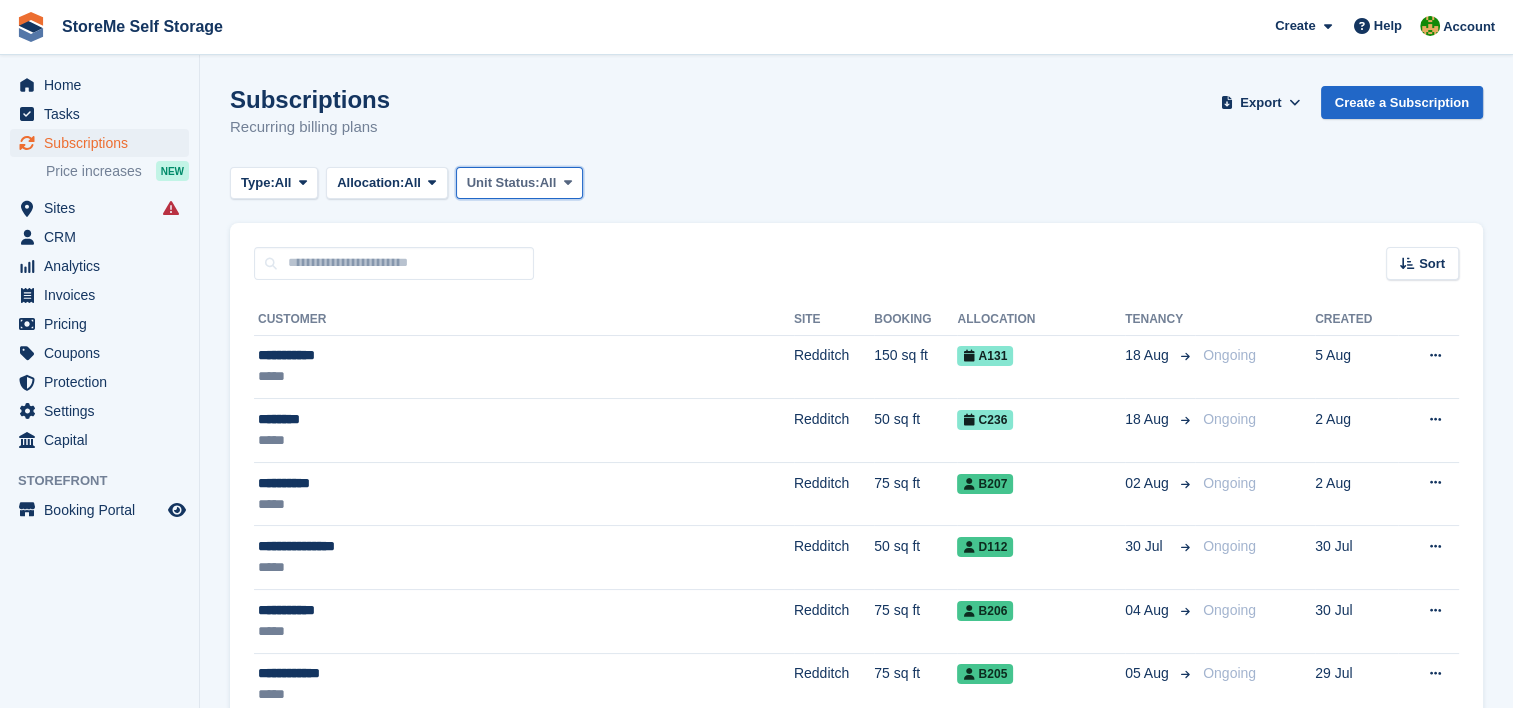 click on "Unit Status:" at bounding box center (503, 183) 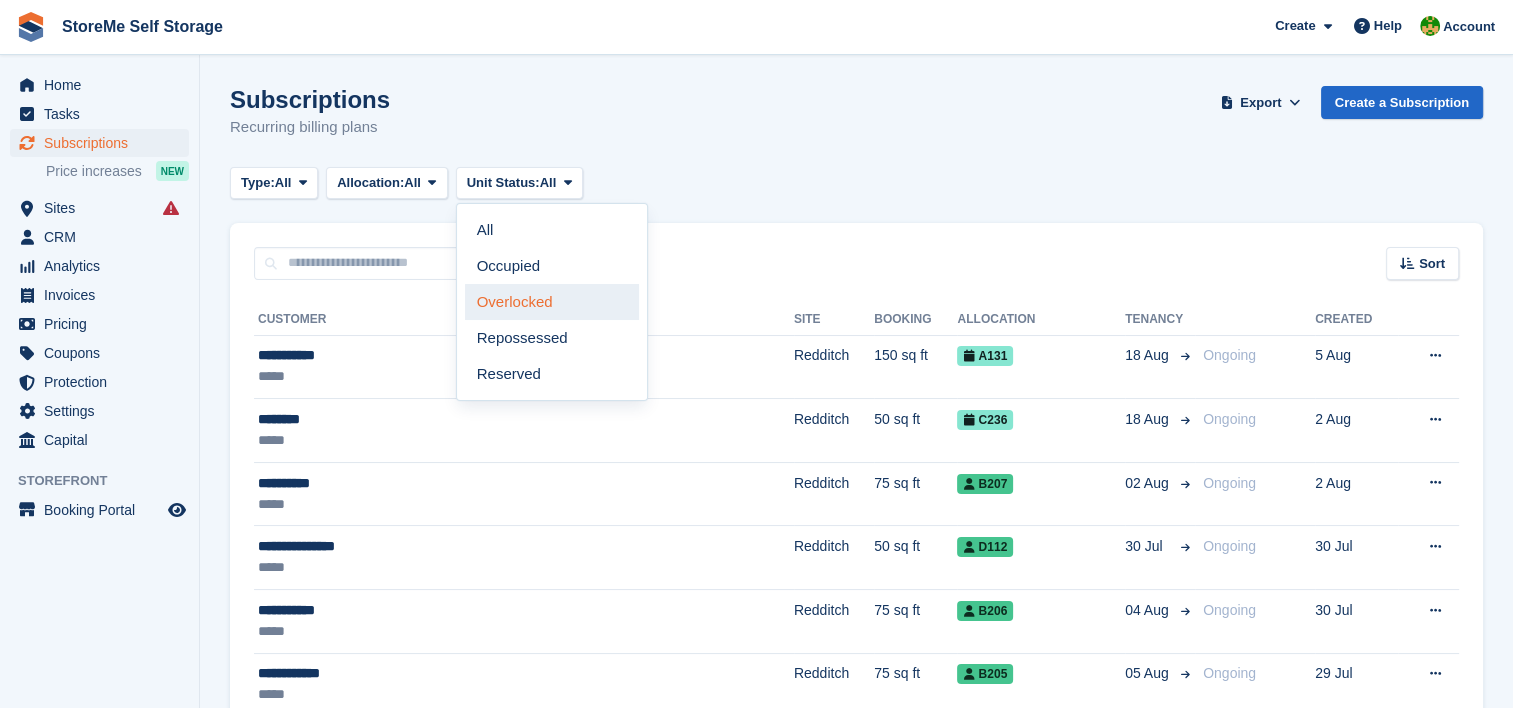 click on "Overlocked" at bounding box center [552, 302] 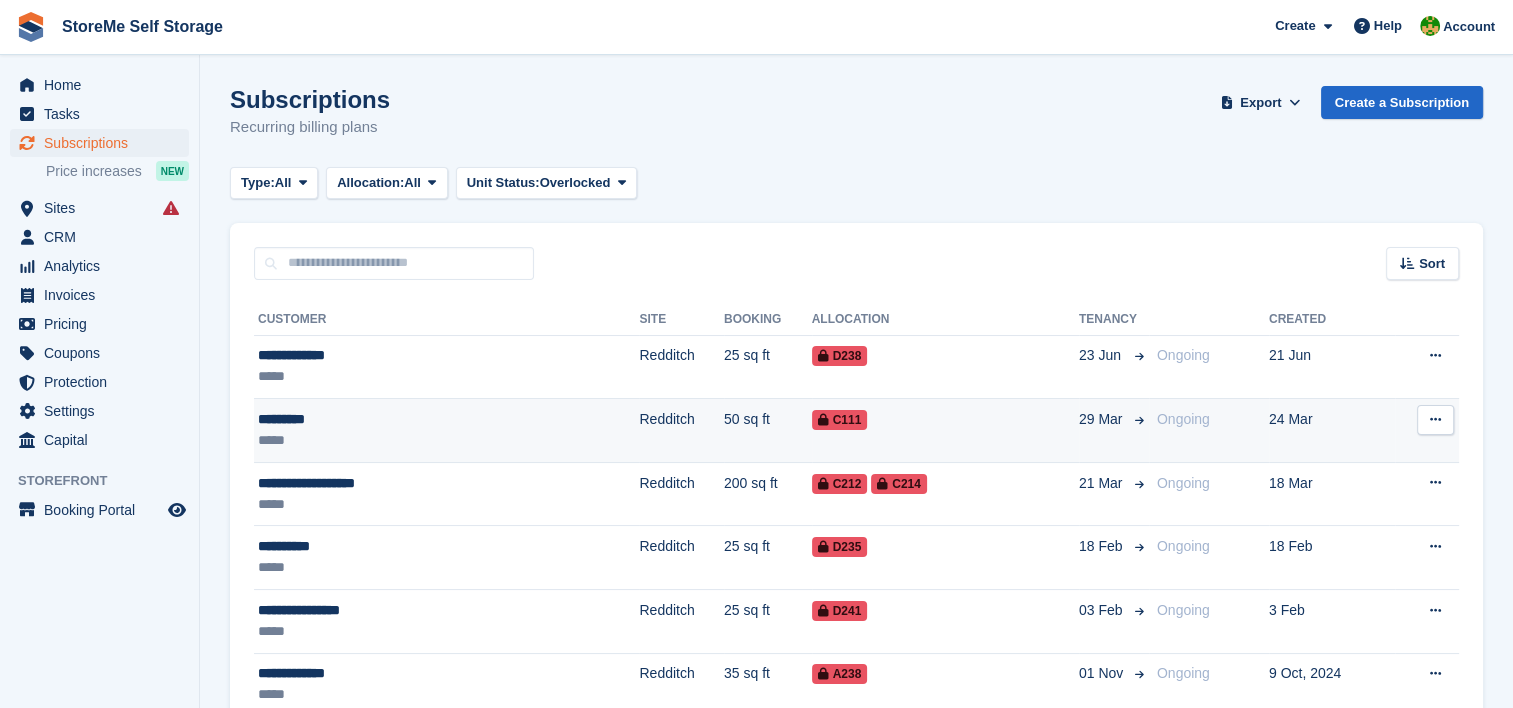 click on "50 sq ft" at bounding box center (768, 431) 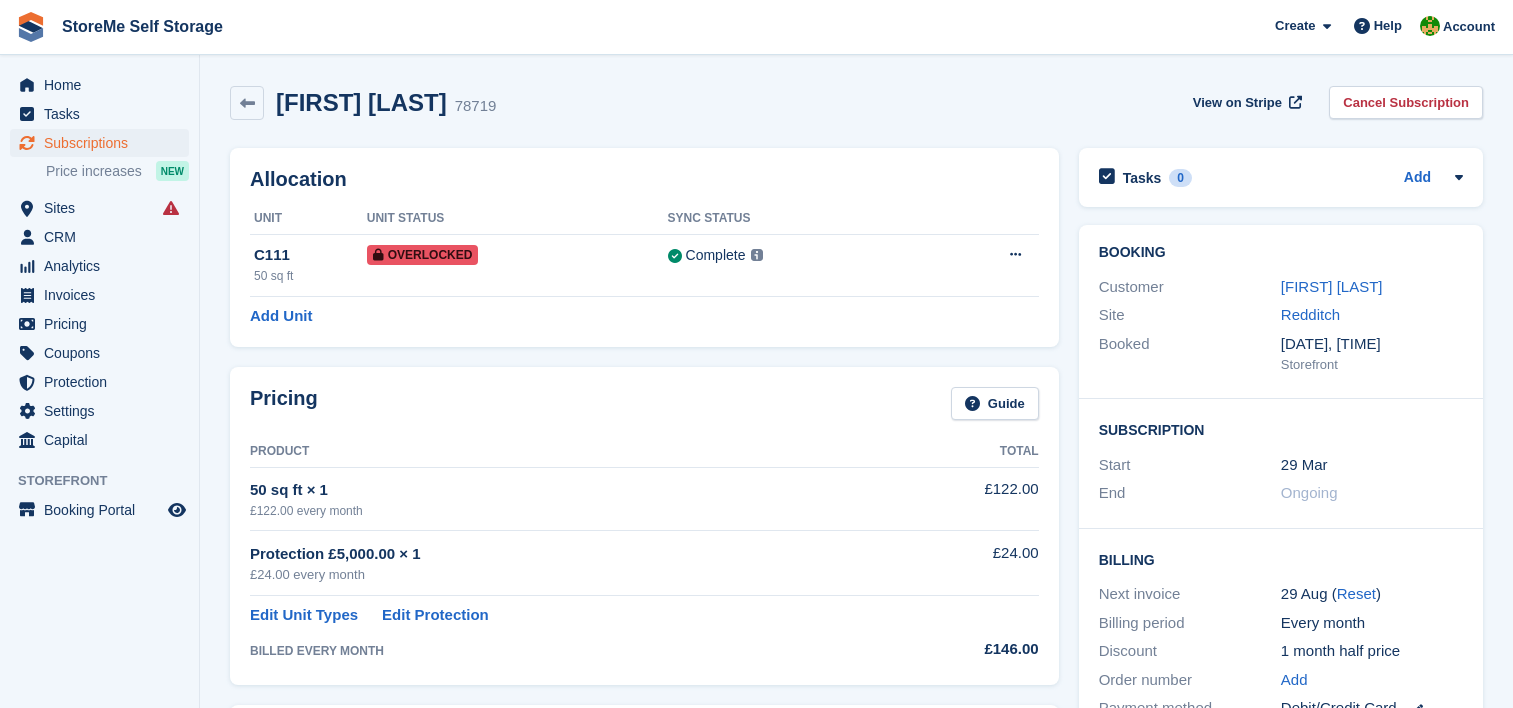 scroll, scrollTop: 0, scrollLeft: 0, axis: both 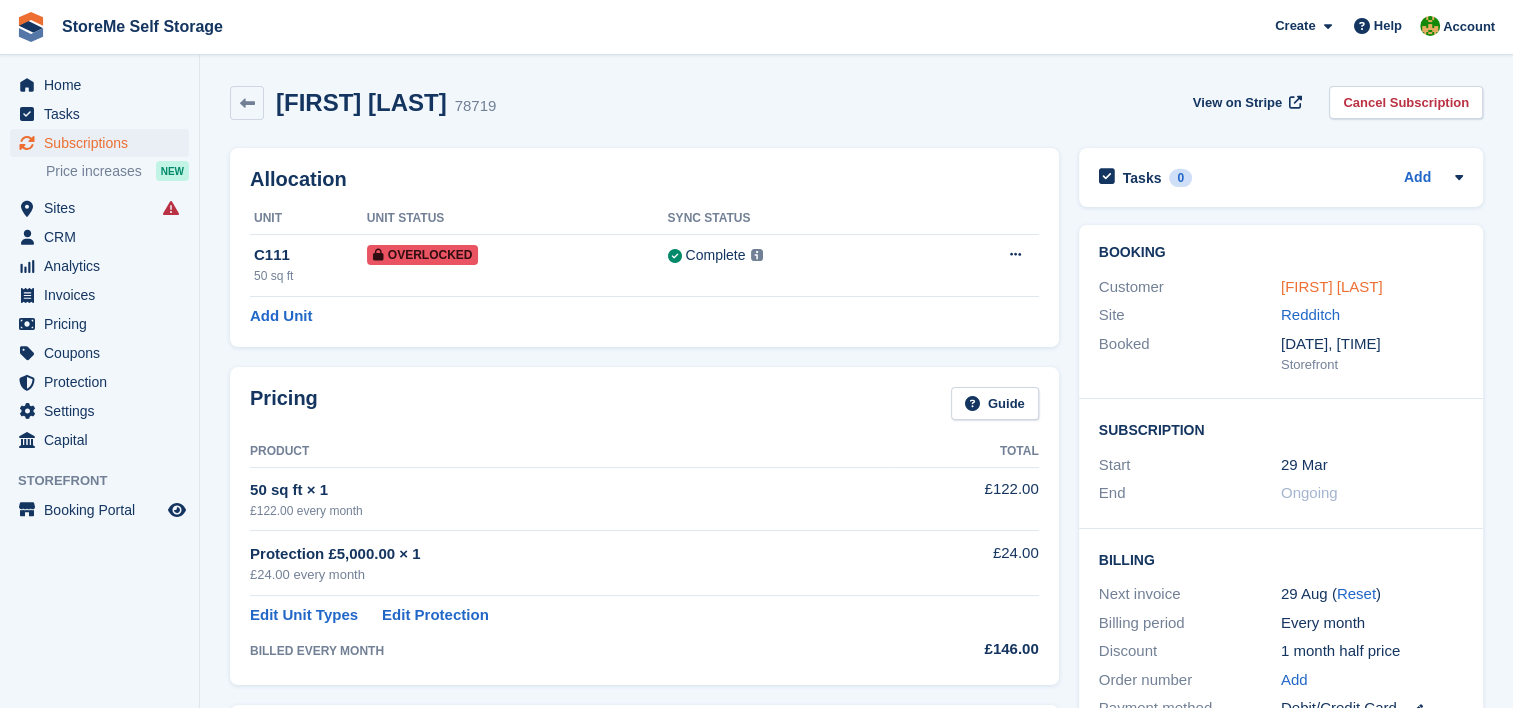 click on "Sam yates" at bounding box center (1332, 286) 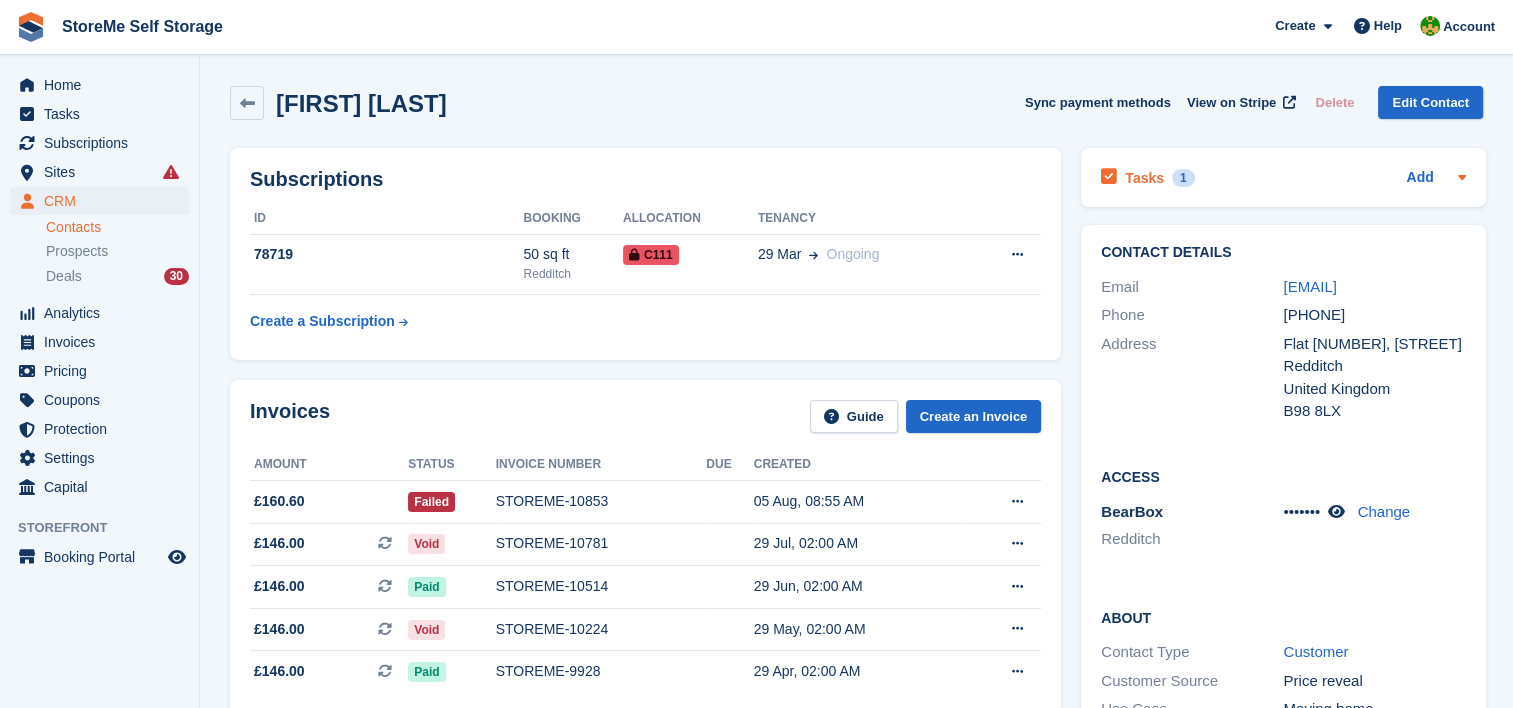 click on "Tasks" at bounding box center (1144, 178) 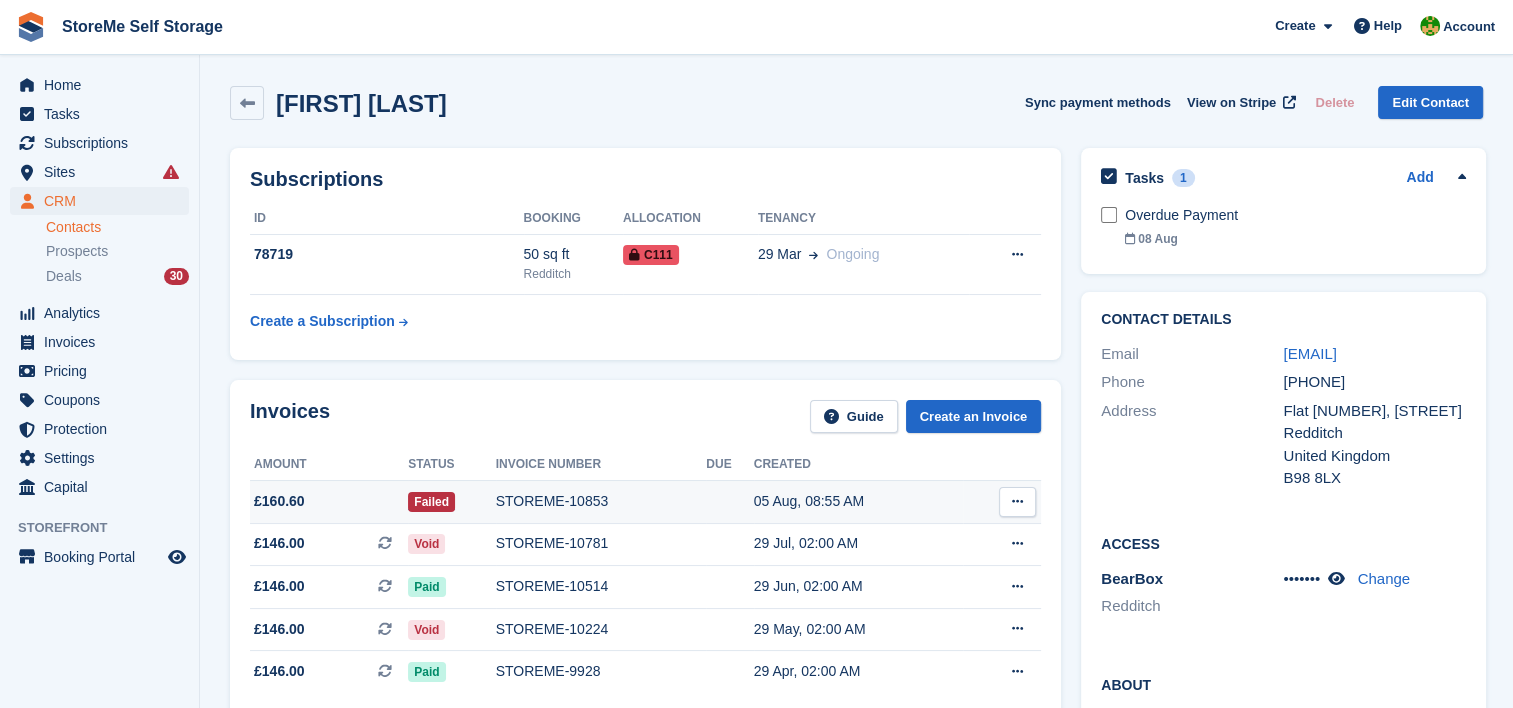 click on "STOREME-10853" at bounding box center (601, 501) 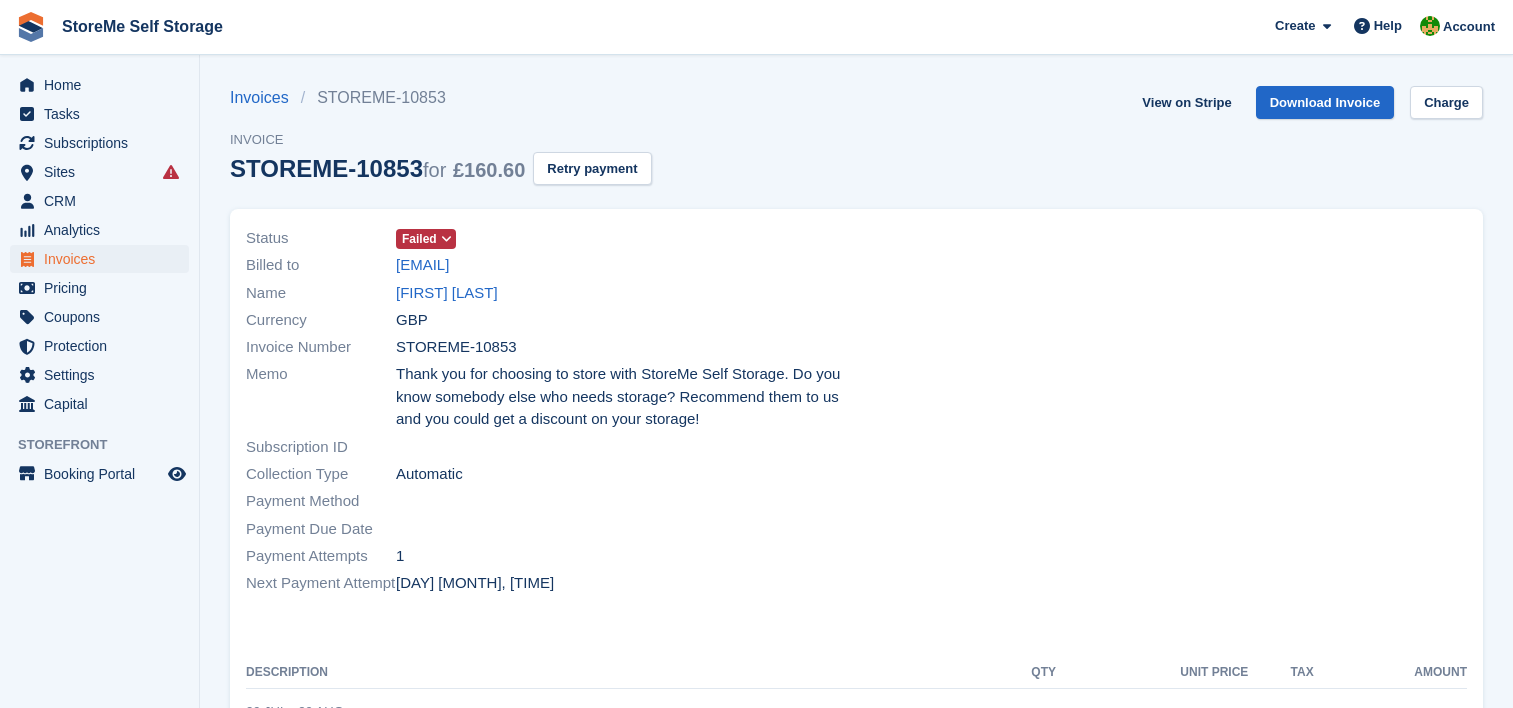 scroll, scrollTop: 0, scrollLeft: 0, axis: both 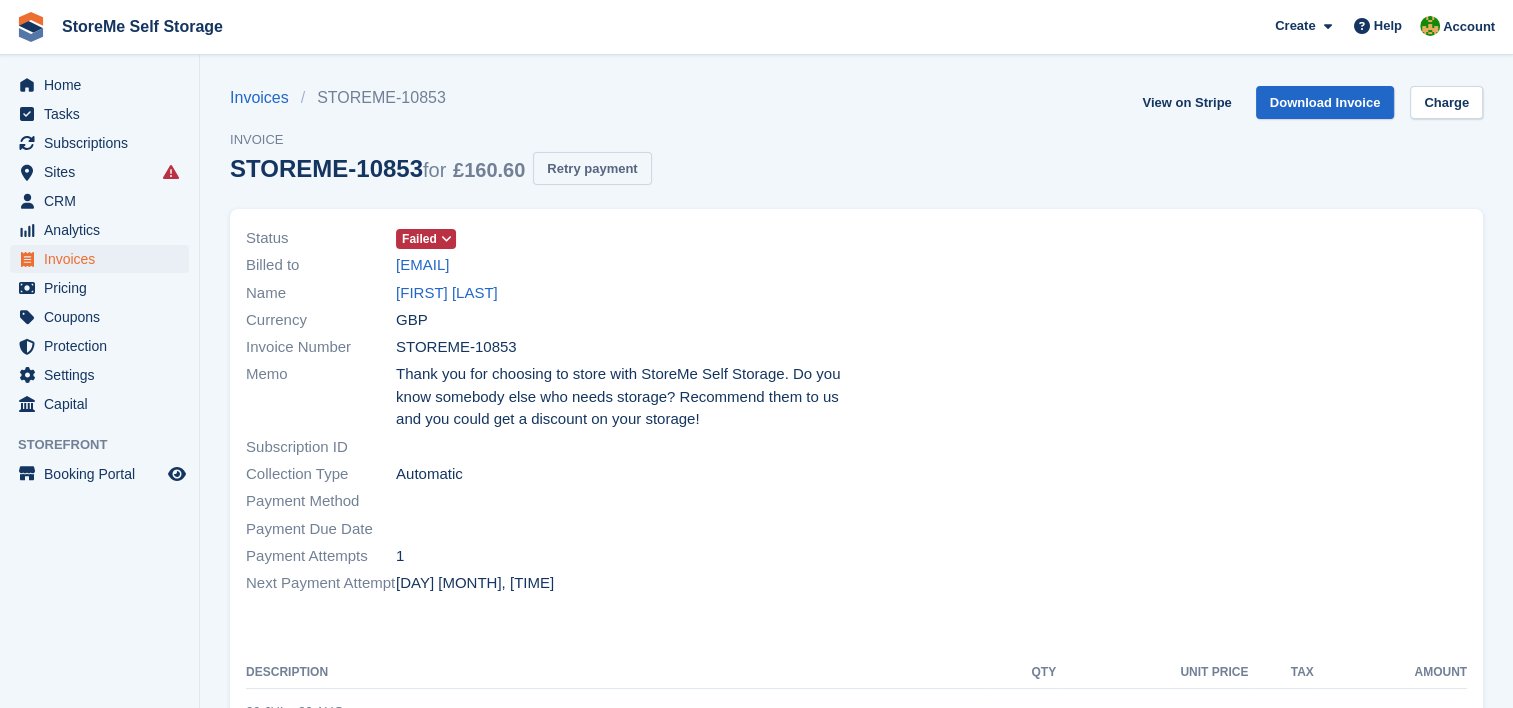click on "Retry payment" at bounding box center (592, 168) 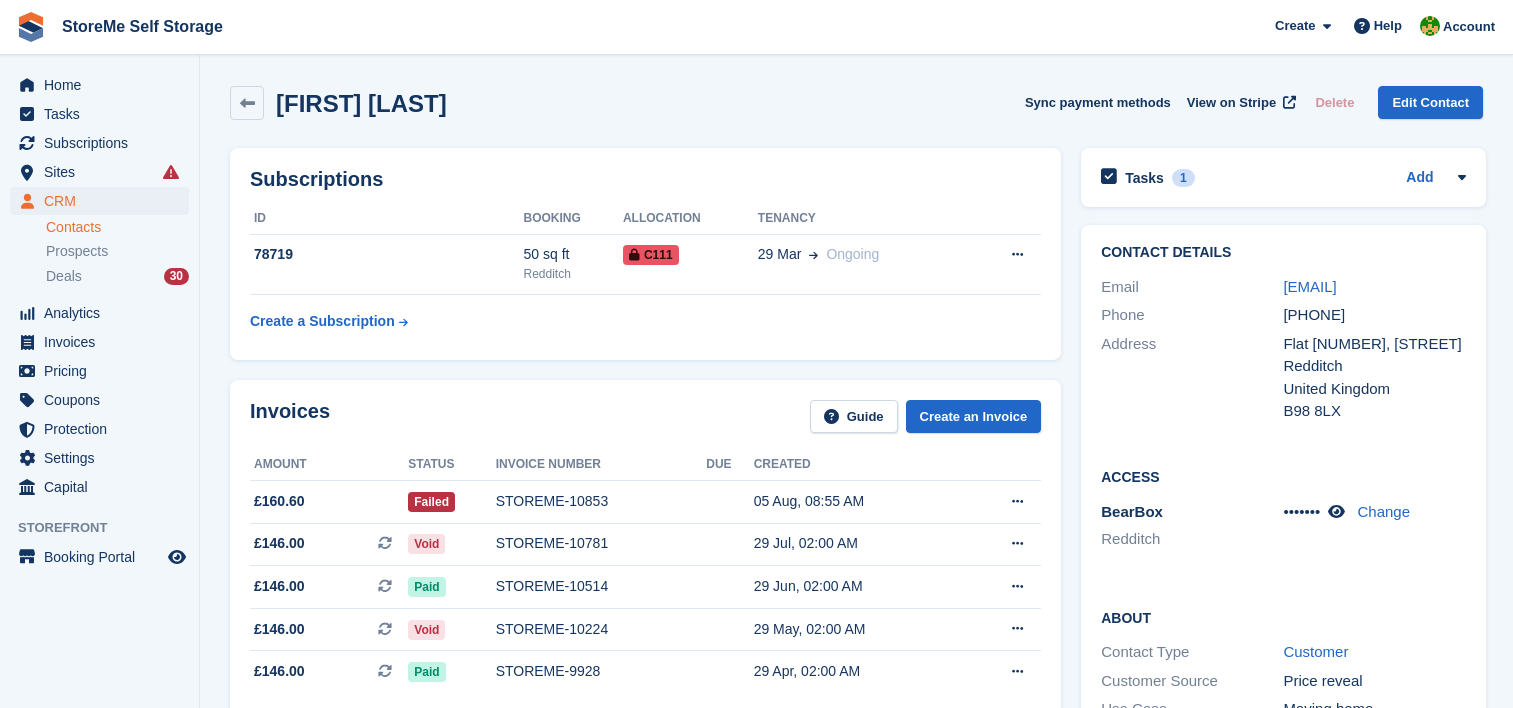 scroll, scrollTop: 0, scrollLeft: 0, axis: both 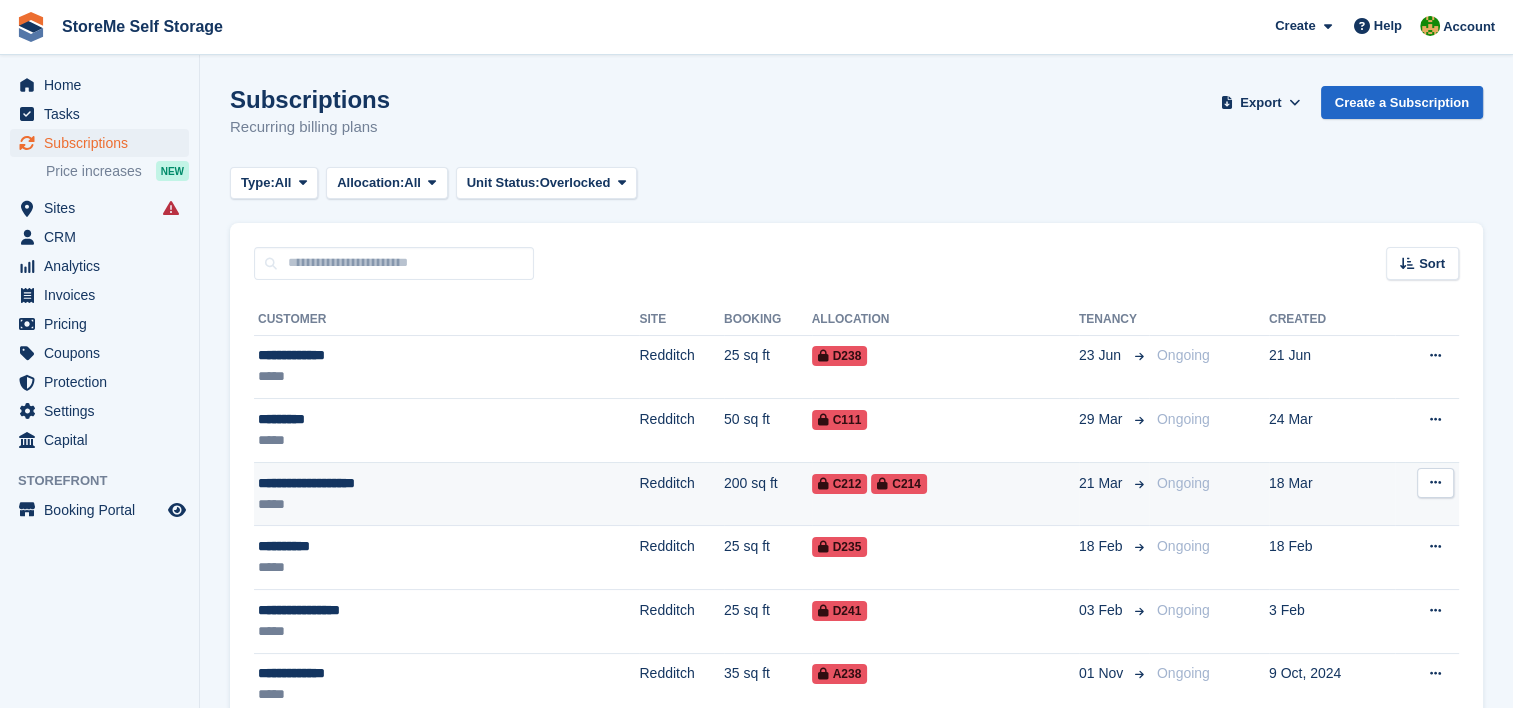 click on "200 sq ft" at bounding box center (768, 494) 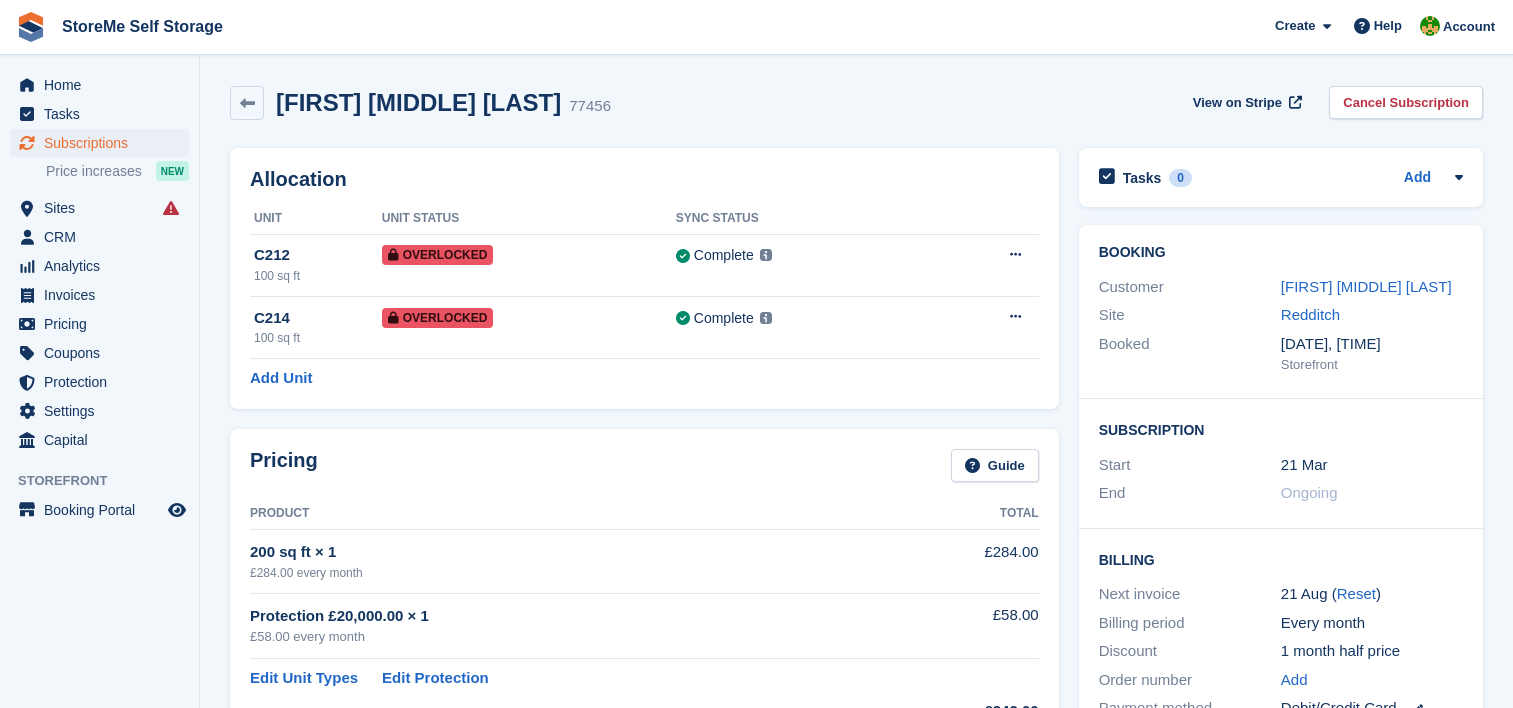 scroll, scrollTop: 0, scrollLeft: 0, axis: both 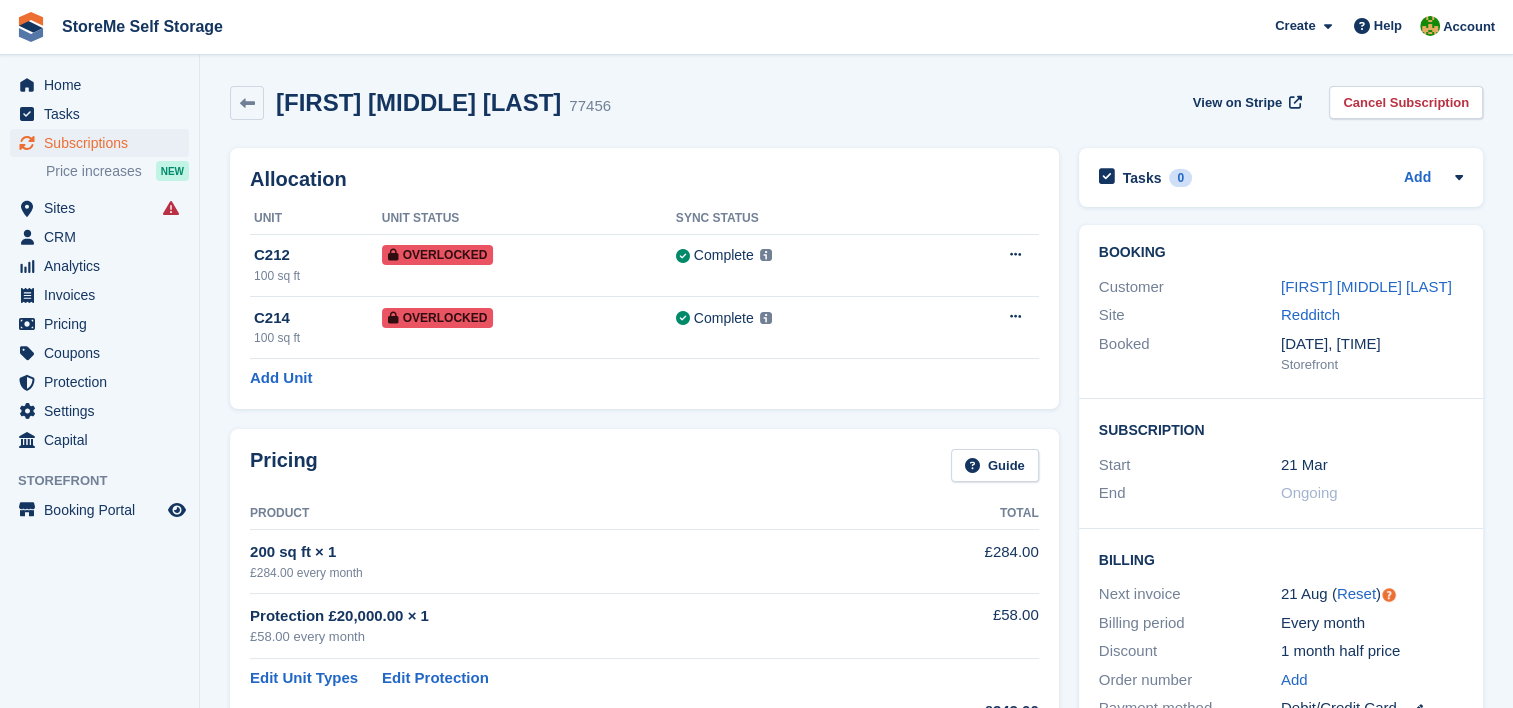 click on "[FIRST] [MIDDLE] [LAST]" at bounding box center [1366, 286] 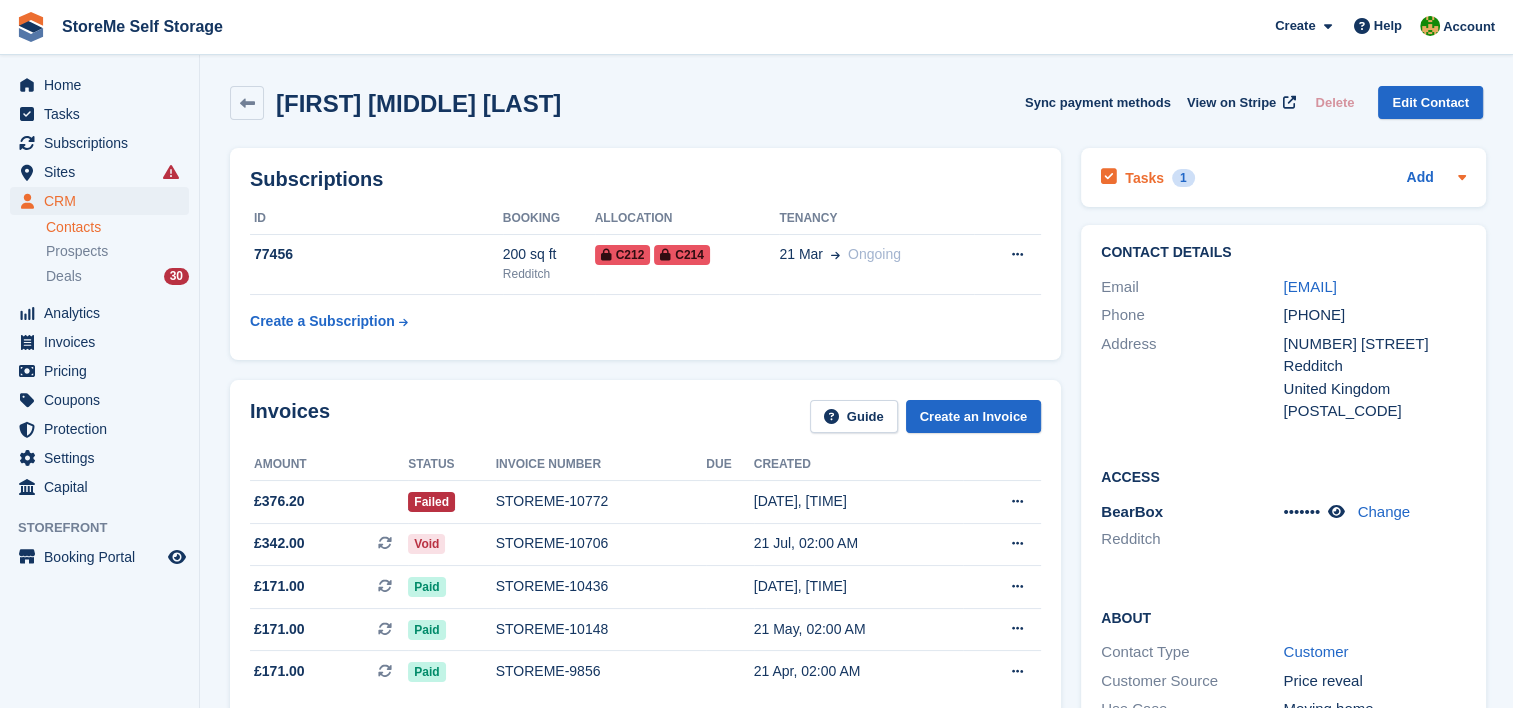 click on "Tasks" at bounding box center [1144, 178] 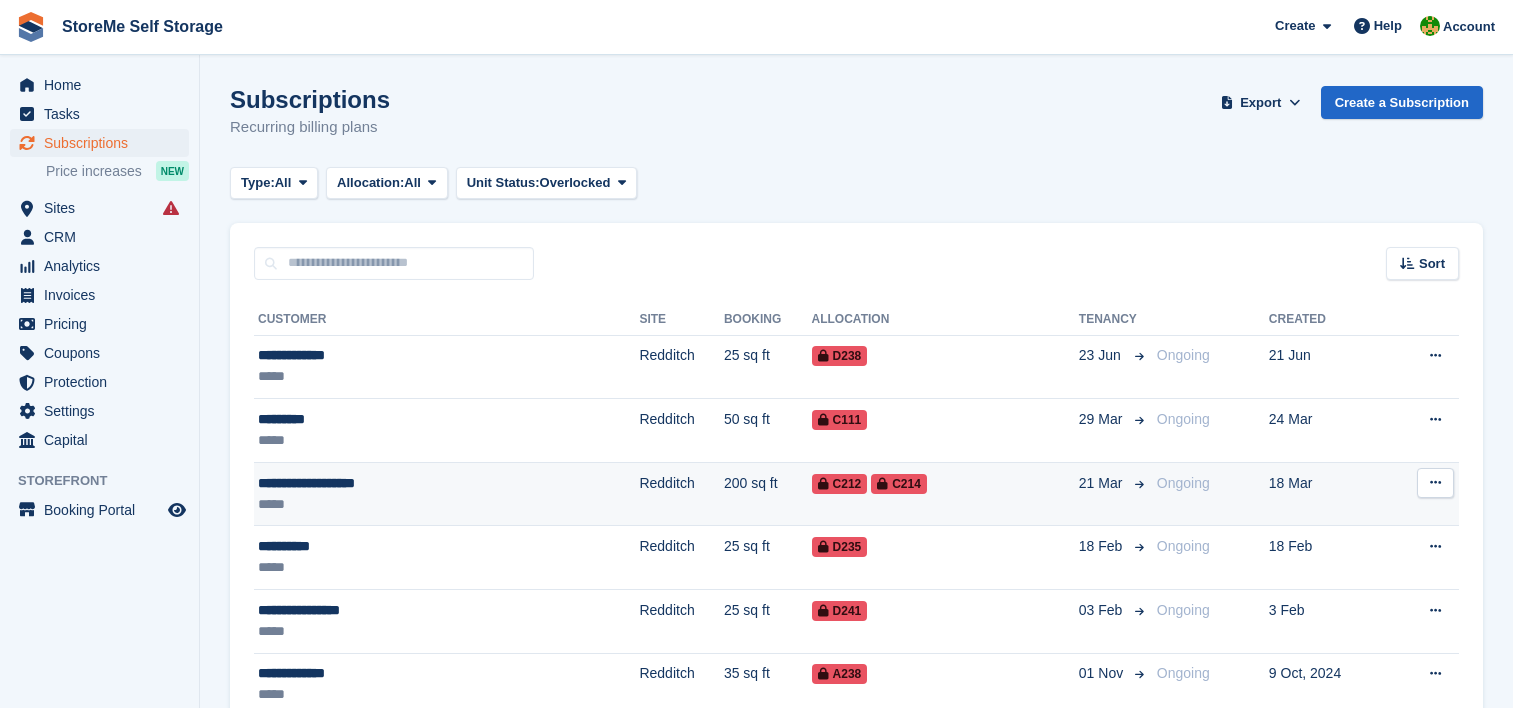 scroll, scrollTop: 0, scrollLeft: 0, axis: both 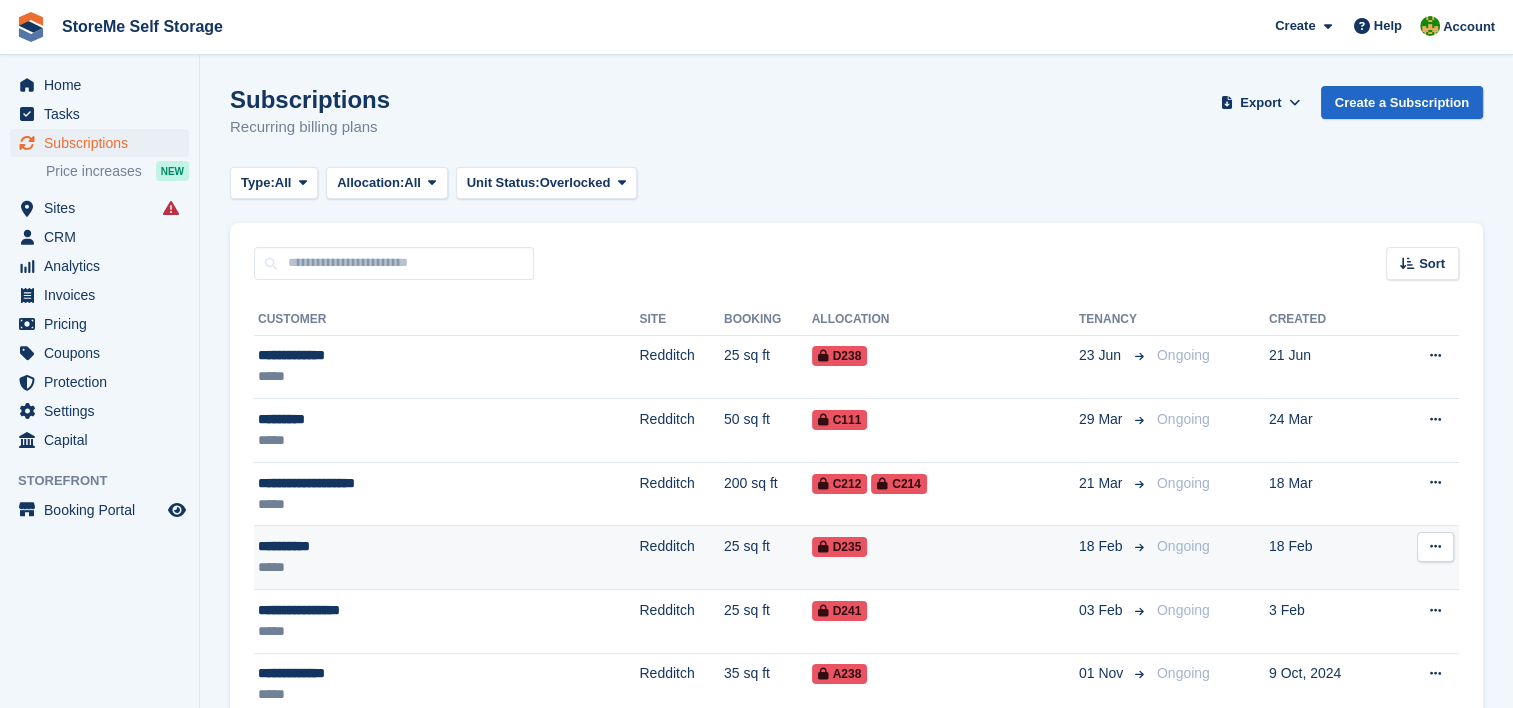 click on "Redditch" at bounding box center [681, 558] 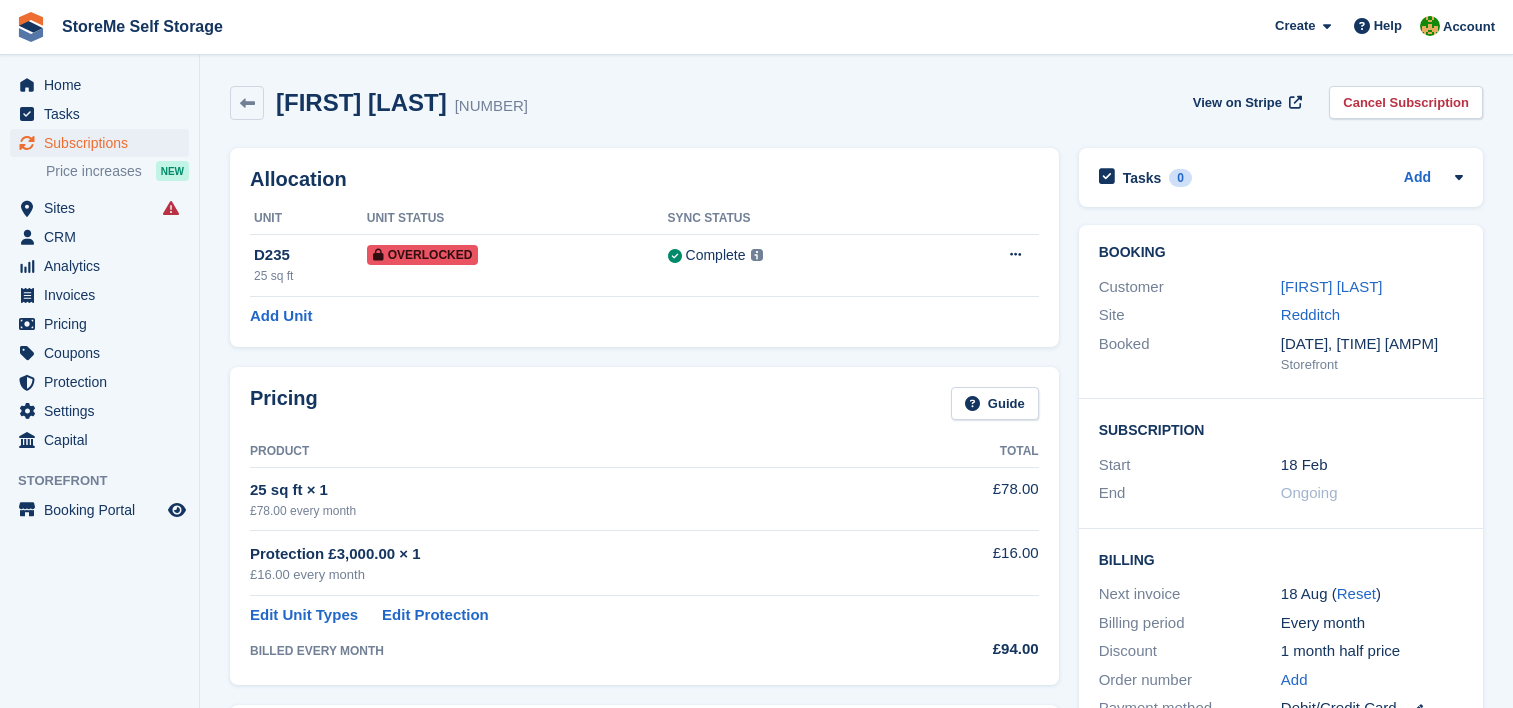 click on "[FIRST] [LAST]" at bounding box center (1332, 286) 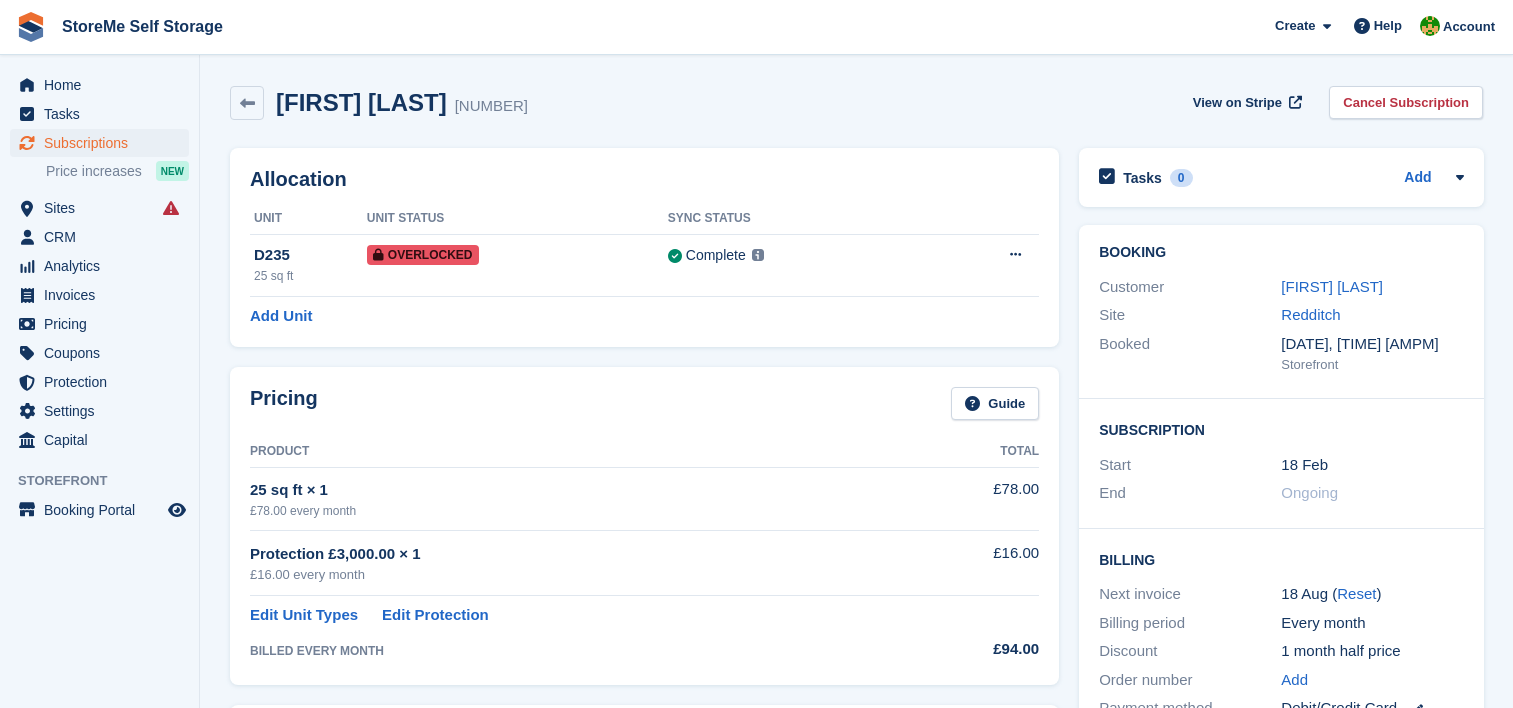 scroll, scrollTop: 0, scrollLeft: 0, axis: both 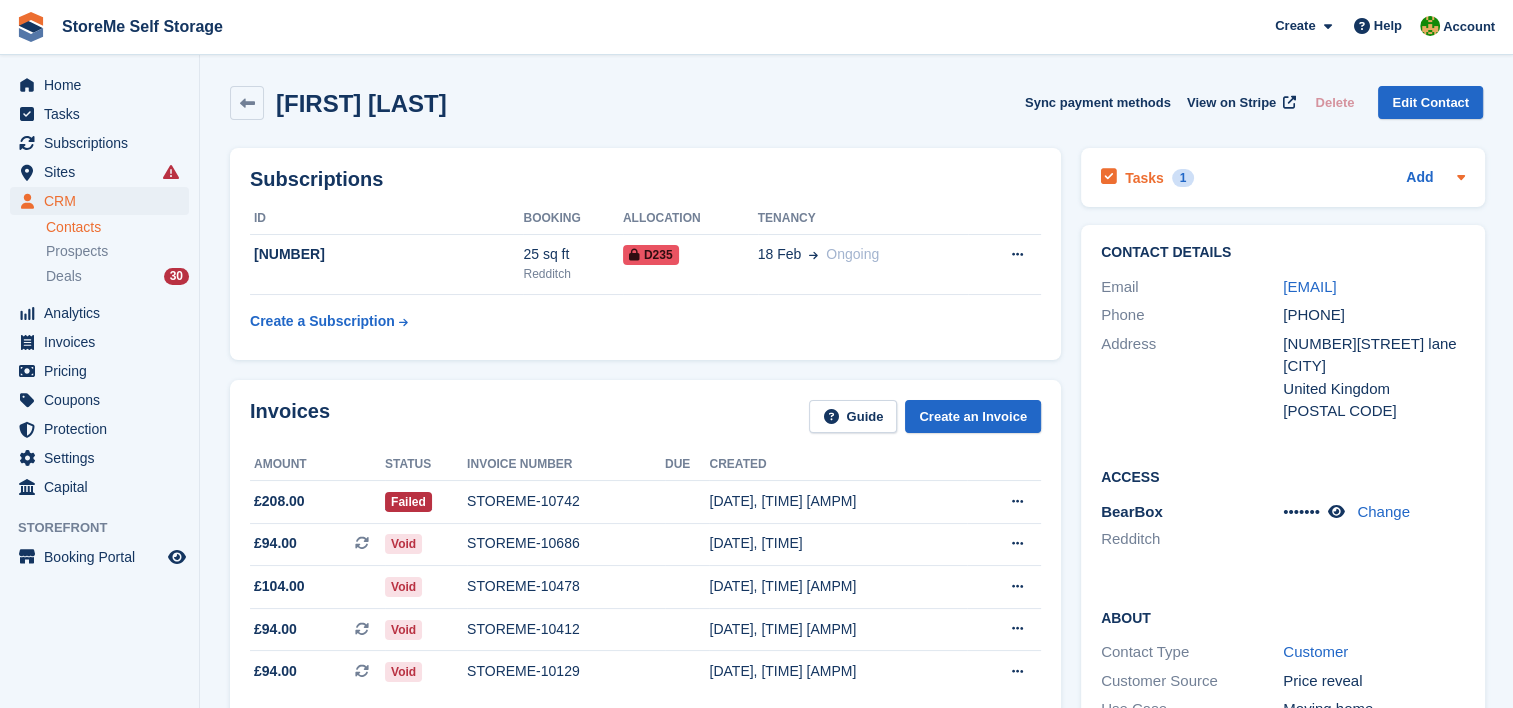 click on "Tasks" at bounding box center (1144, 178) 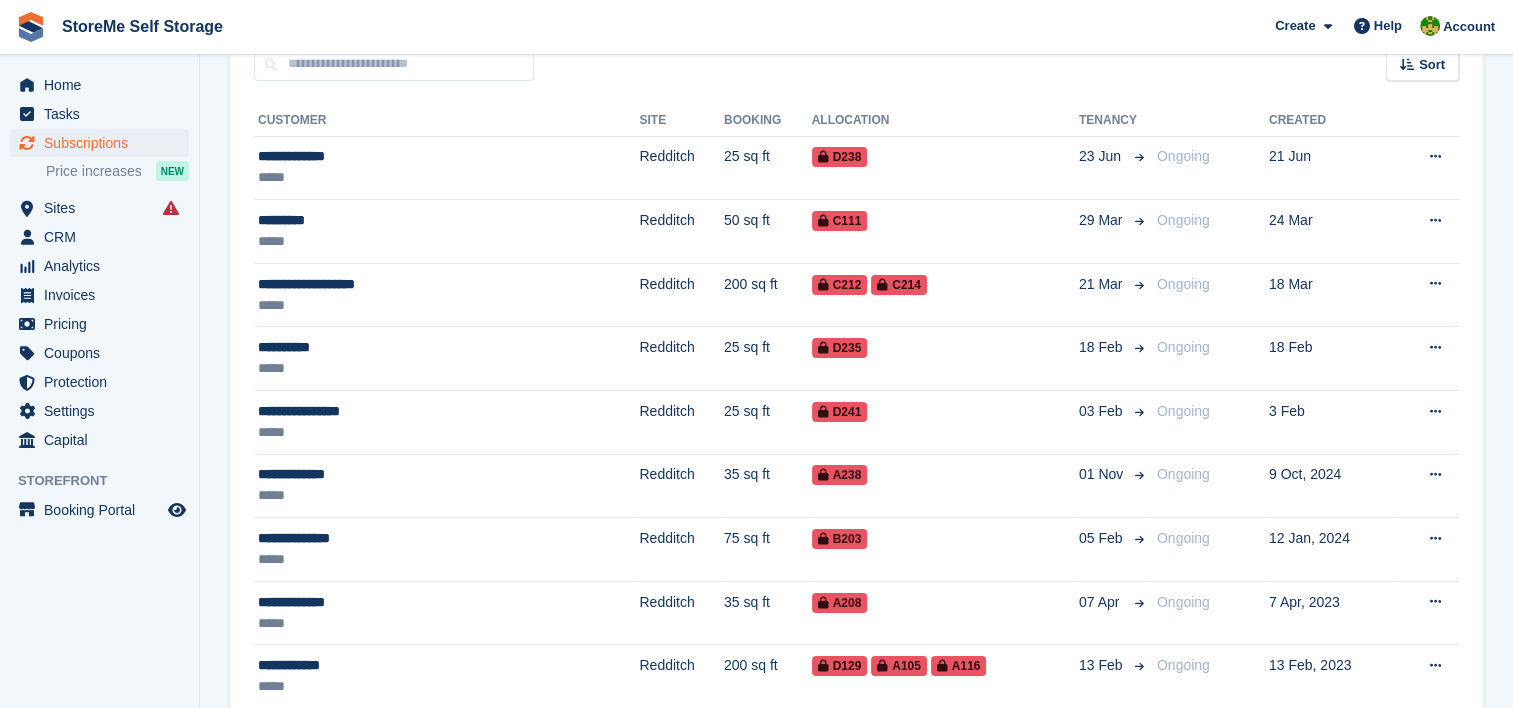 scroll, scrollTop: 200, scrollLeft: 0, axis: vertical 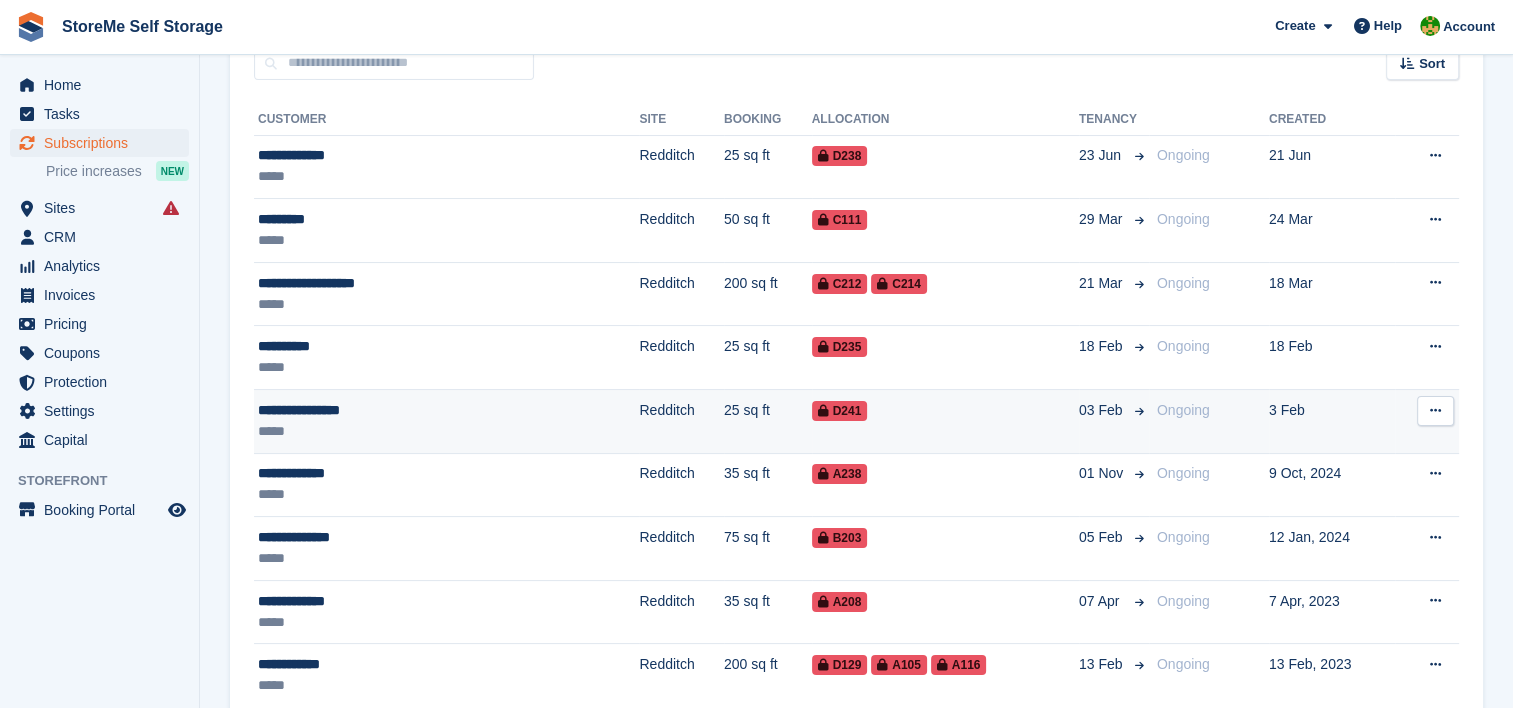 click on "25 sq ft" at bounding box center (768, 422) 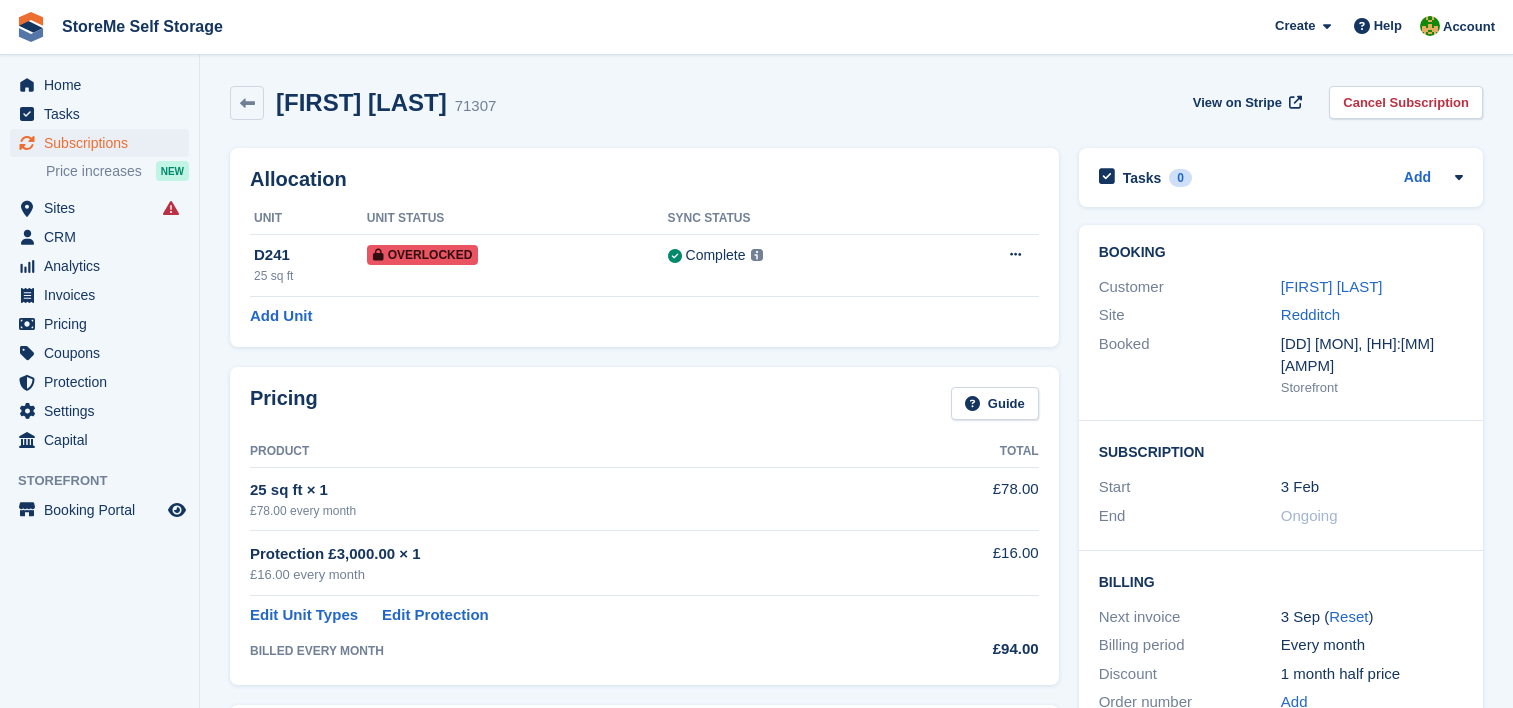 click on "[FIRST] [LAST]" at bounding box center [1332, 286] 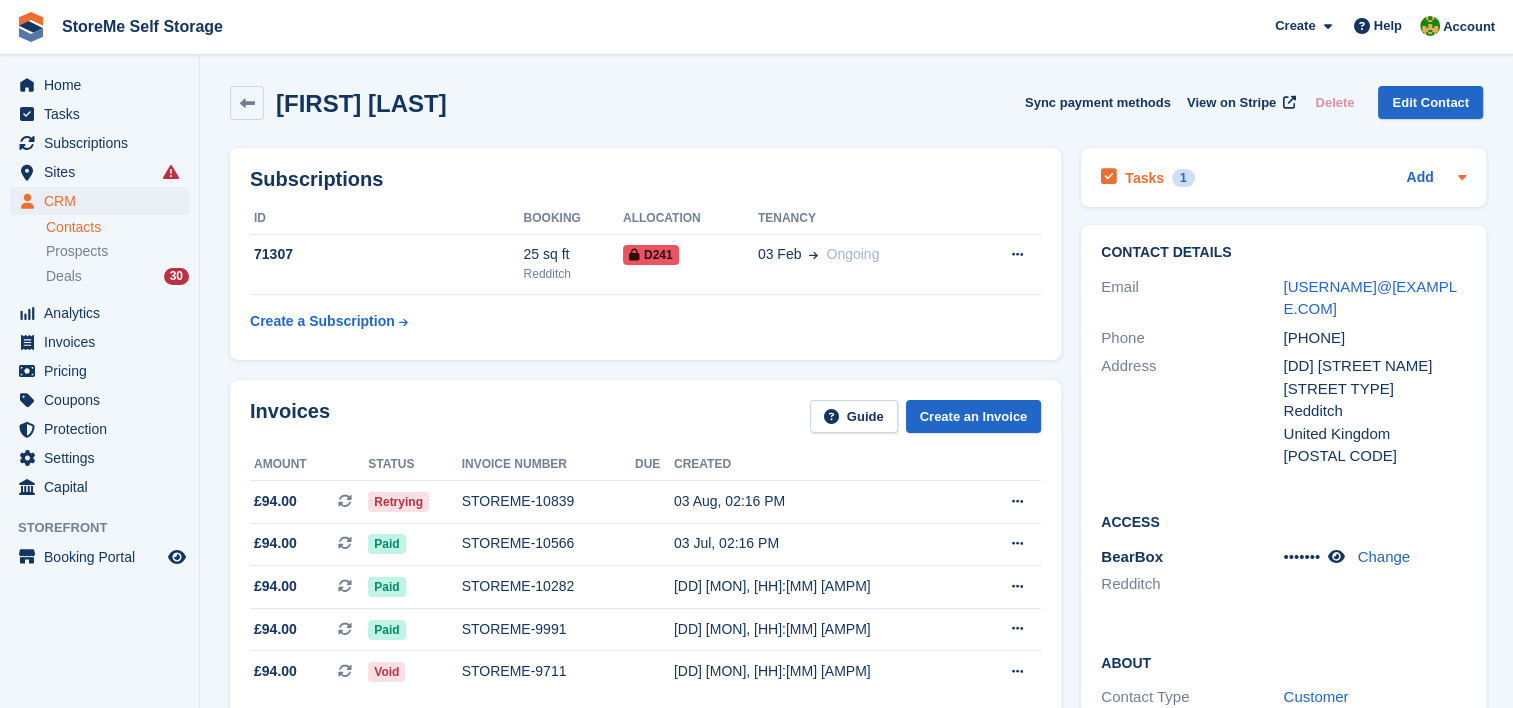 click on "Tasks" at bounding box center [1144, 178] 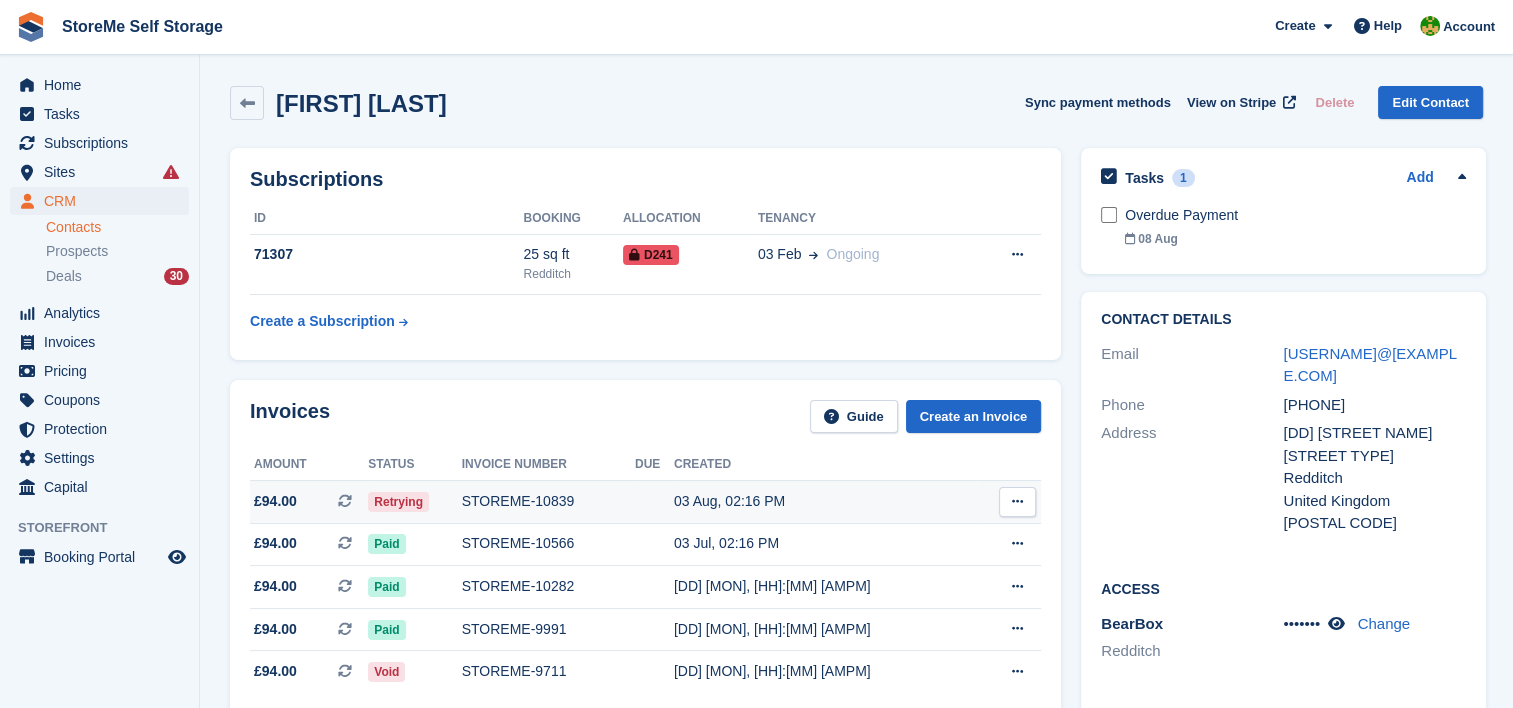 click on "STOREME-10839" at bounding box center [548, 501] 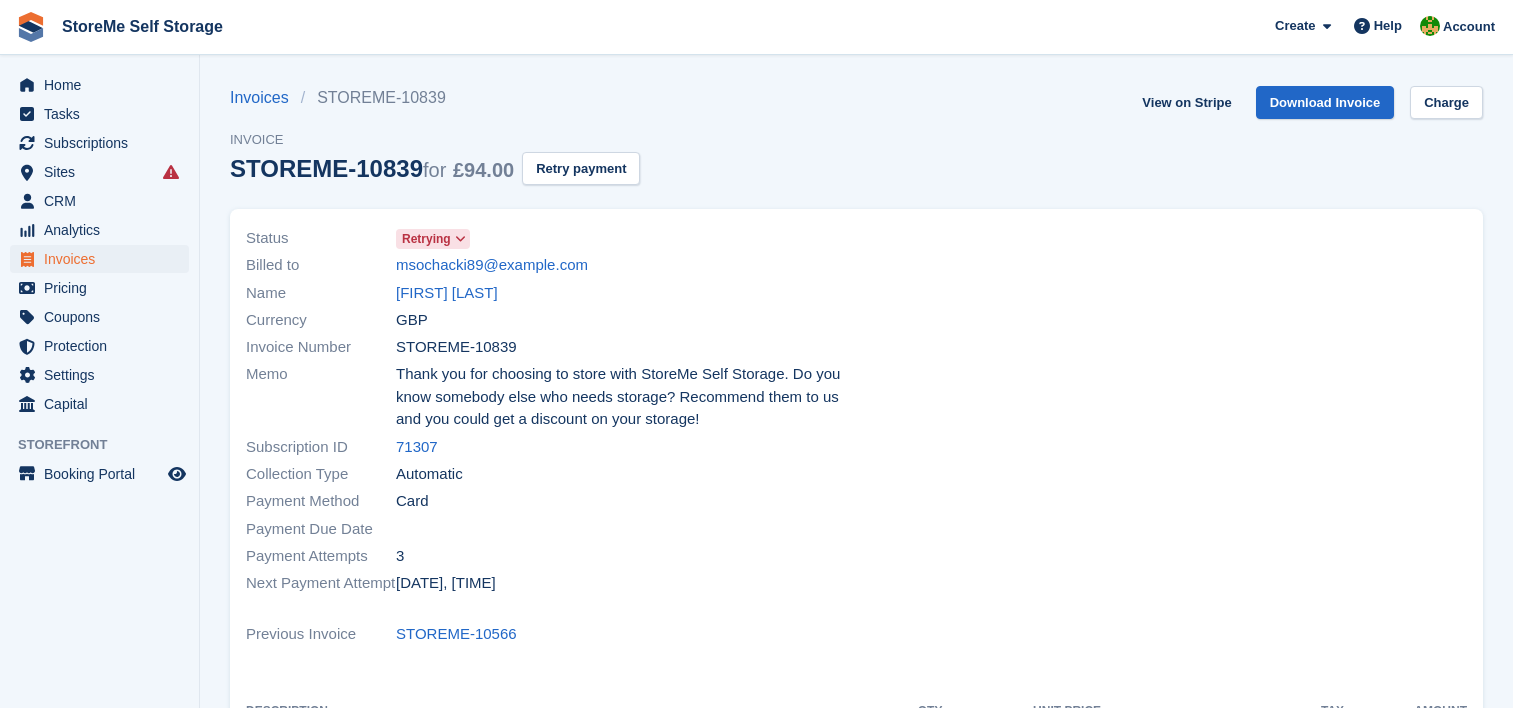 scroll, scrollTop: 0, scrollLeft: 0, axis: both 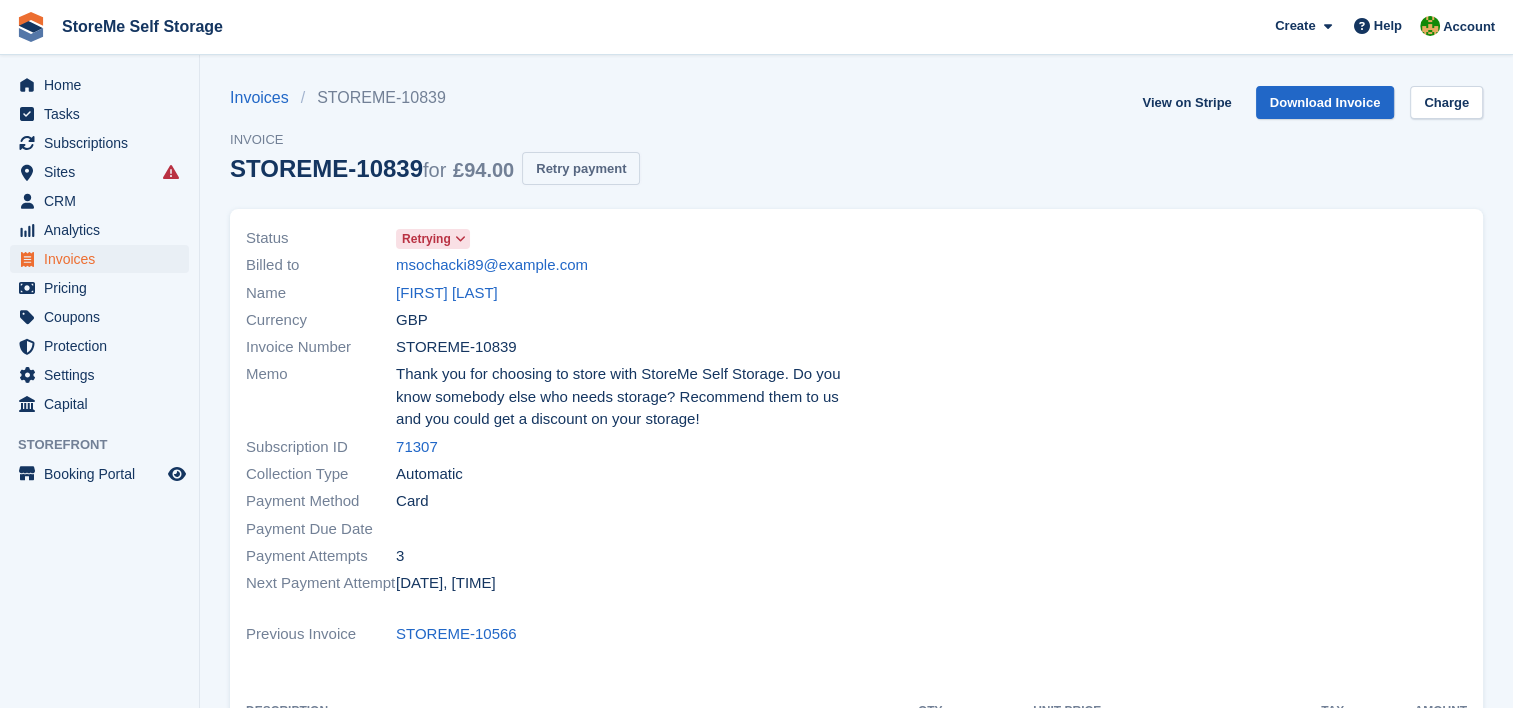 click on "Retry payment" at bounding box center [581, 168] 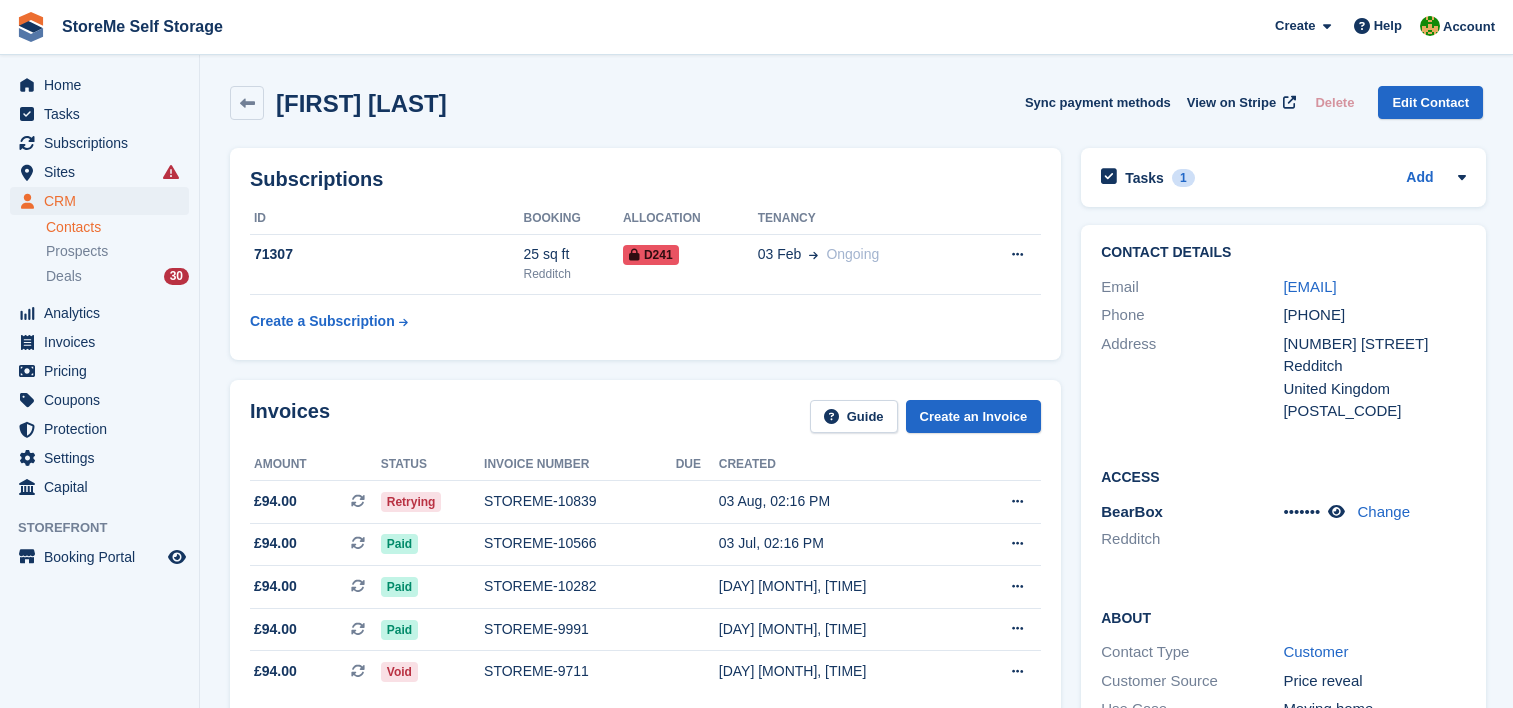 scroll, scrollTop: 0, scrollLeft: 0, axis: both 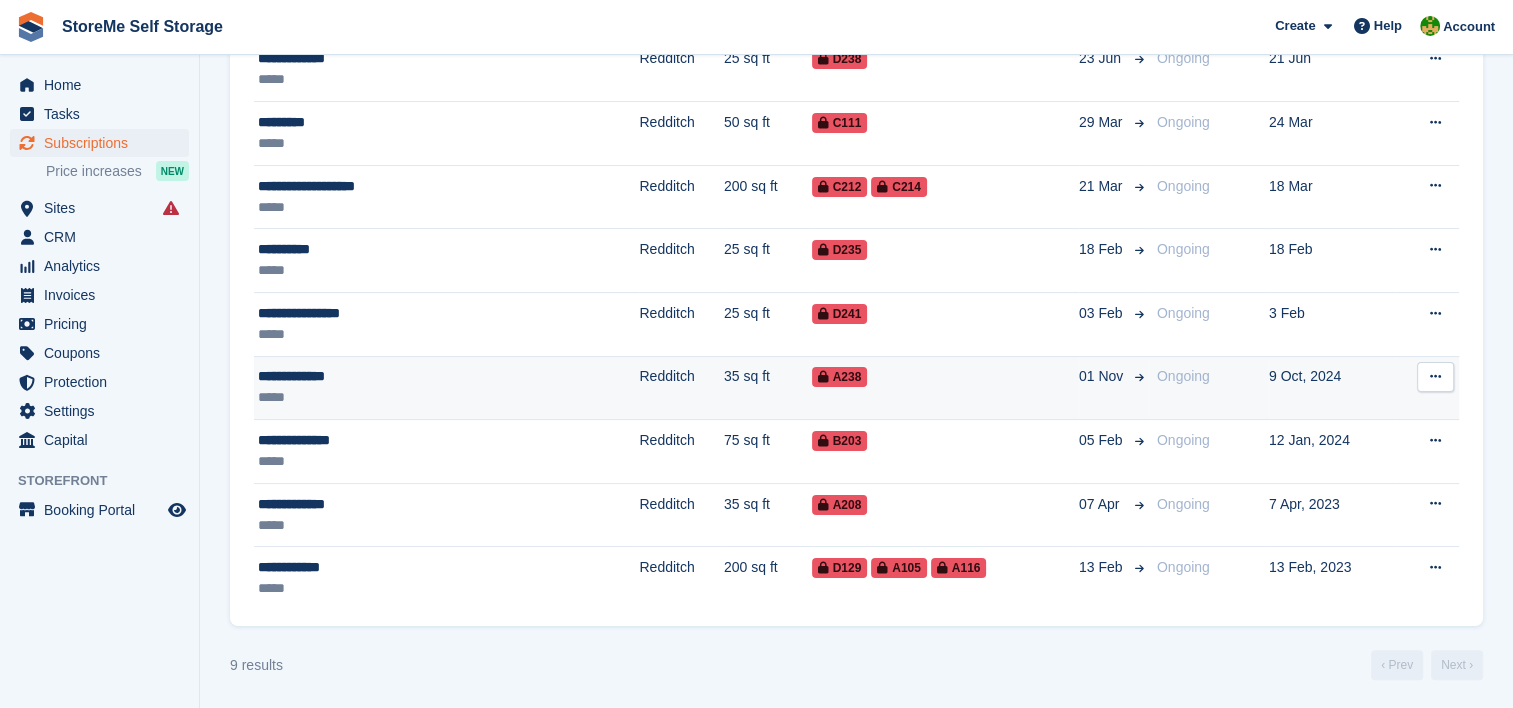 click on "35 sq ft" at bounding box center [768, 388] 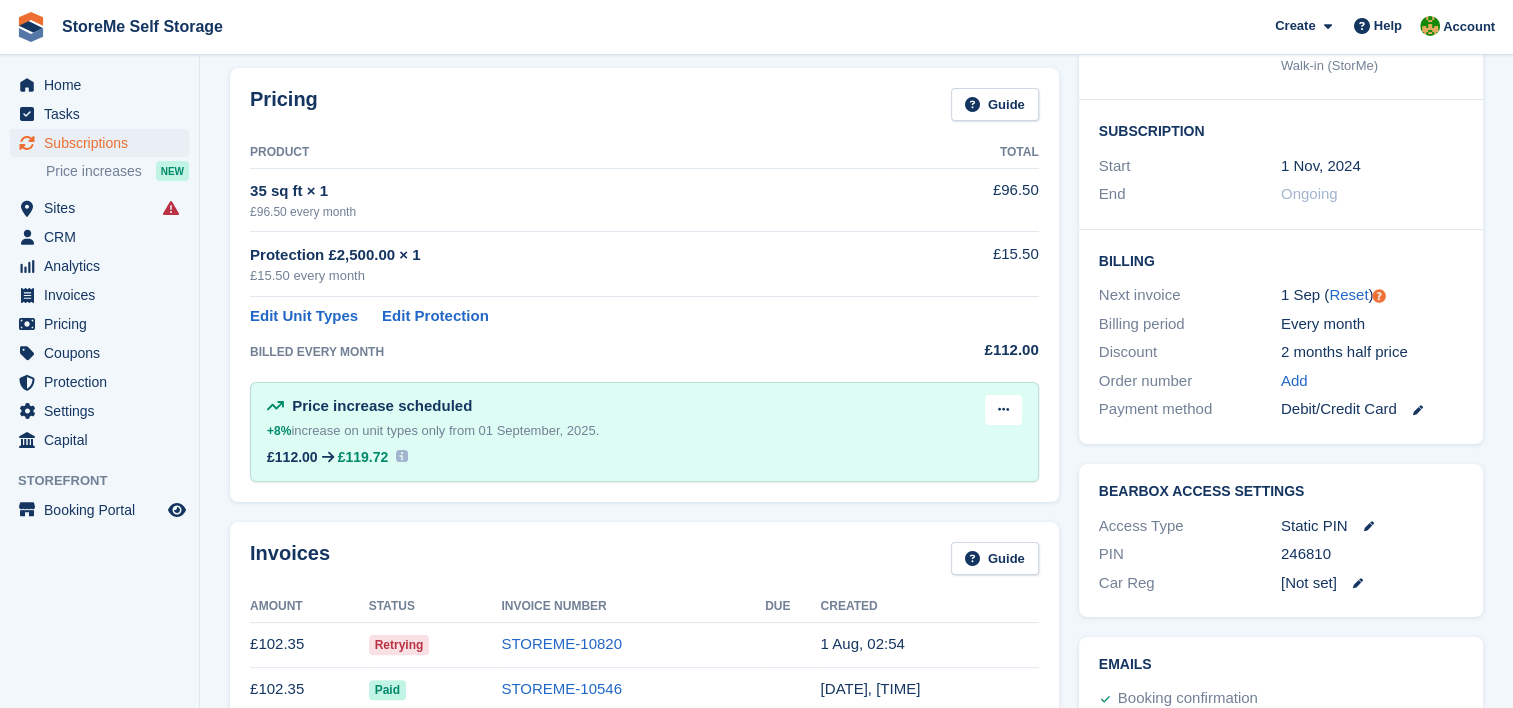 scroll, scrollTop: 0, scrollLeft: 0, axis: both 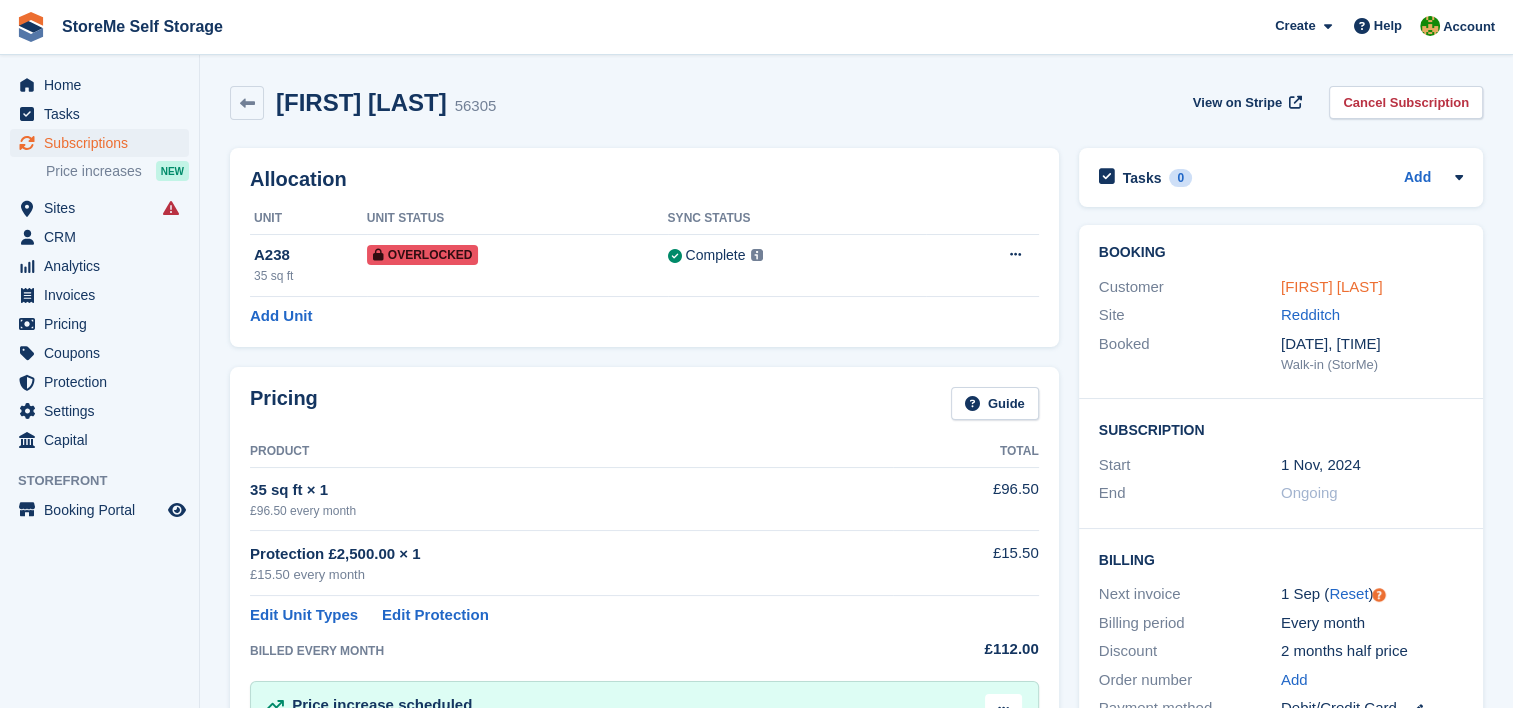 click on "[FIRST] [LAST]" at bounding box center [1332, 286] 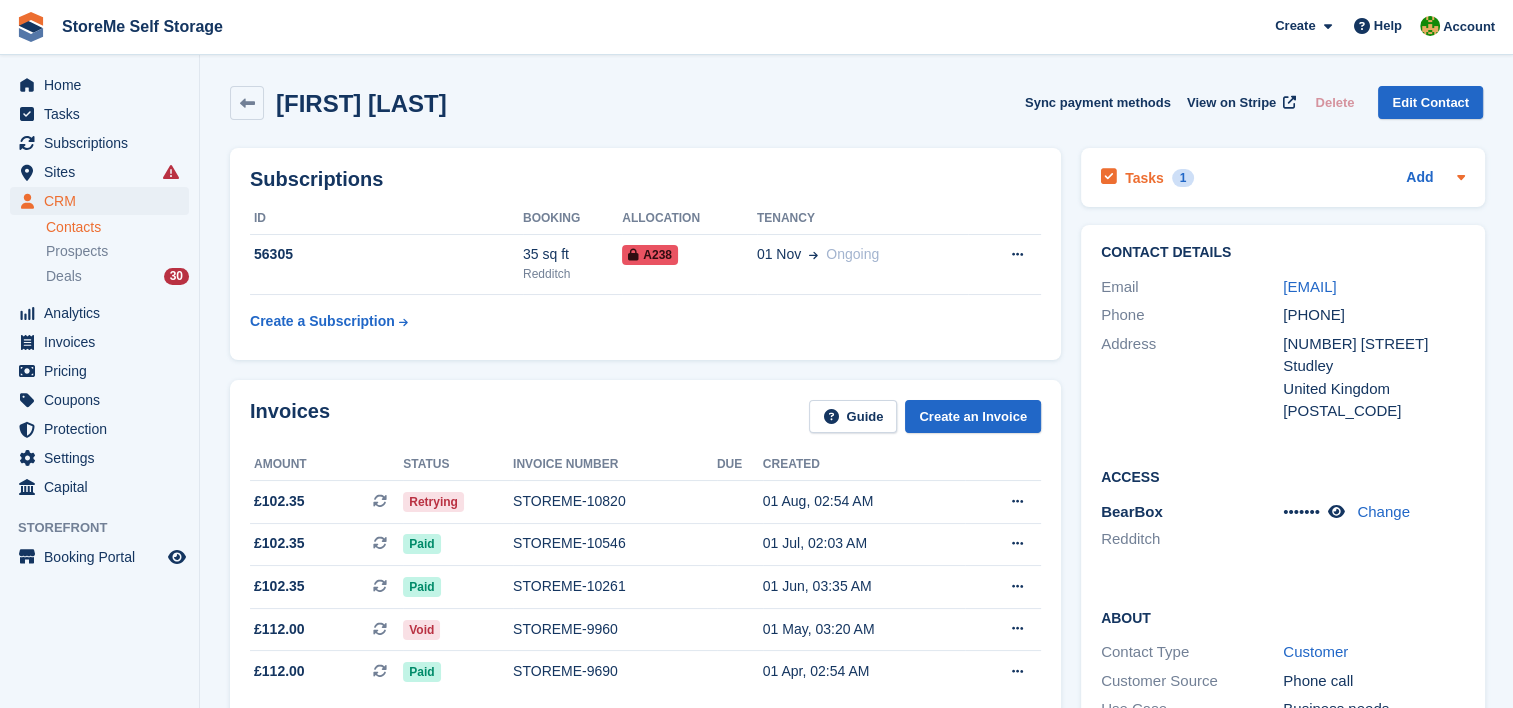 click on "Tasks" at bounding box center (1144, 178) 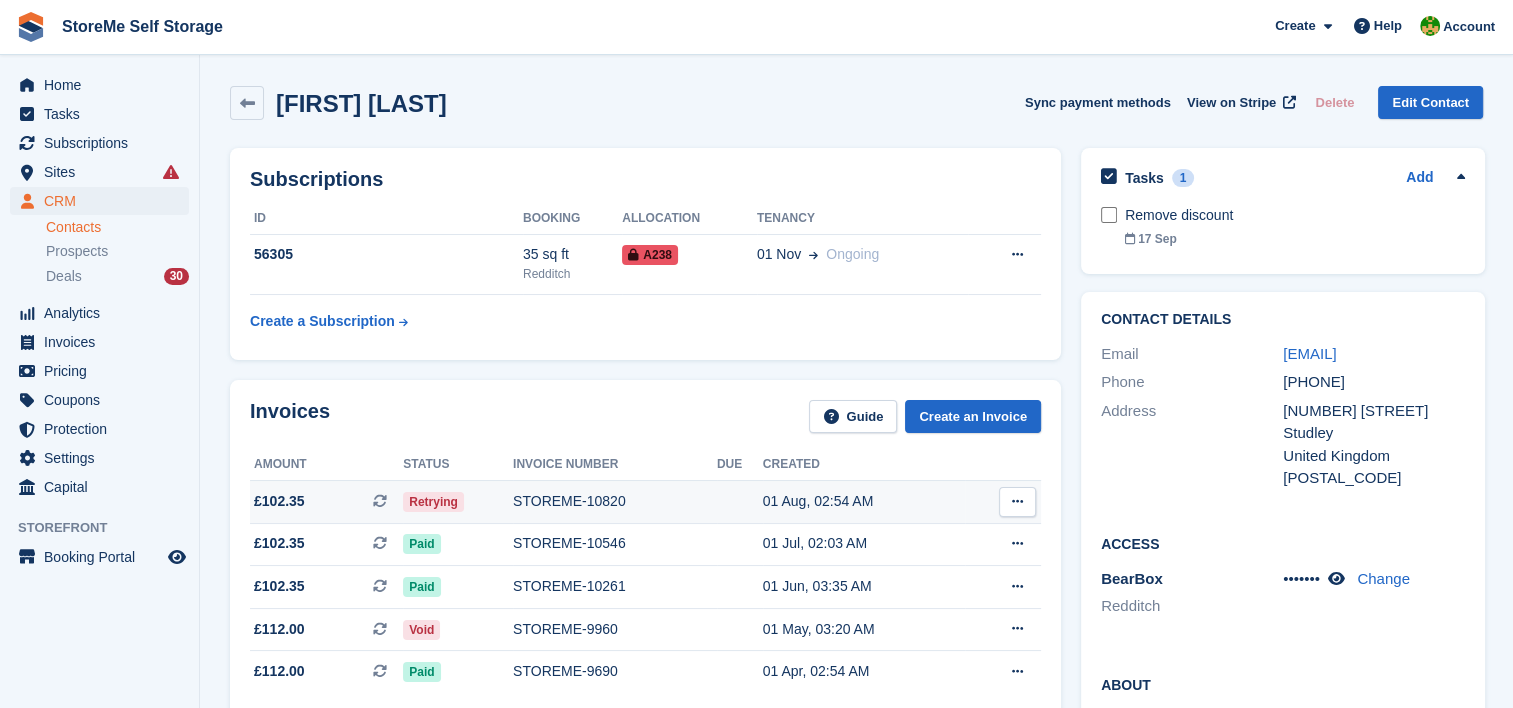 click on "STOREME-10820" at bounding box center [615, 501] 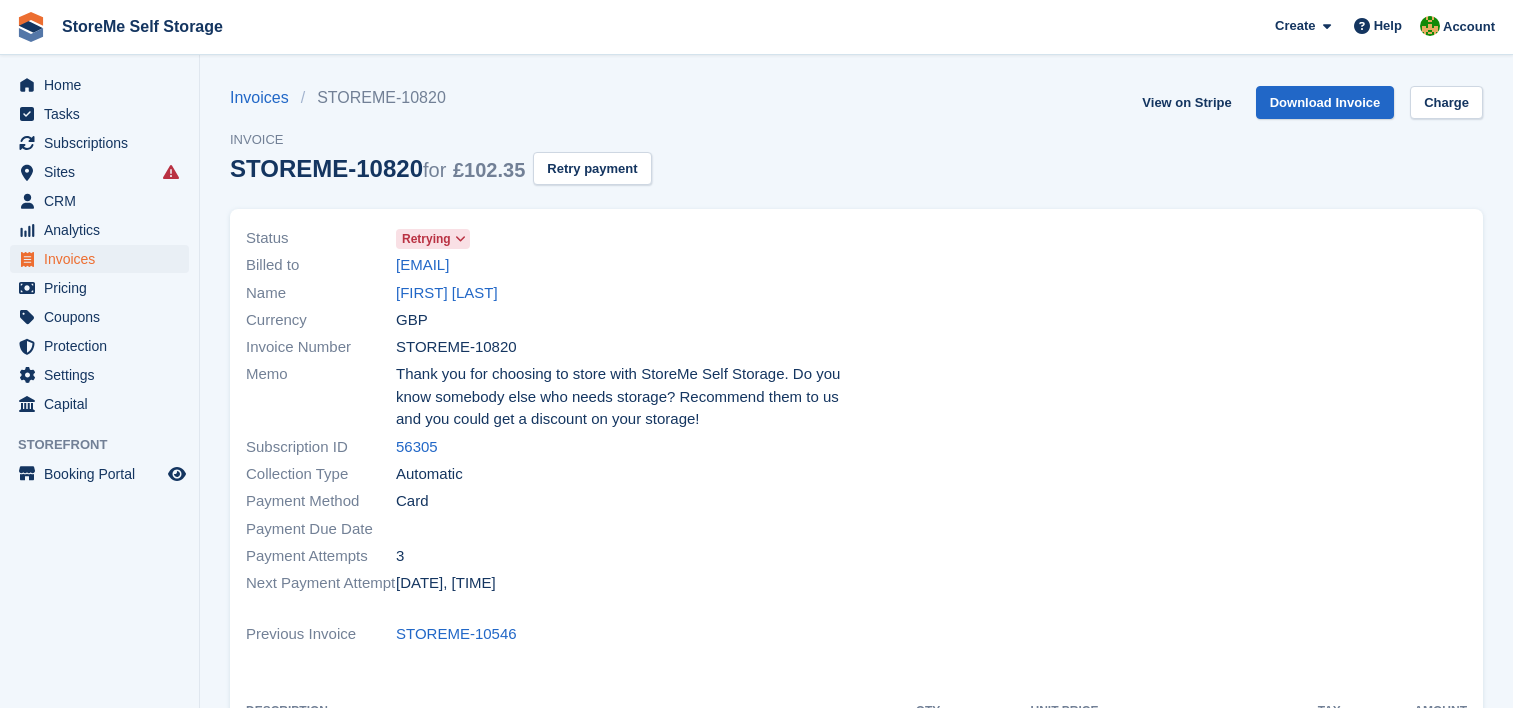 scroll, scrollTop: 0, scrollLeft: 0, axis: both 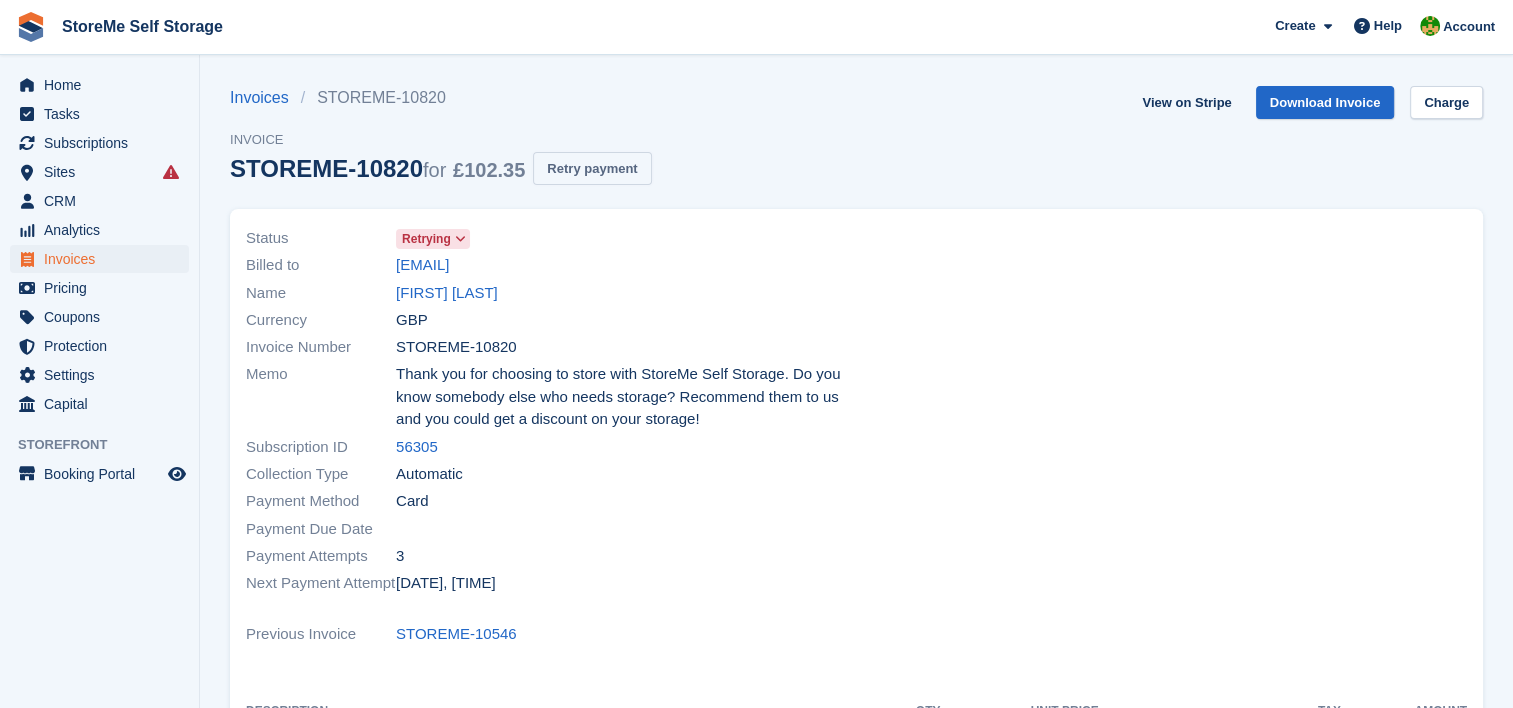 click on "Retry payment" at bounding box center [592, 168] 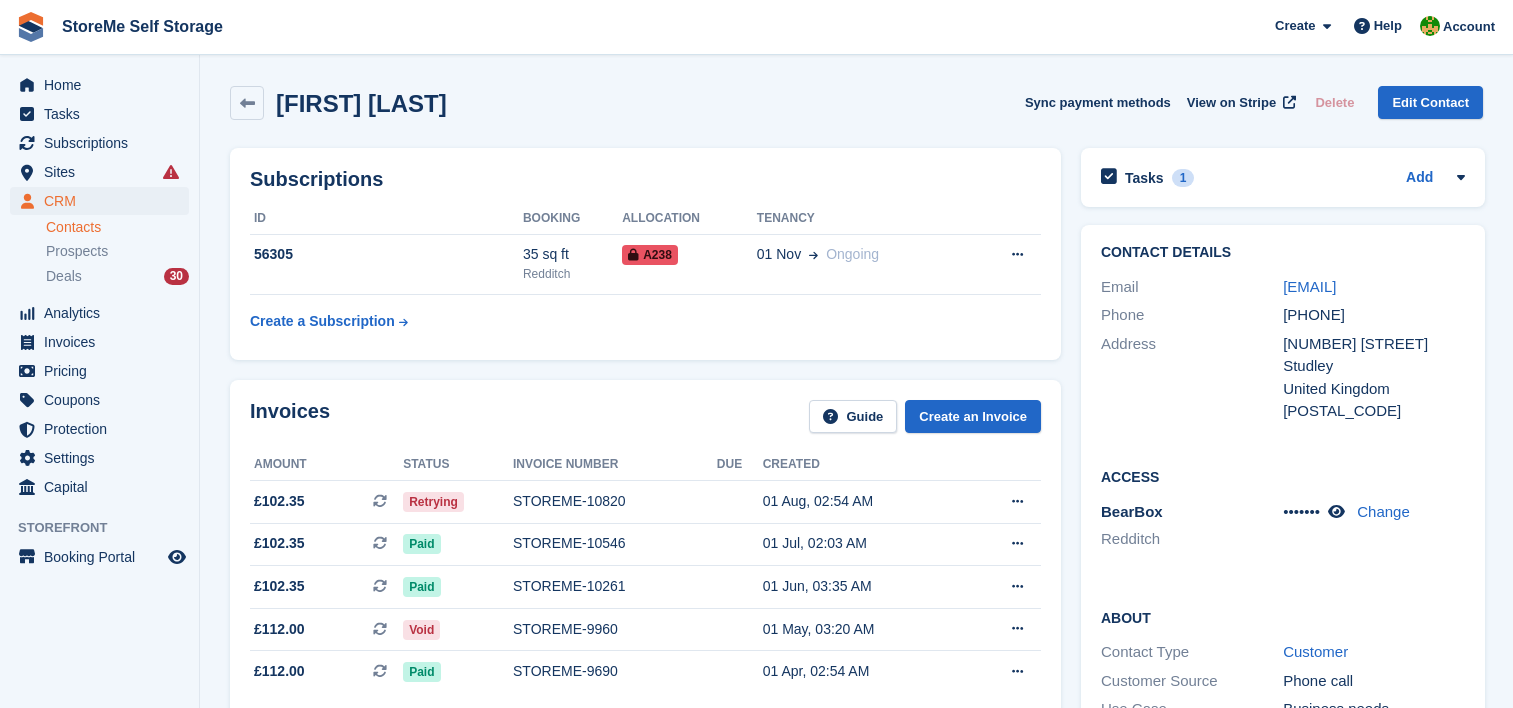 scroll, scrollTop: 0, scrollLeft: 0, axis: both 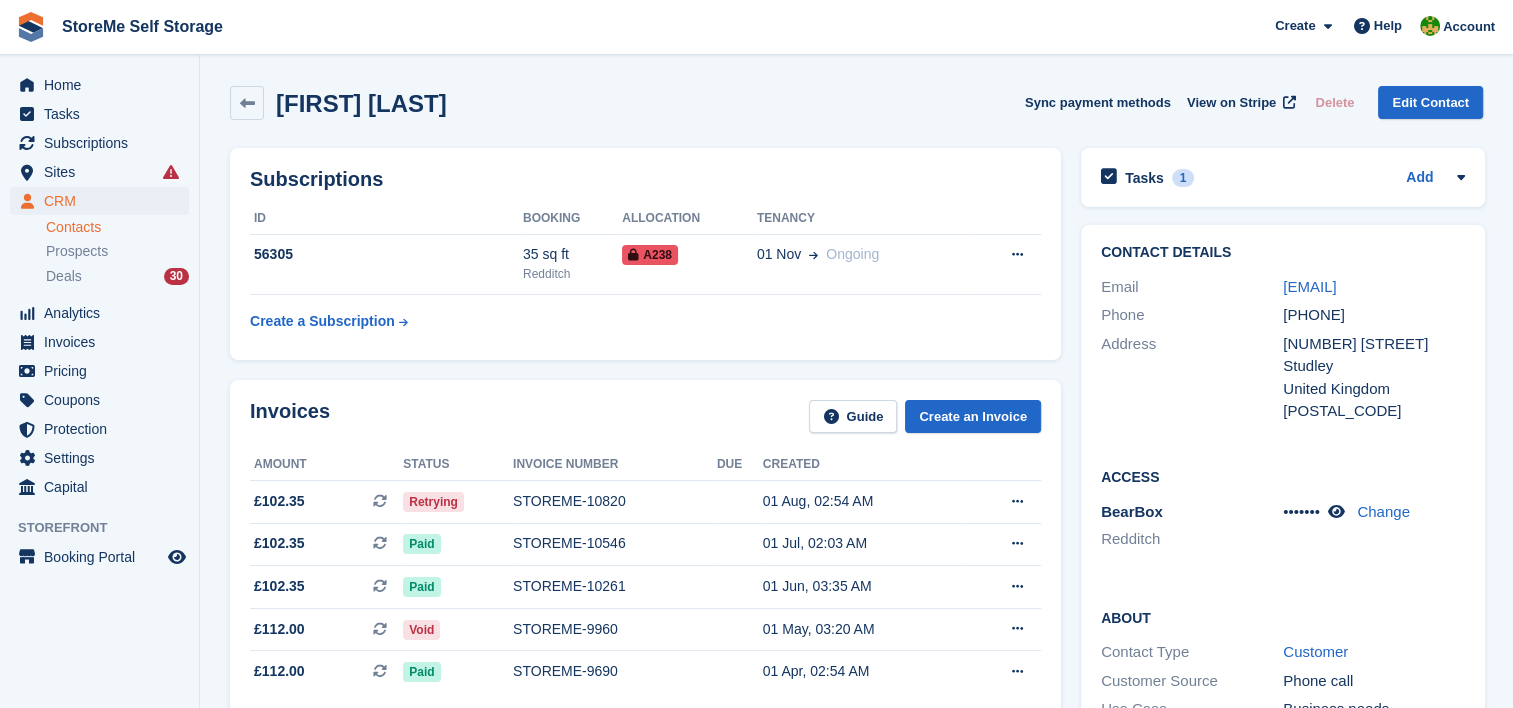 drag, startPoint x: 1459, startPoint y: 288, endPoint x: 1272, endPoint y: 277, distance: 187.32326 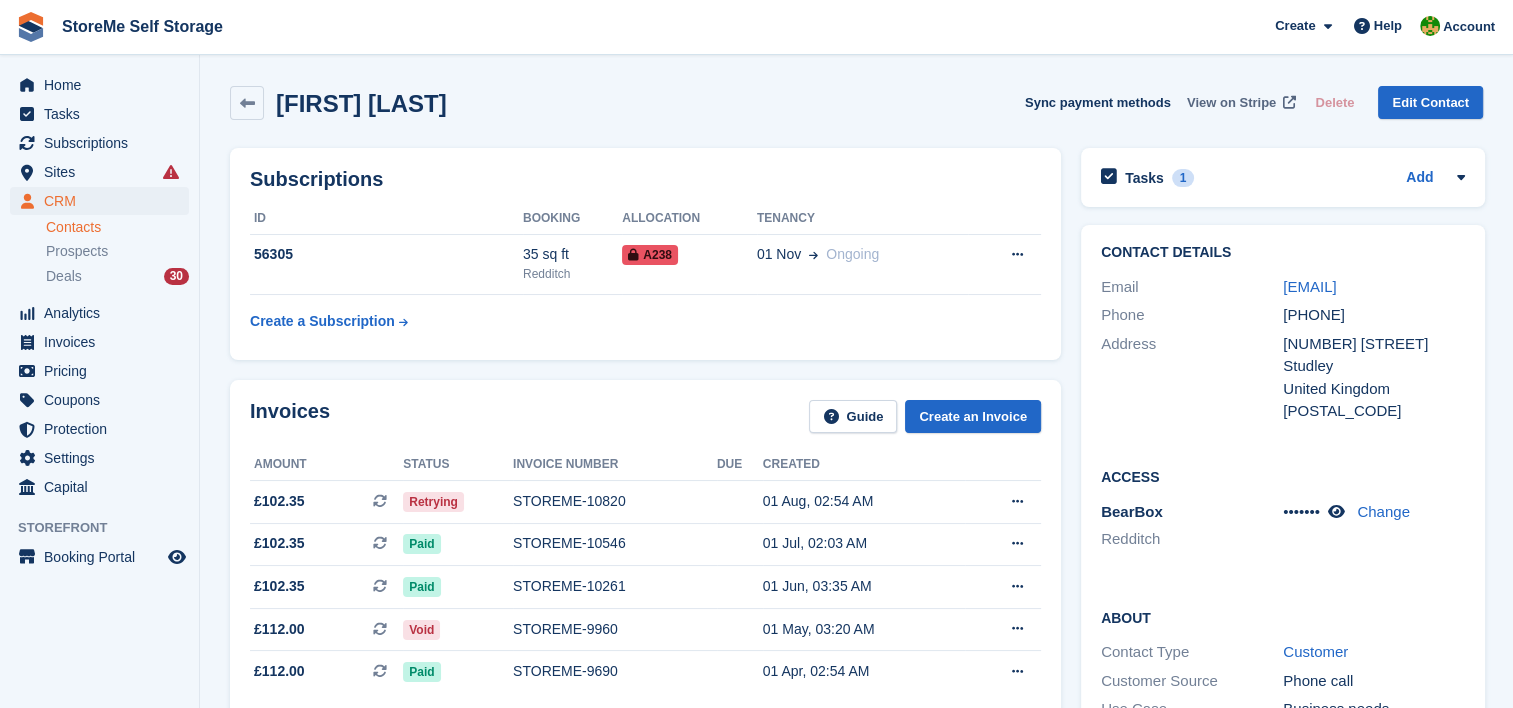 click on "View on Stripe" at bounding box center (1231, 103) 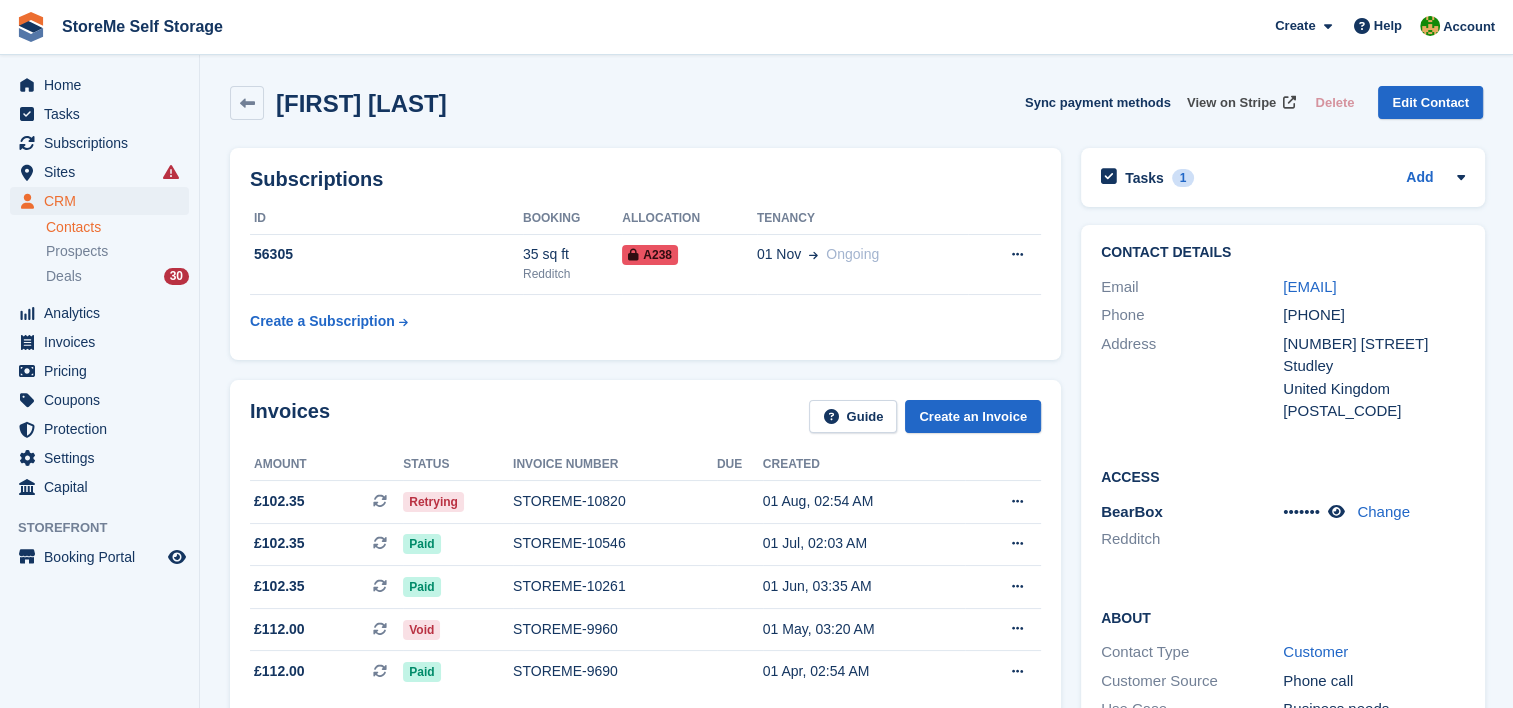 scroll, scrollTop: 700, scrollLeft: 0, axis: vertical 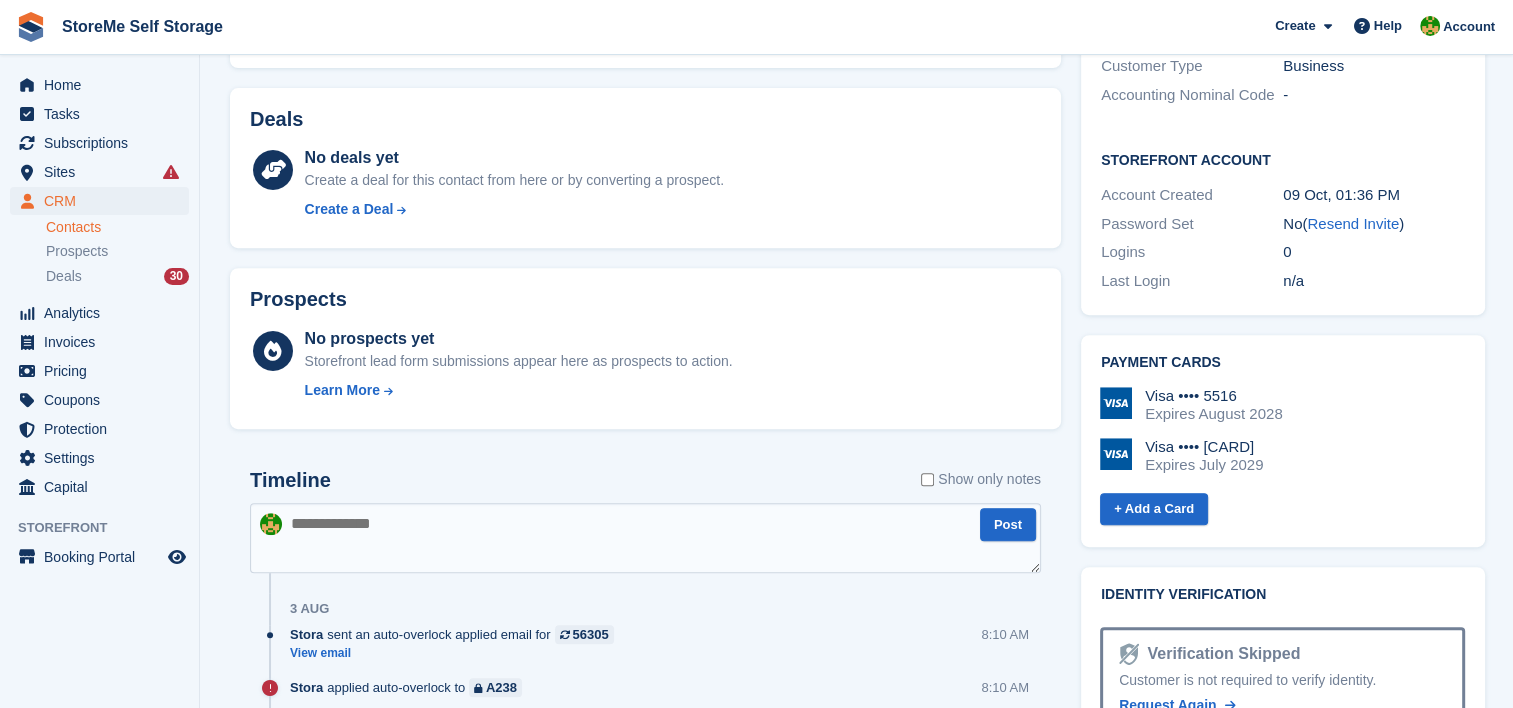 click at bounding box center [645, 538] 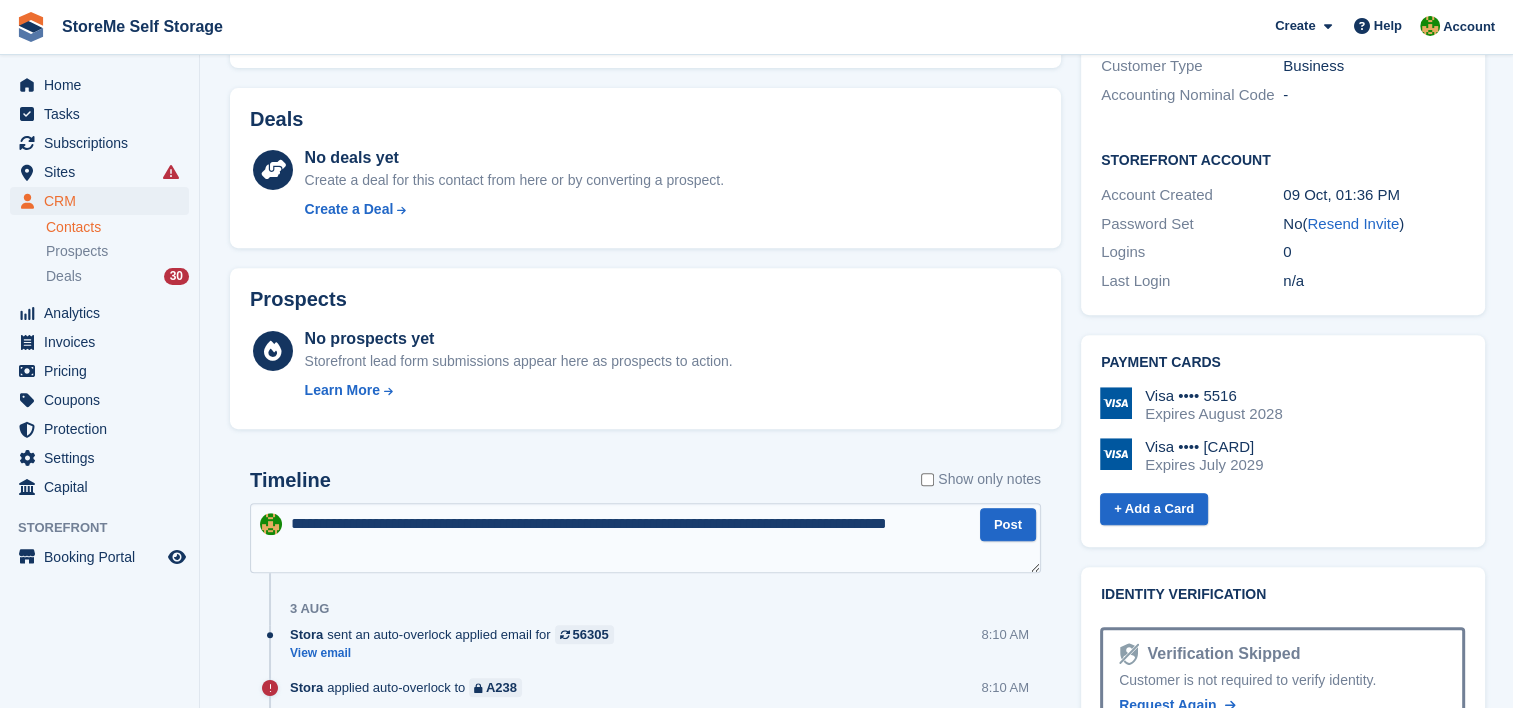 type on "**********" 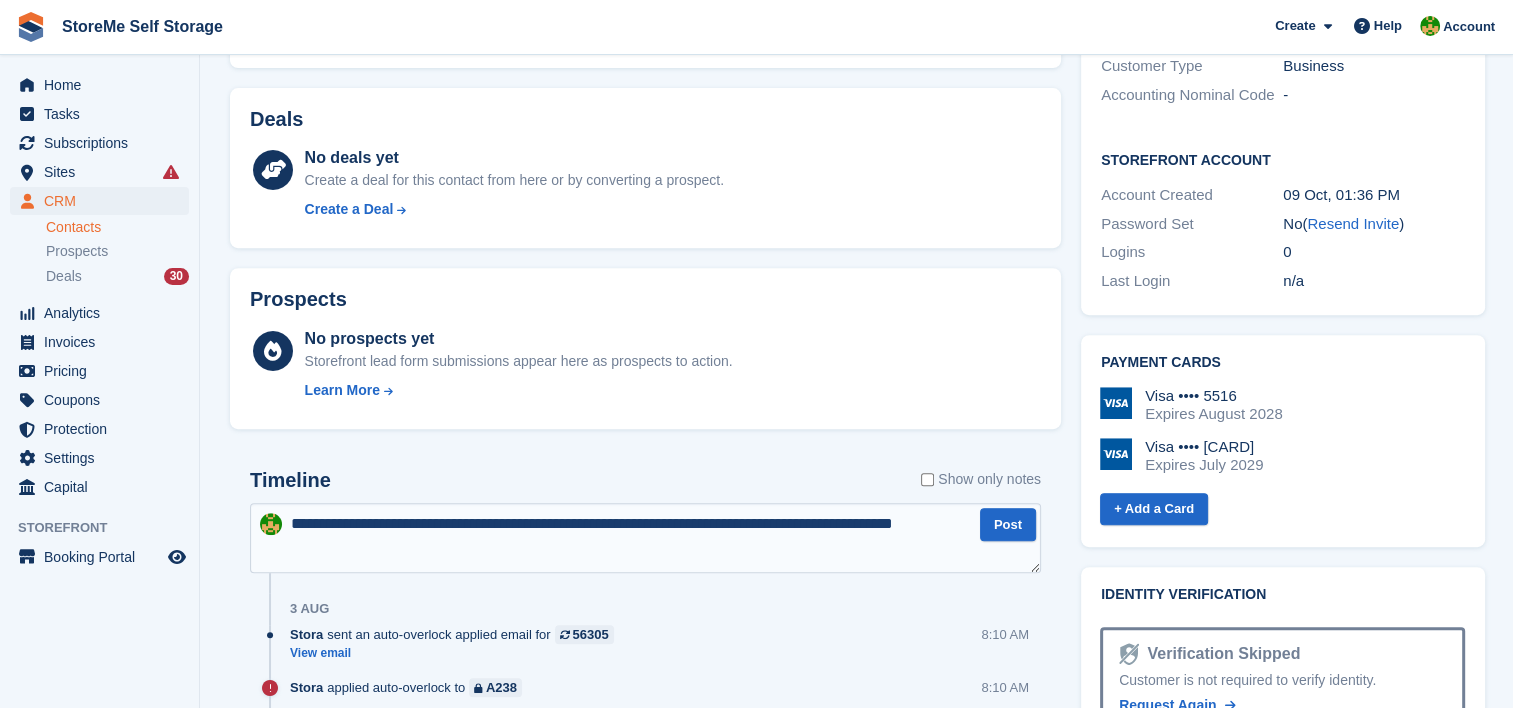 type 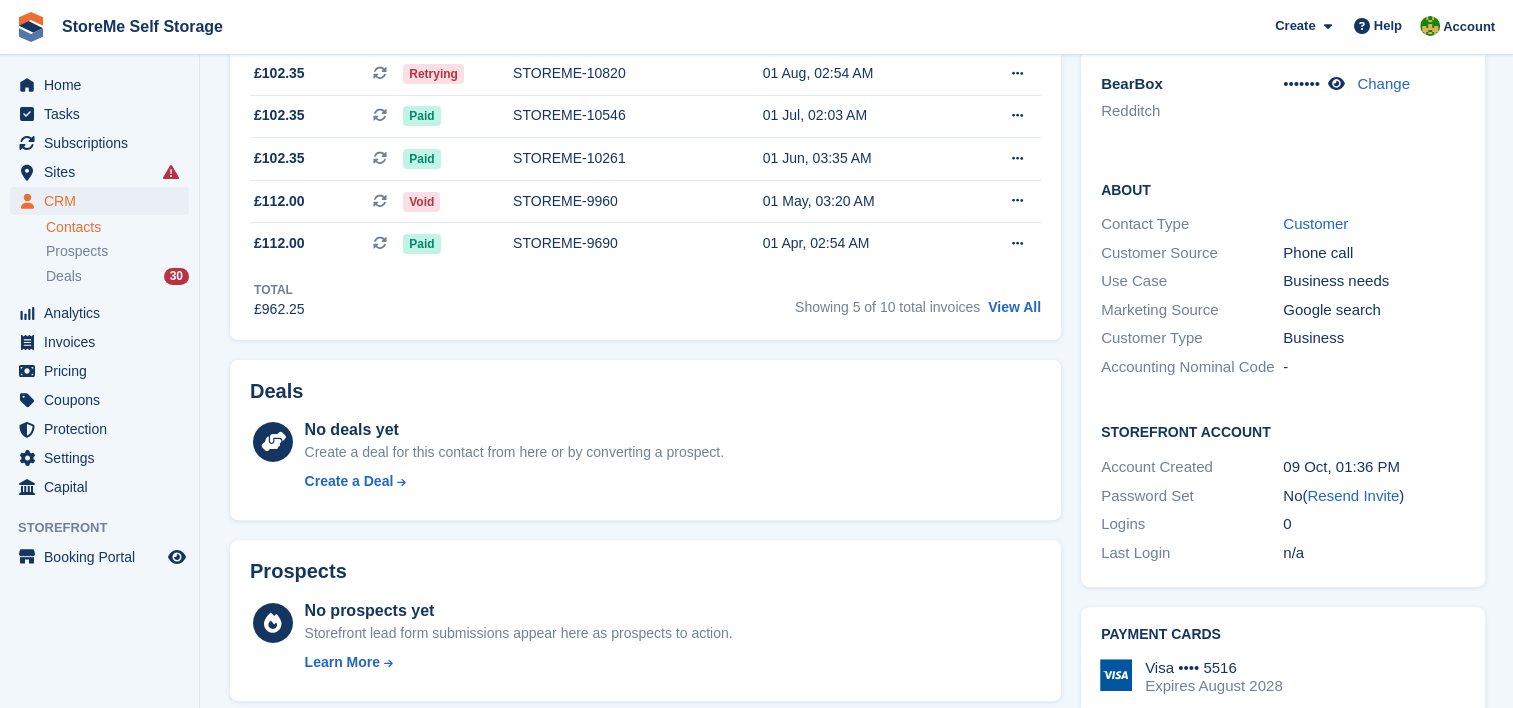 scroll, scrollTop: 0, scrollLeft: 0, axis: both 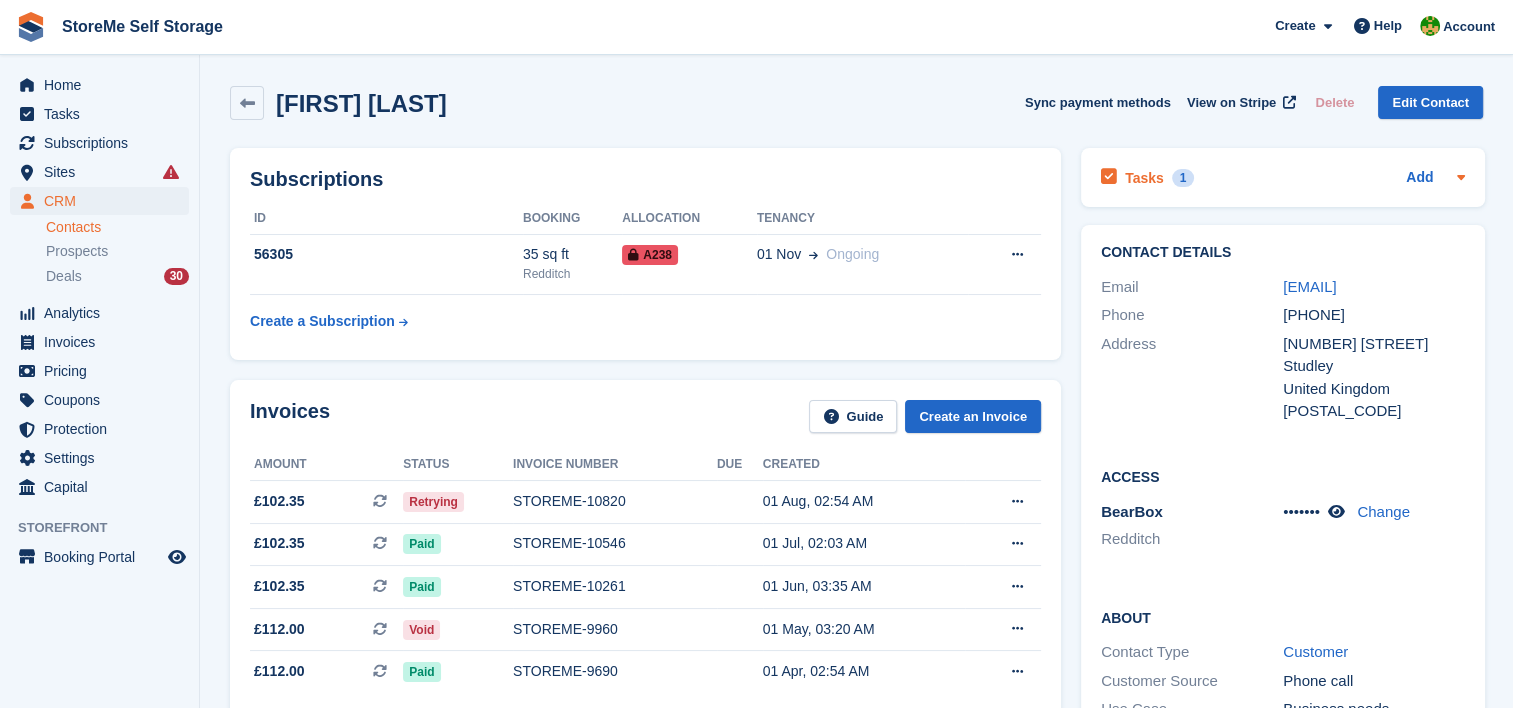click on "Tasks" at bounding box center (1144, 178) 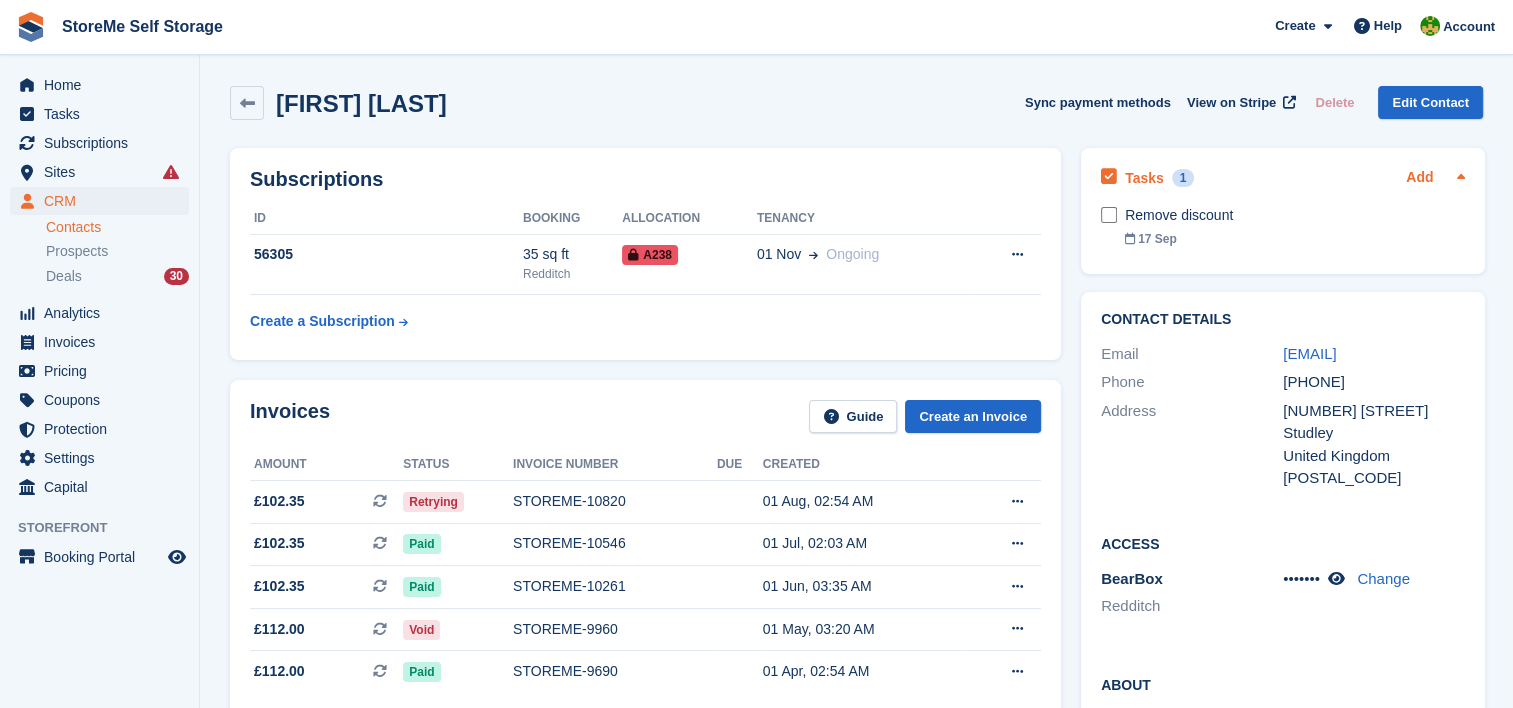 click on "Add" at bounding box center [1419, 178] 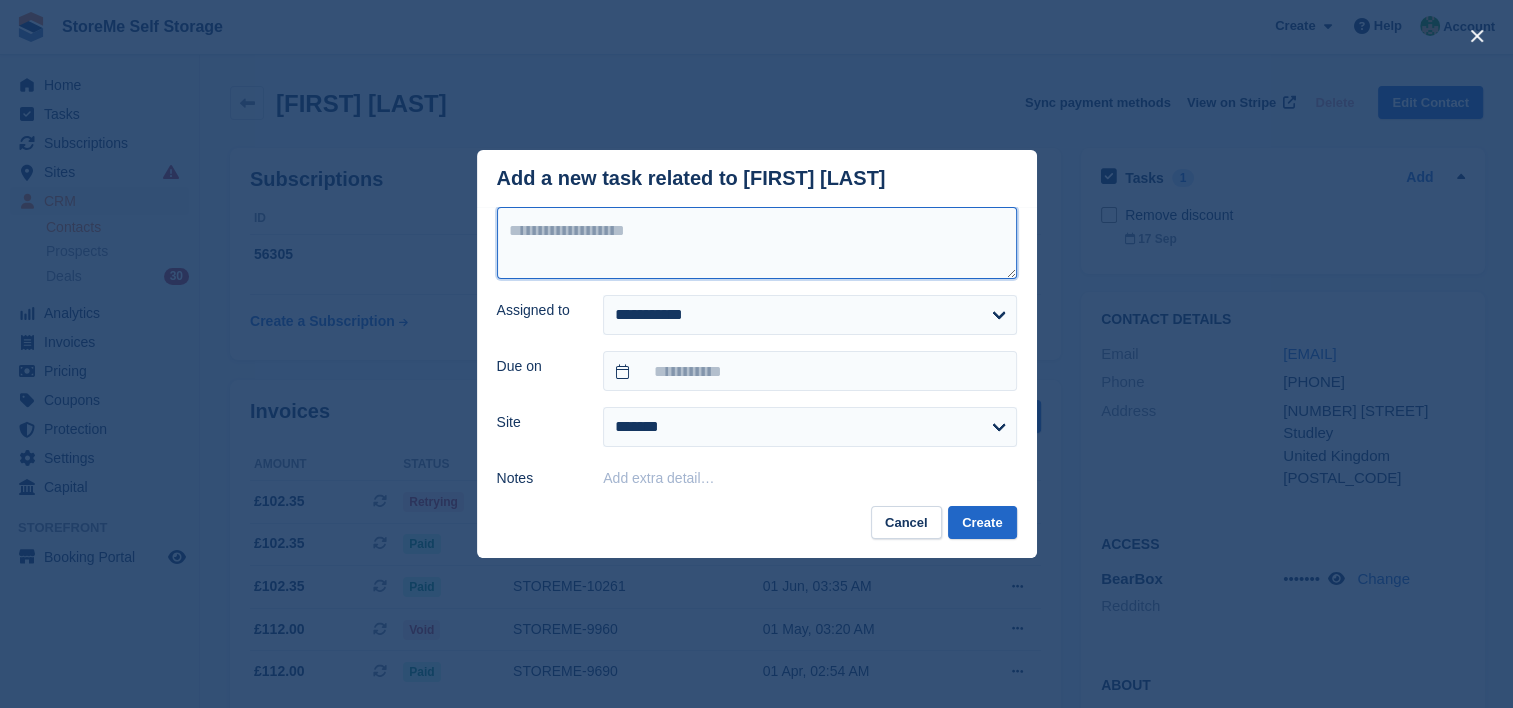 click at bounding box center (757, 243) 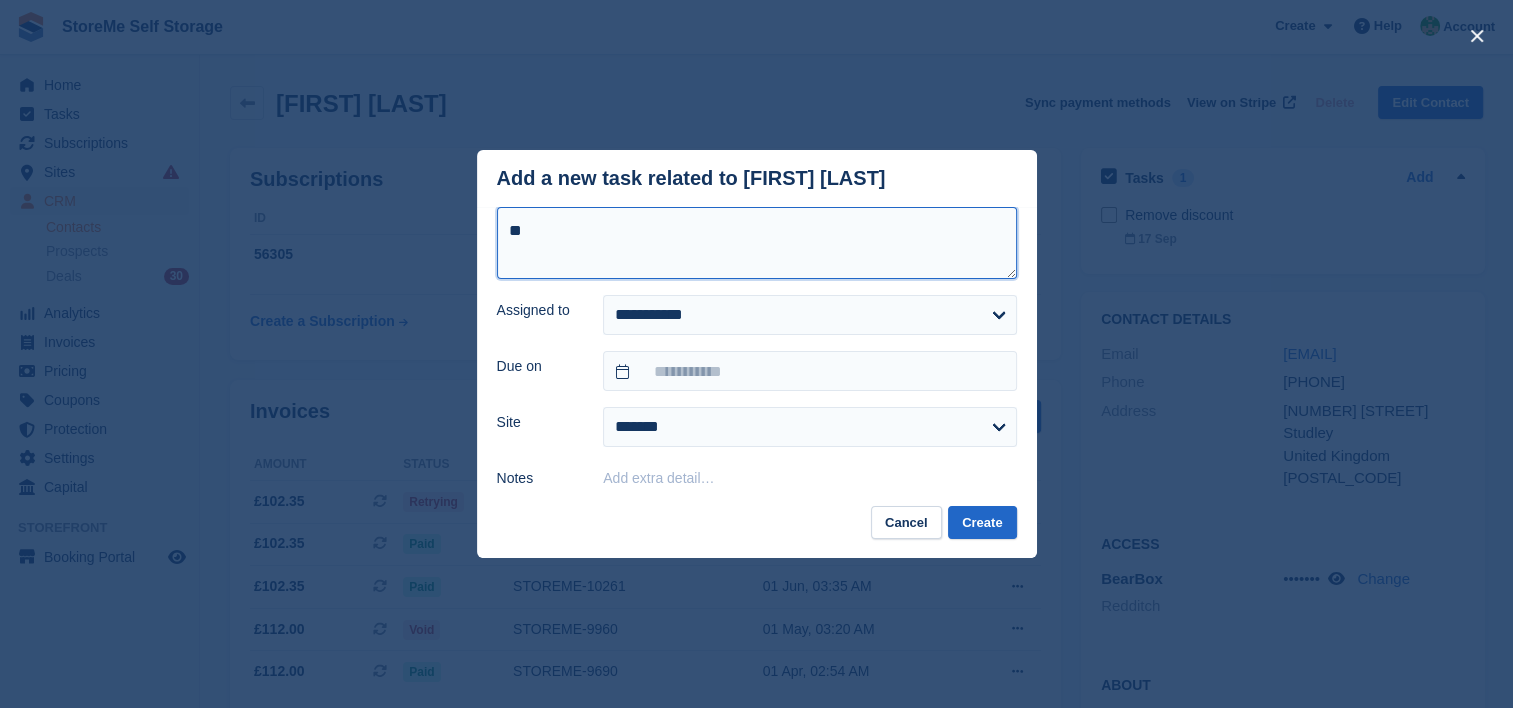 type on "*" 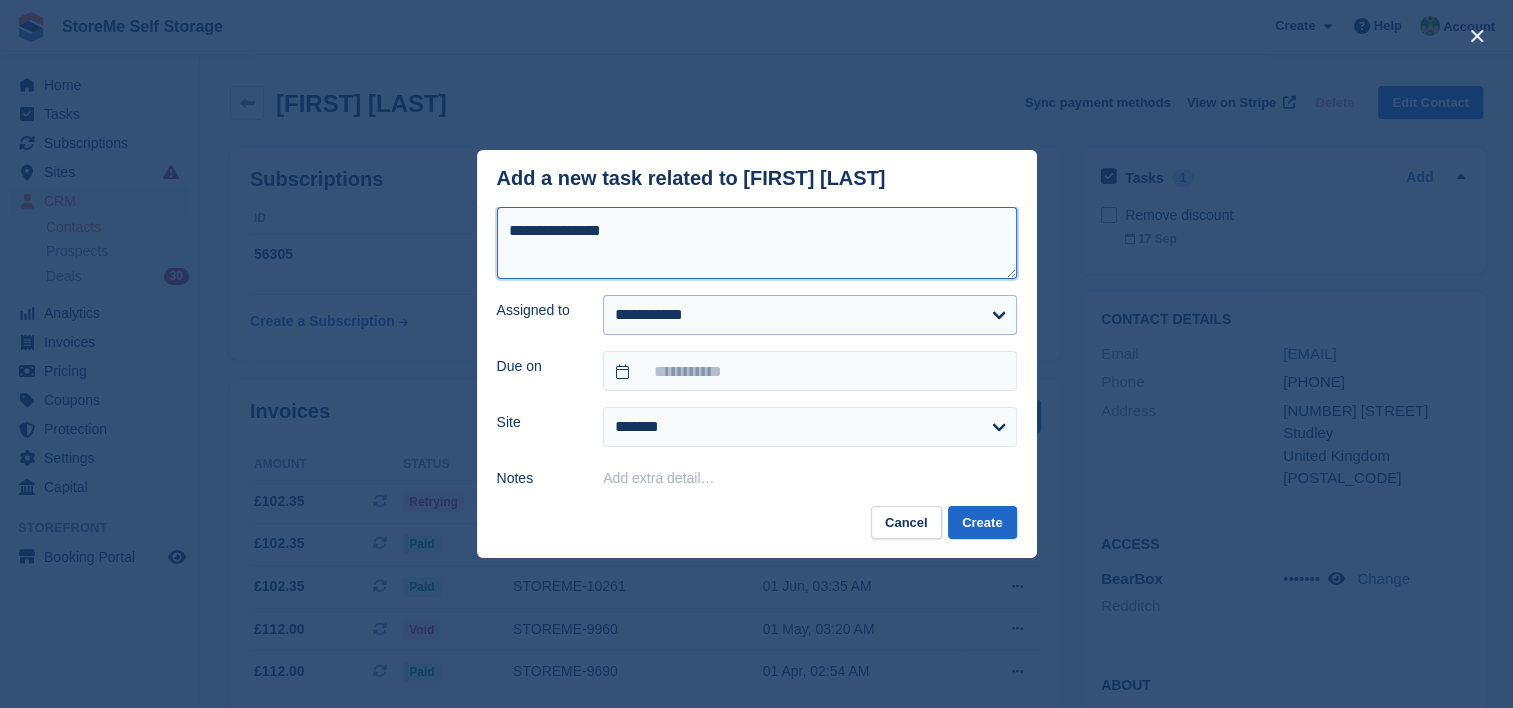 type on "**********" 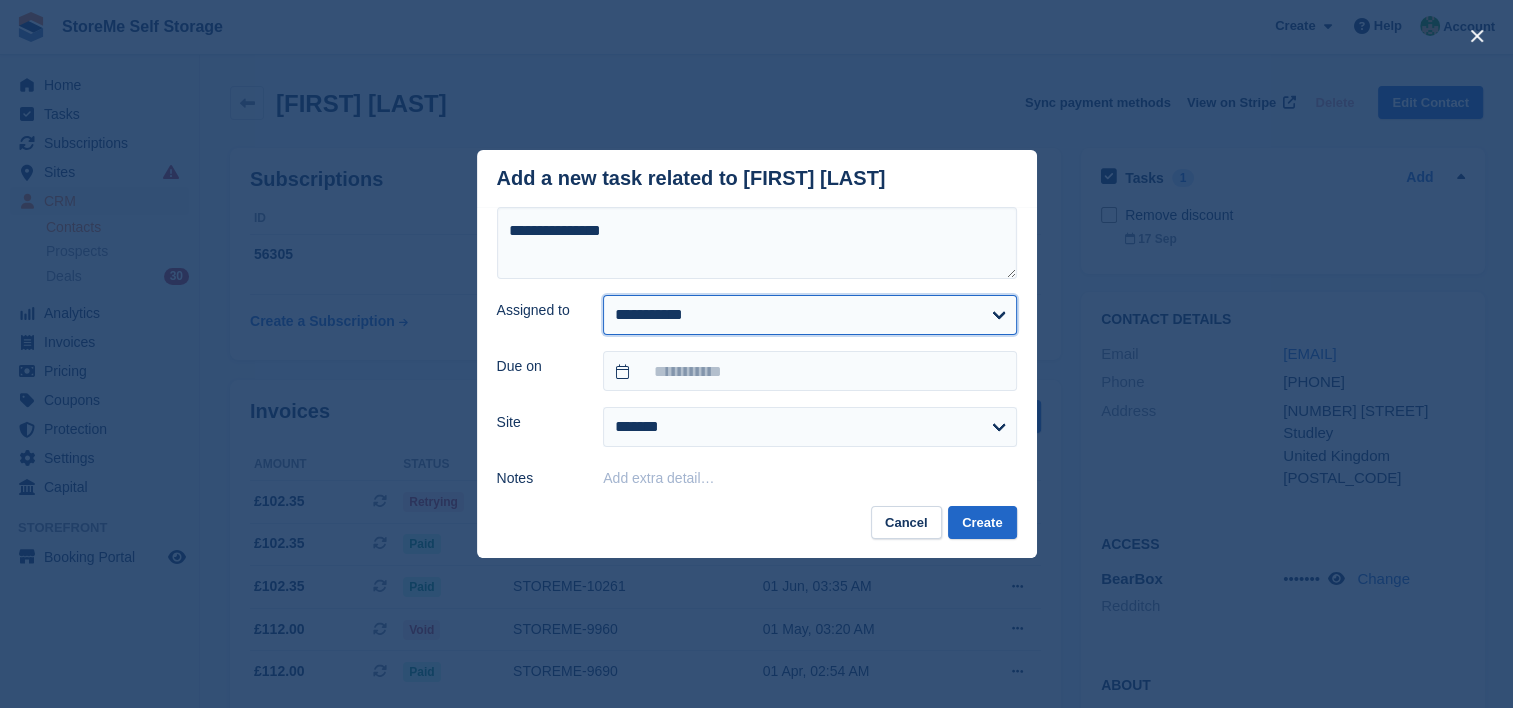 click on "**********" at bounding box center [809, 315] 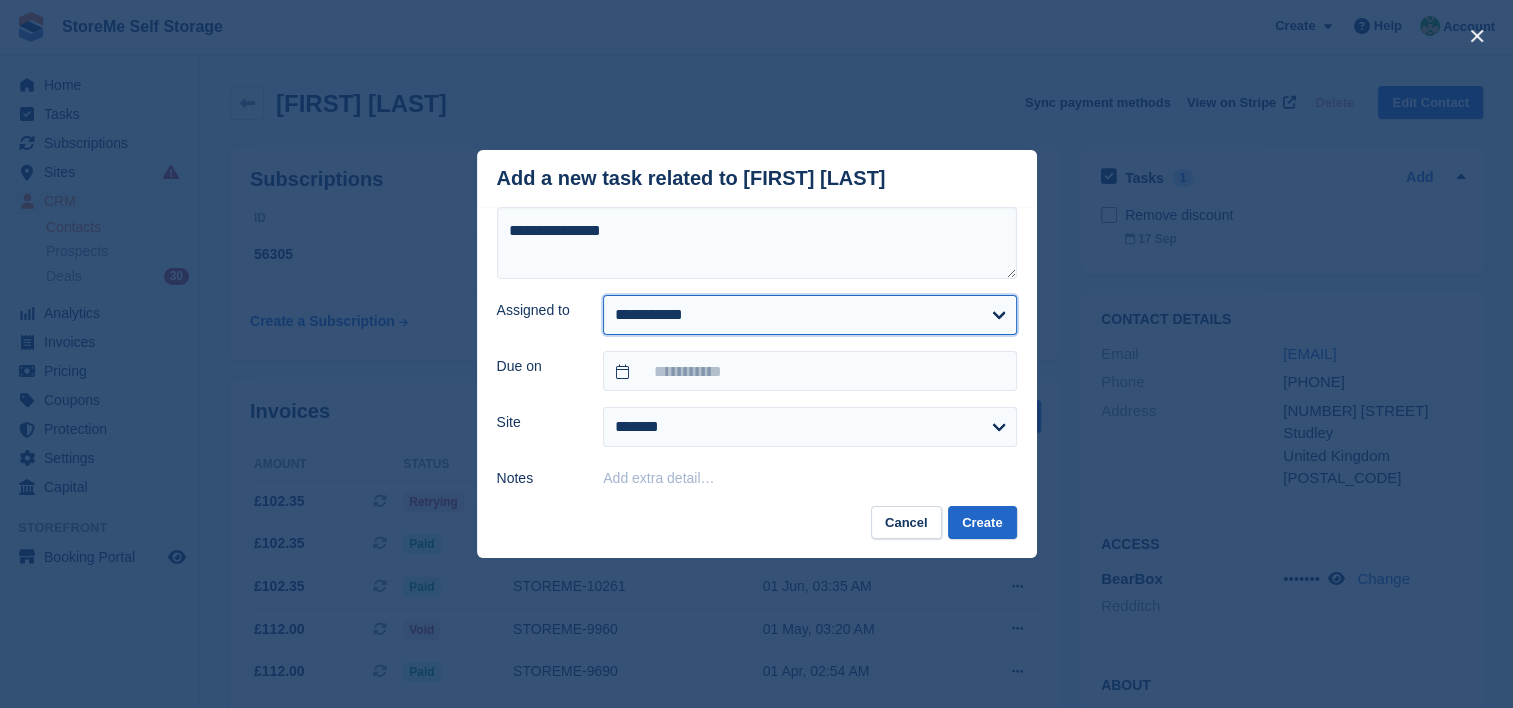select on "**" 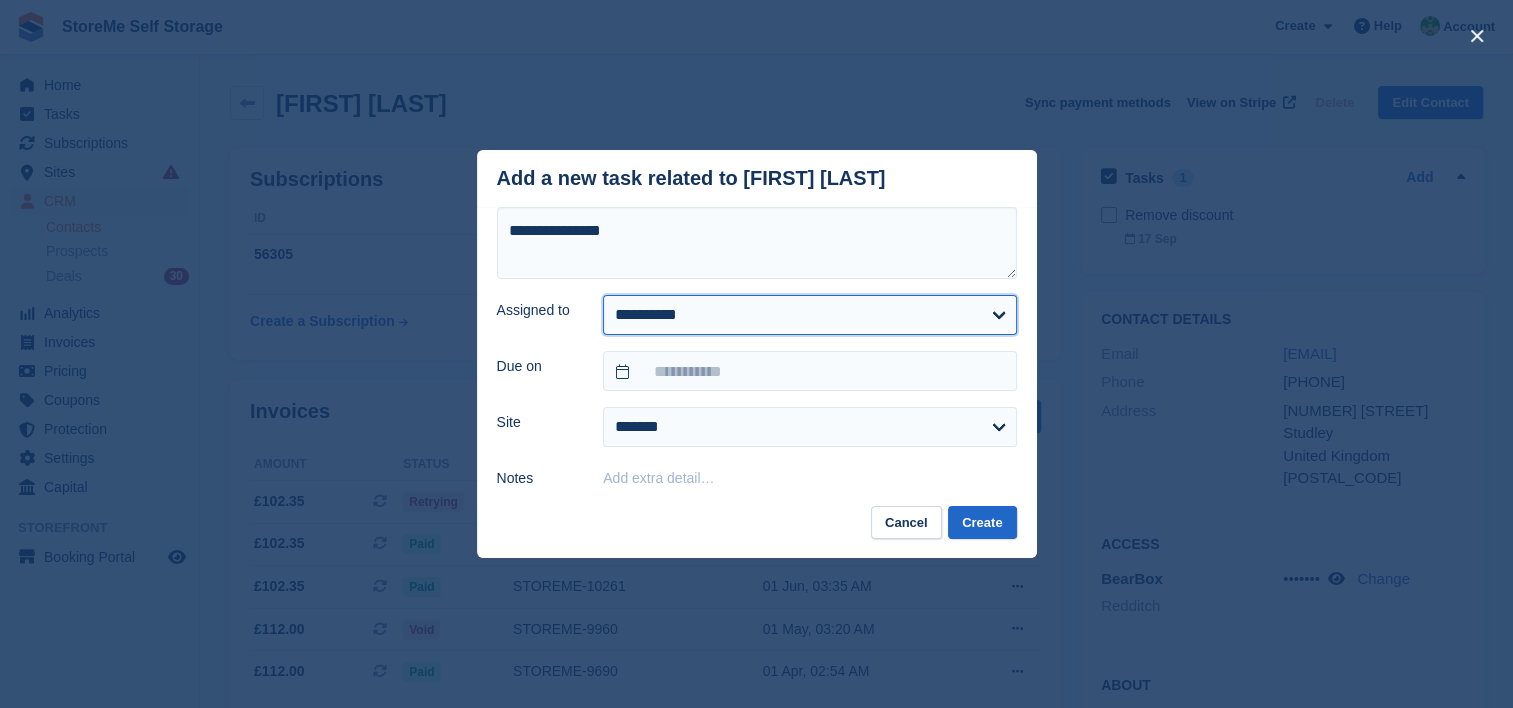 click on "**********" at bounding box center (809, 315) 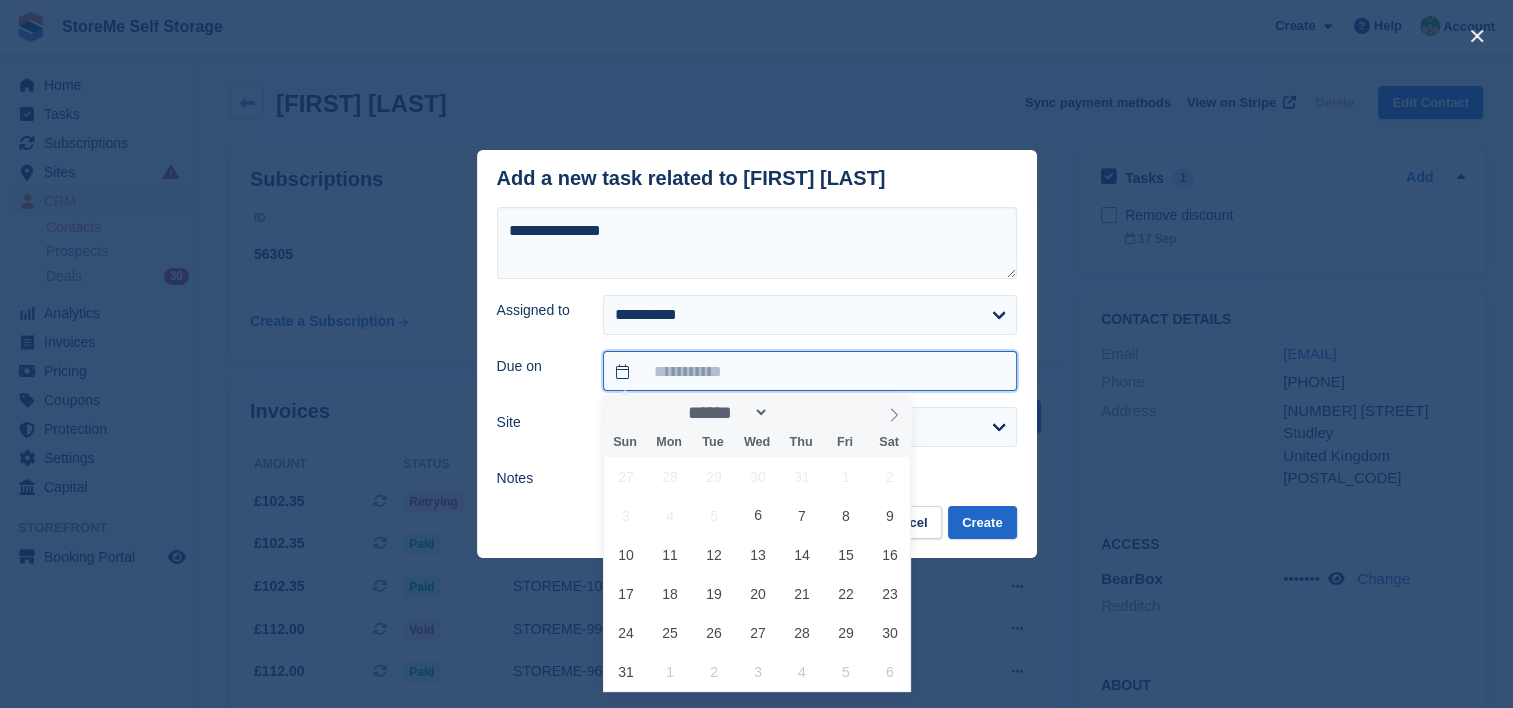 click at bounding box center [809, 371] 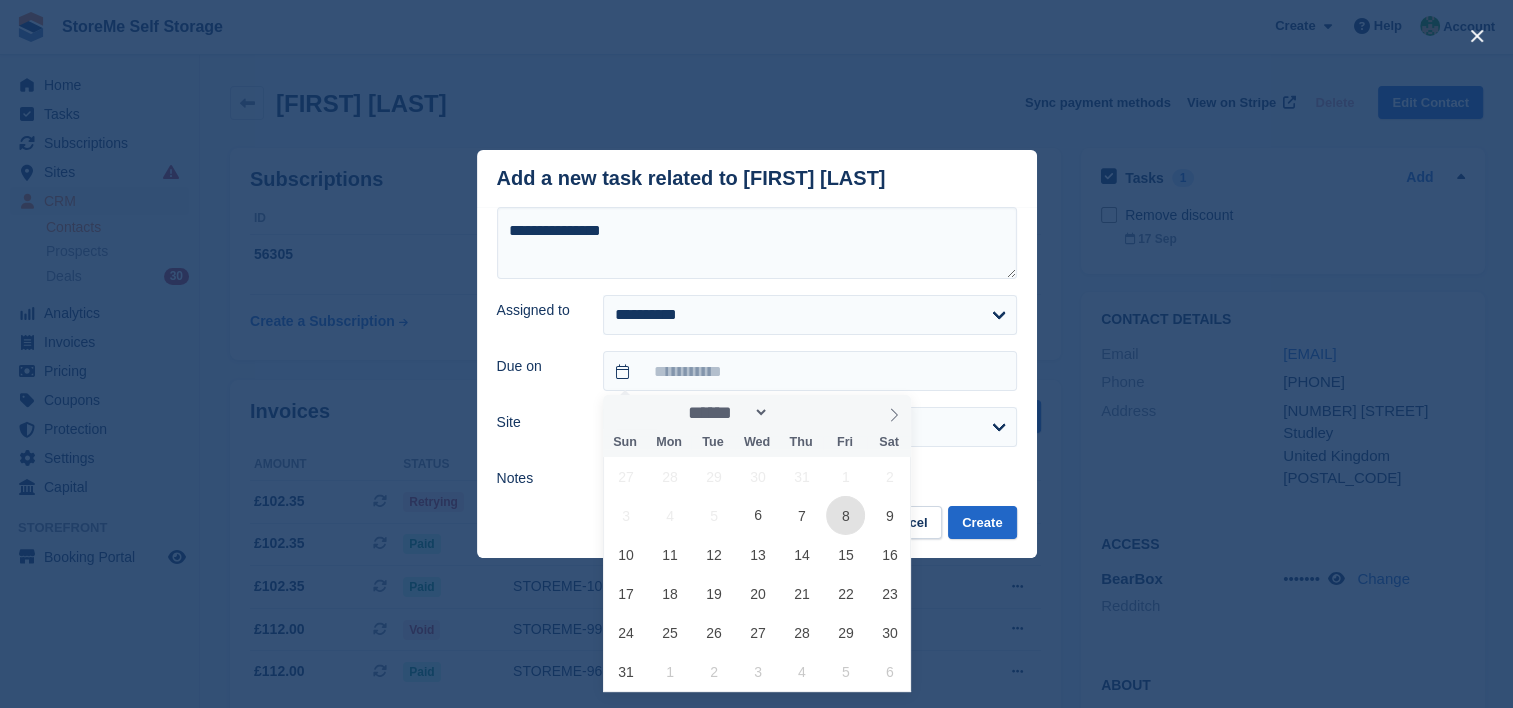 click on "8" at bounding box center (845, 515) 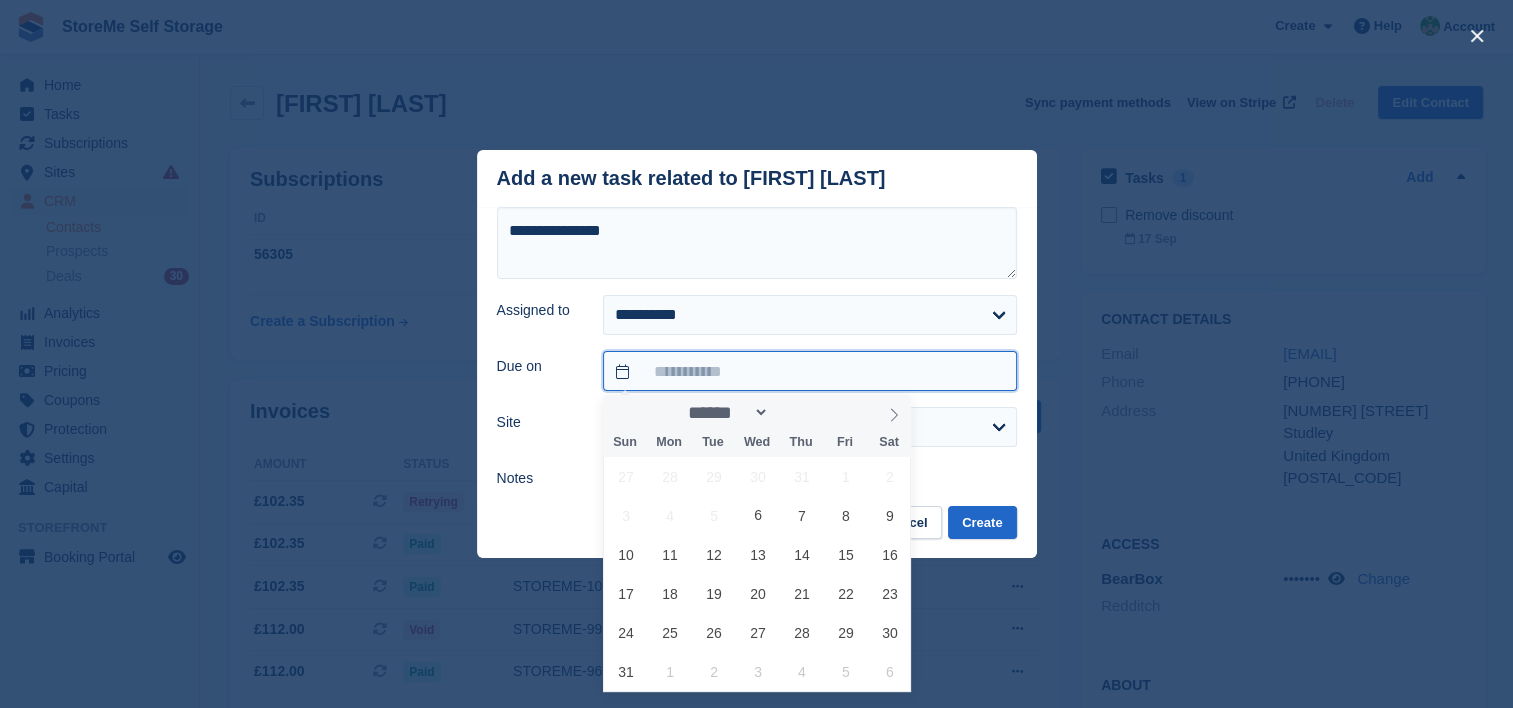 type on "**********" 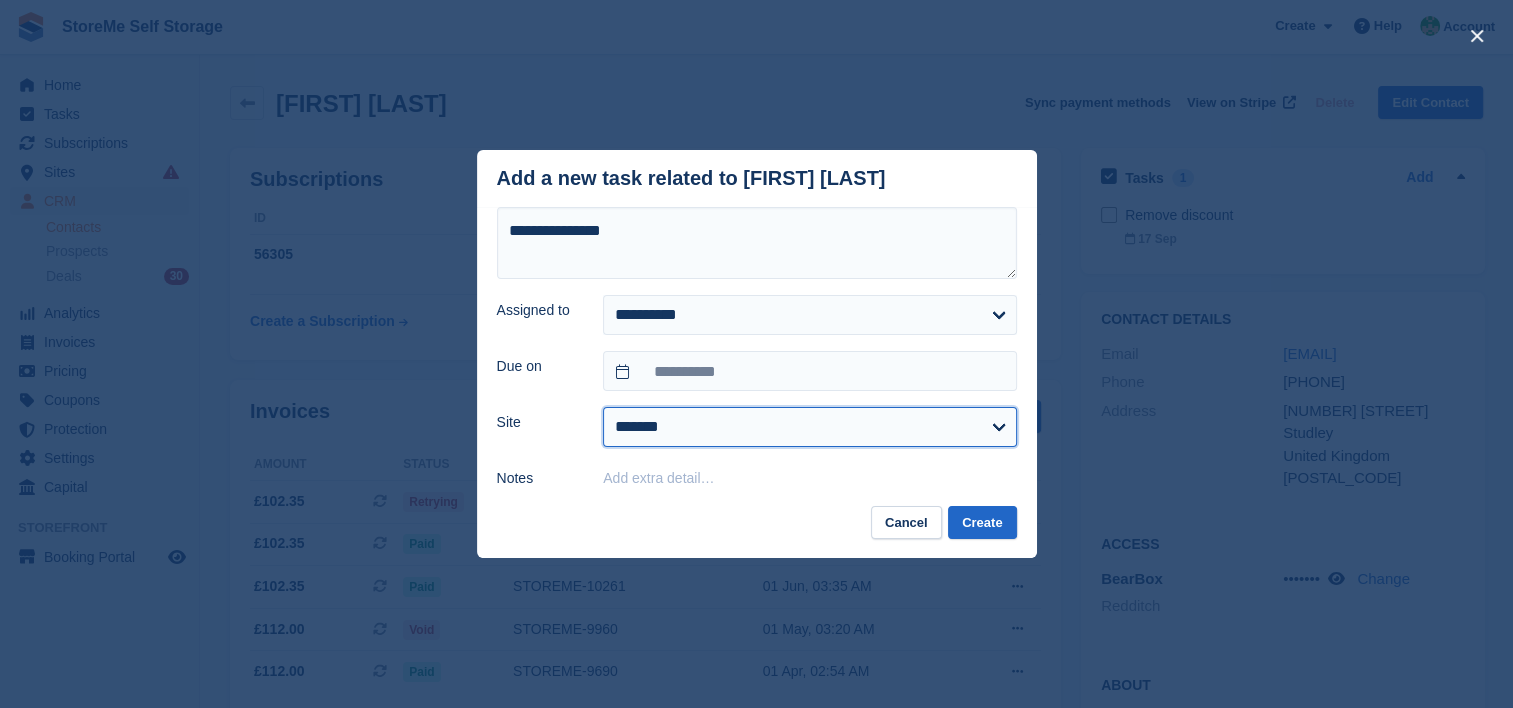 click on "*******
********" at bounding box center (809, 427) 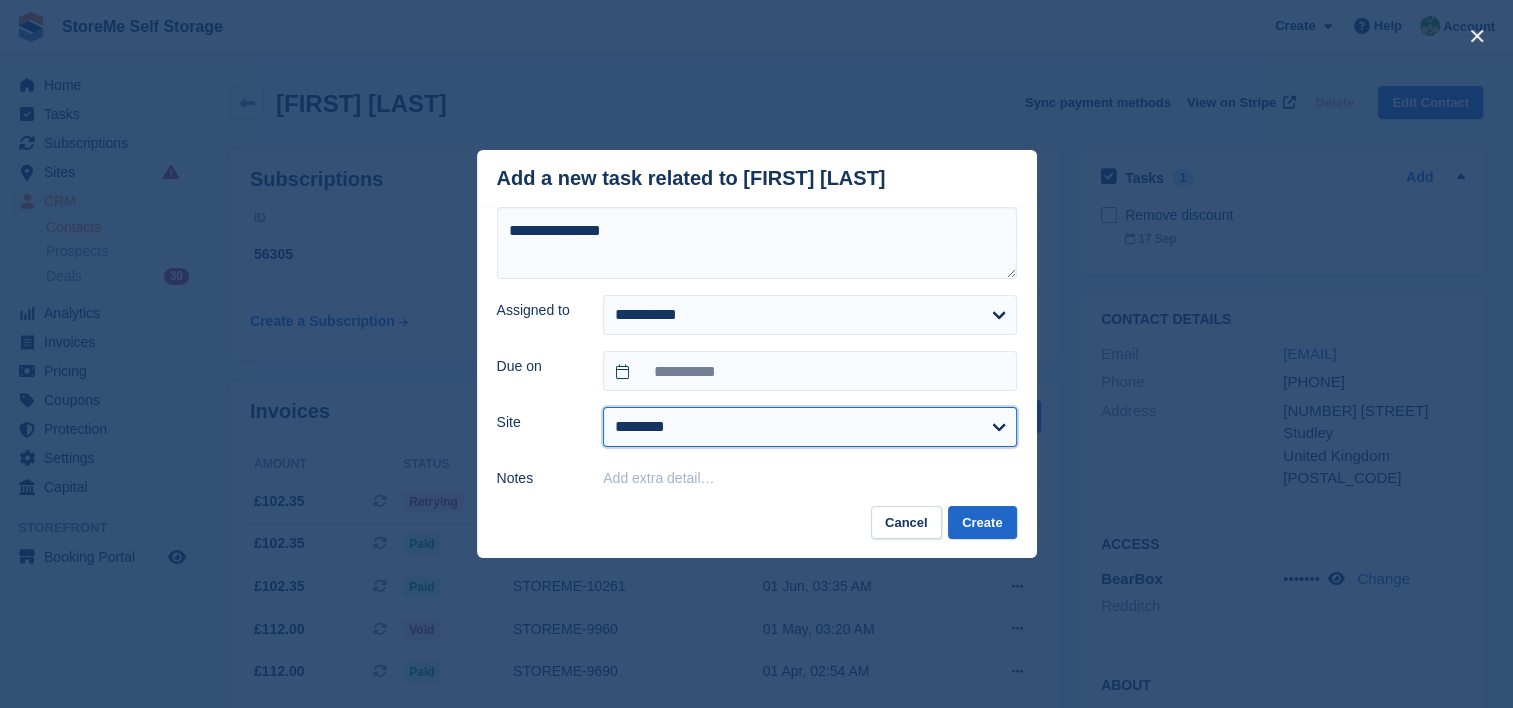 click on "*******
********" at bounding box center (809, 427) 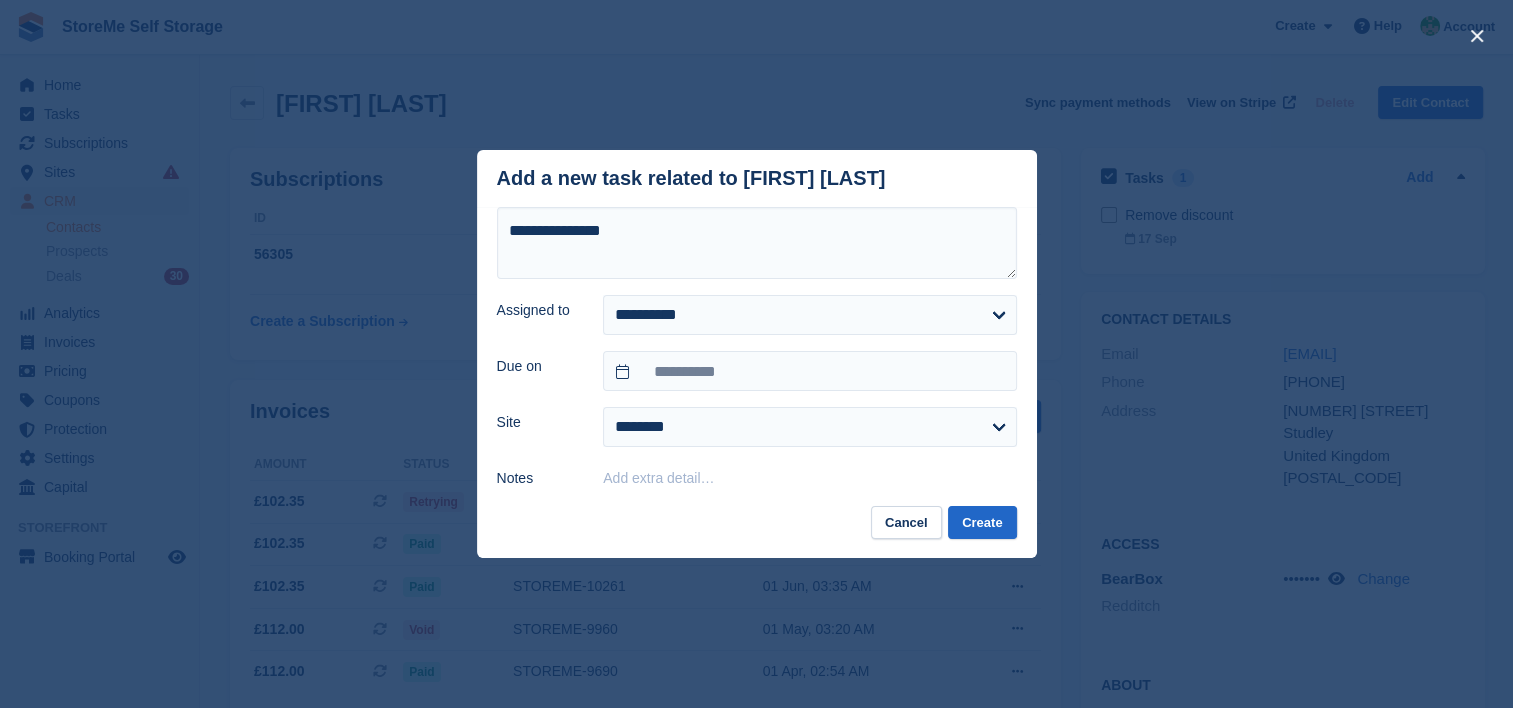 click on "Add extra detail…" at bounding box center [658, 478] 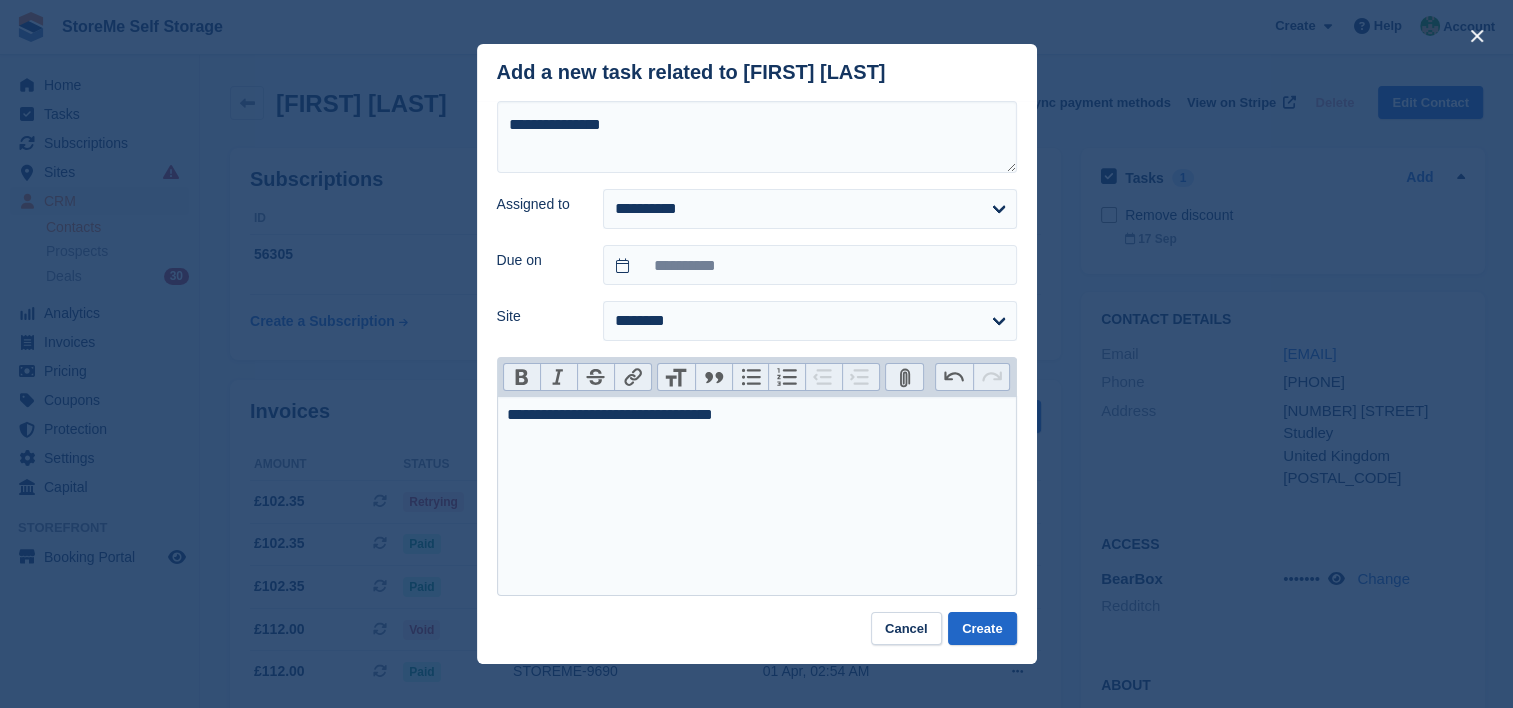 type on "**********" 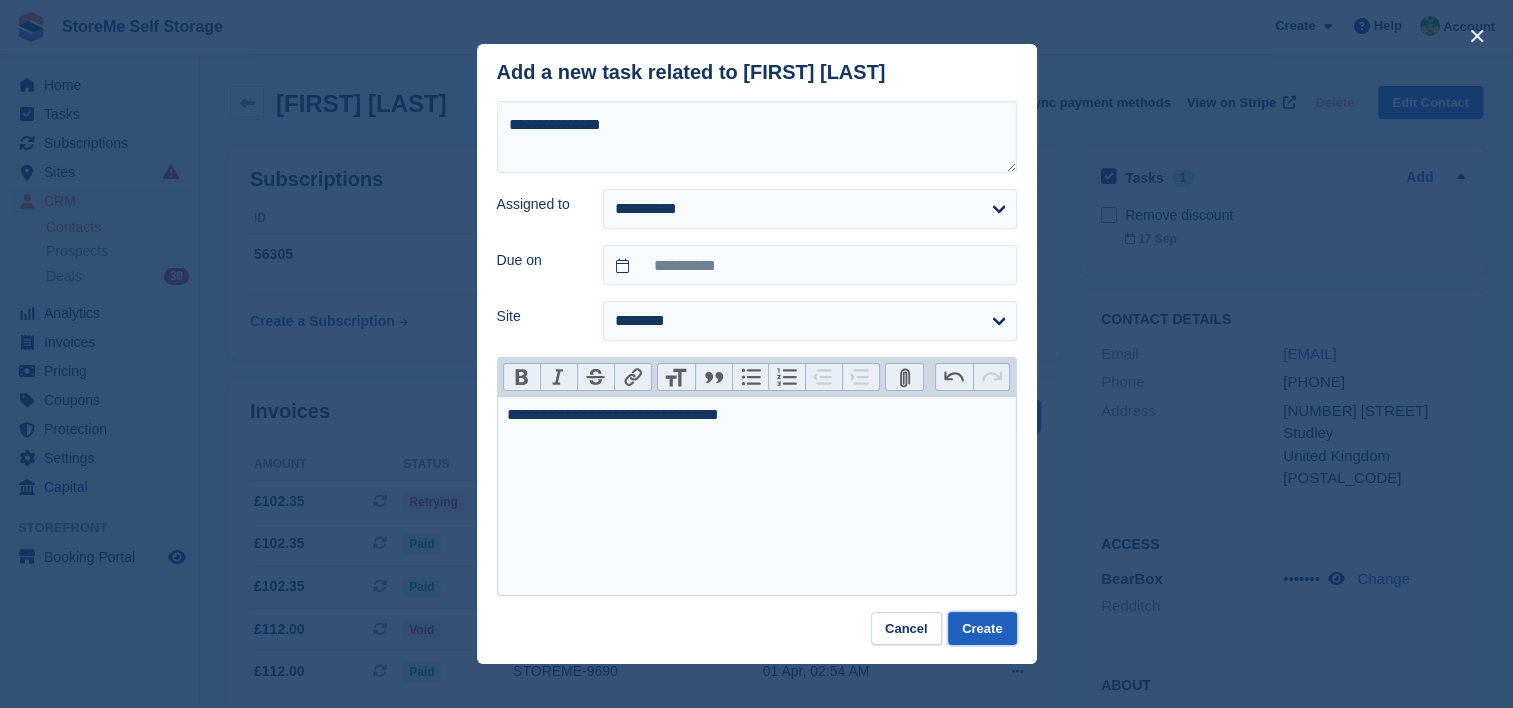click on "Create" at bounding box center (982, 628) 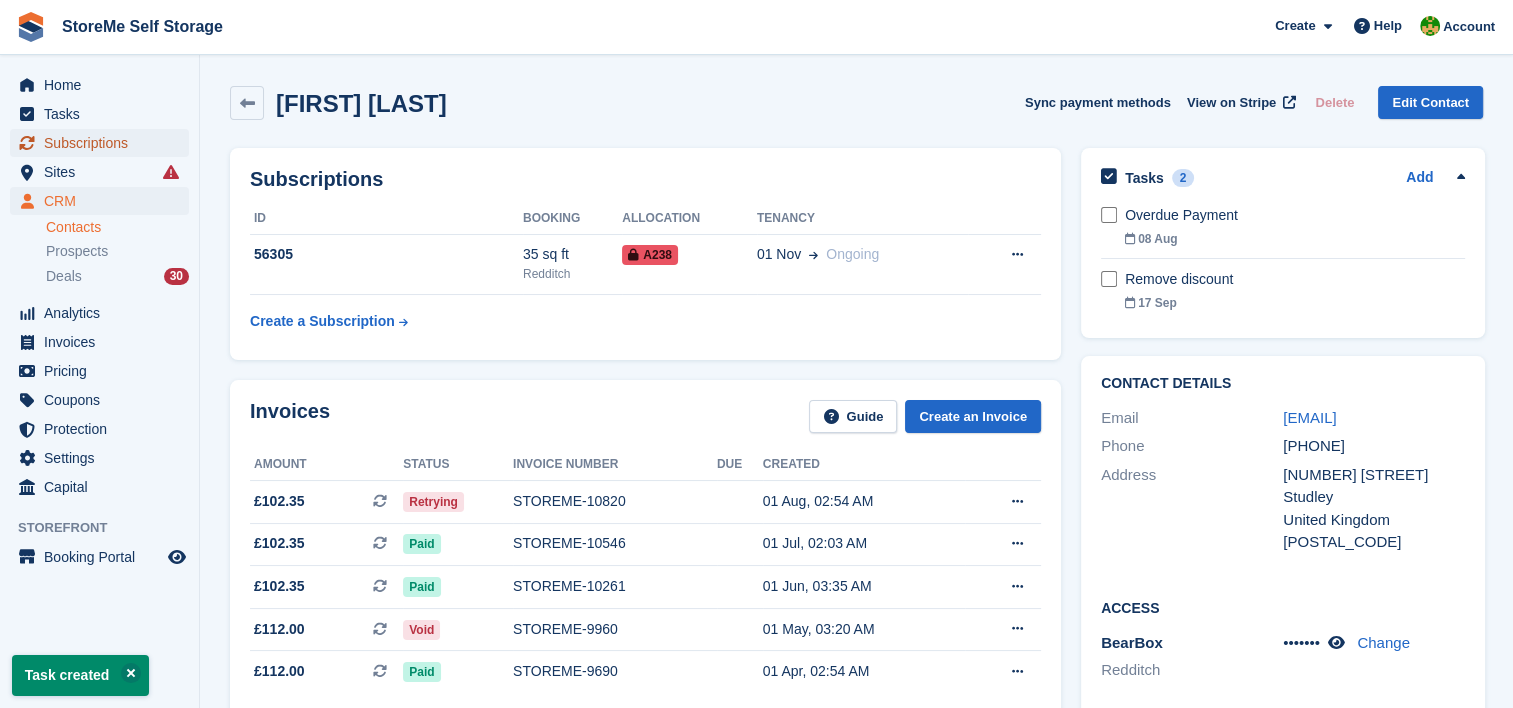 click on "Subscriptions" at bounding box center [104, 143] 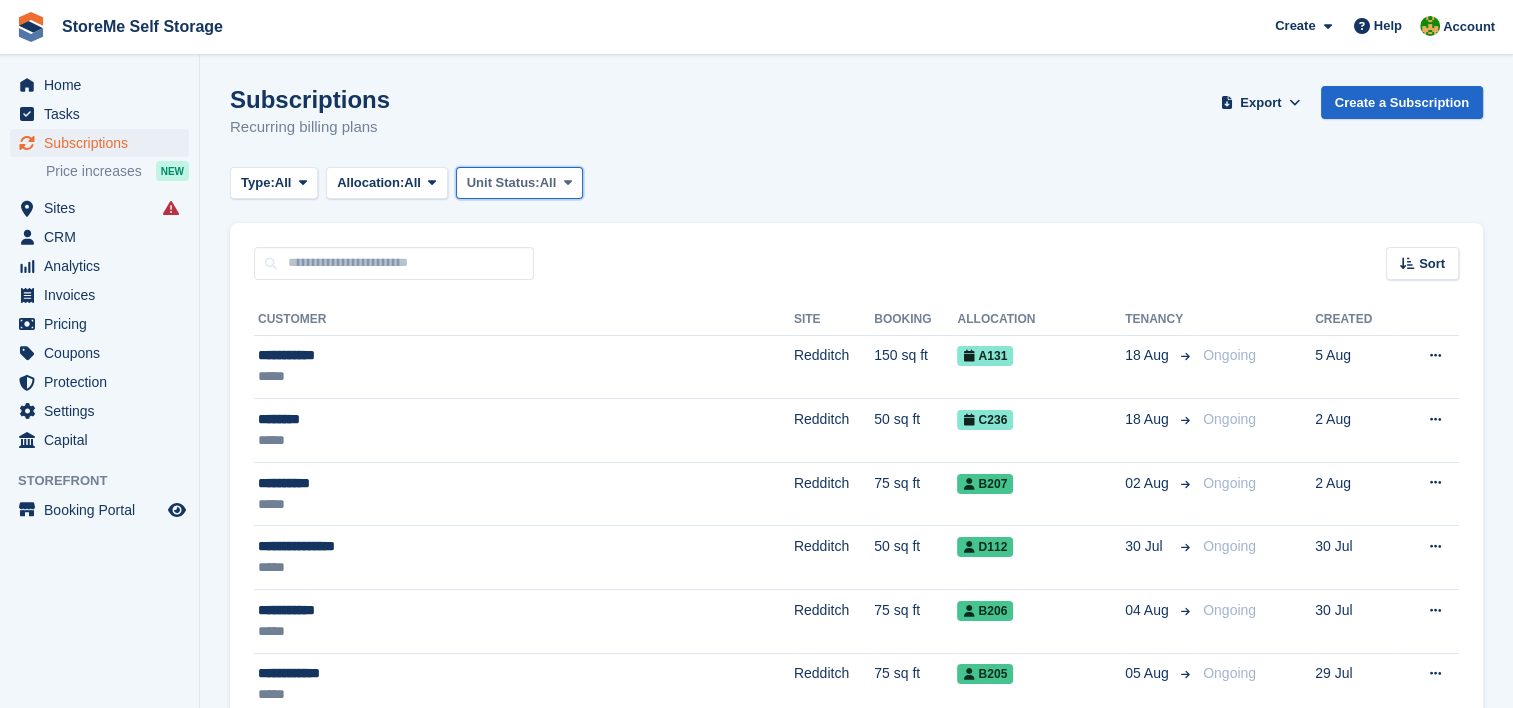 click on "Unit Status:" at bounding box center (503, 183) 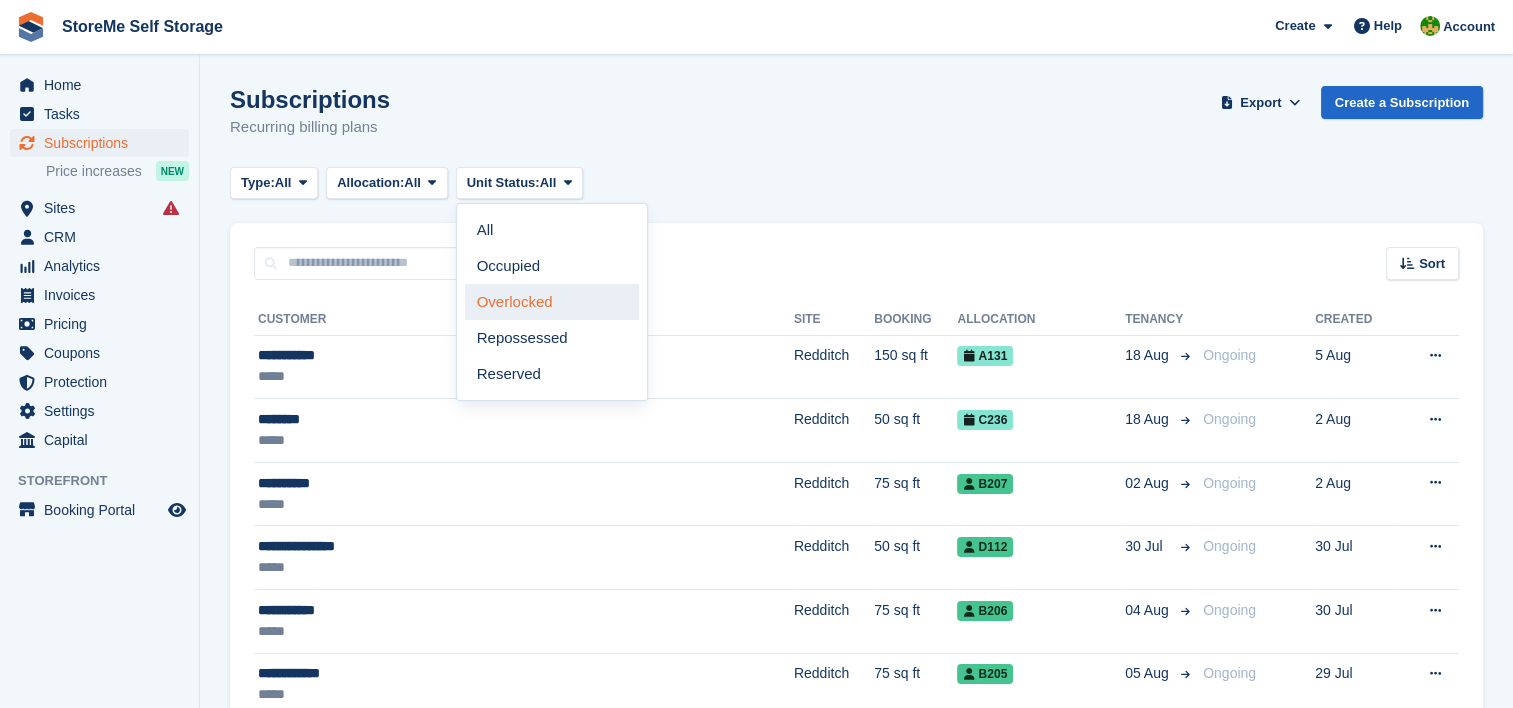click on "Overlocked" at bounding box center (552, 302) 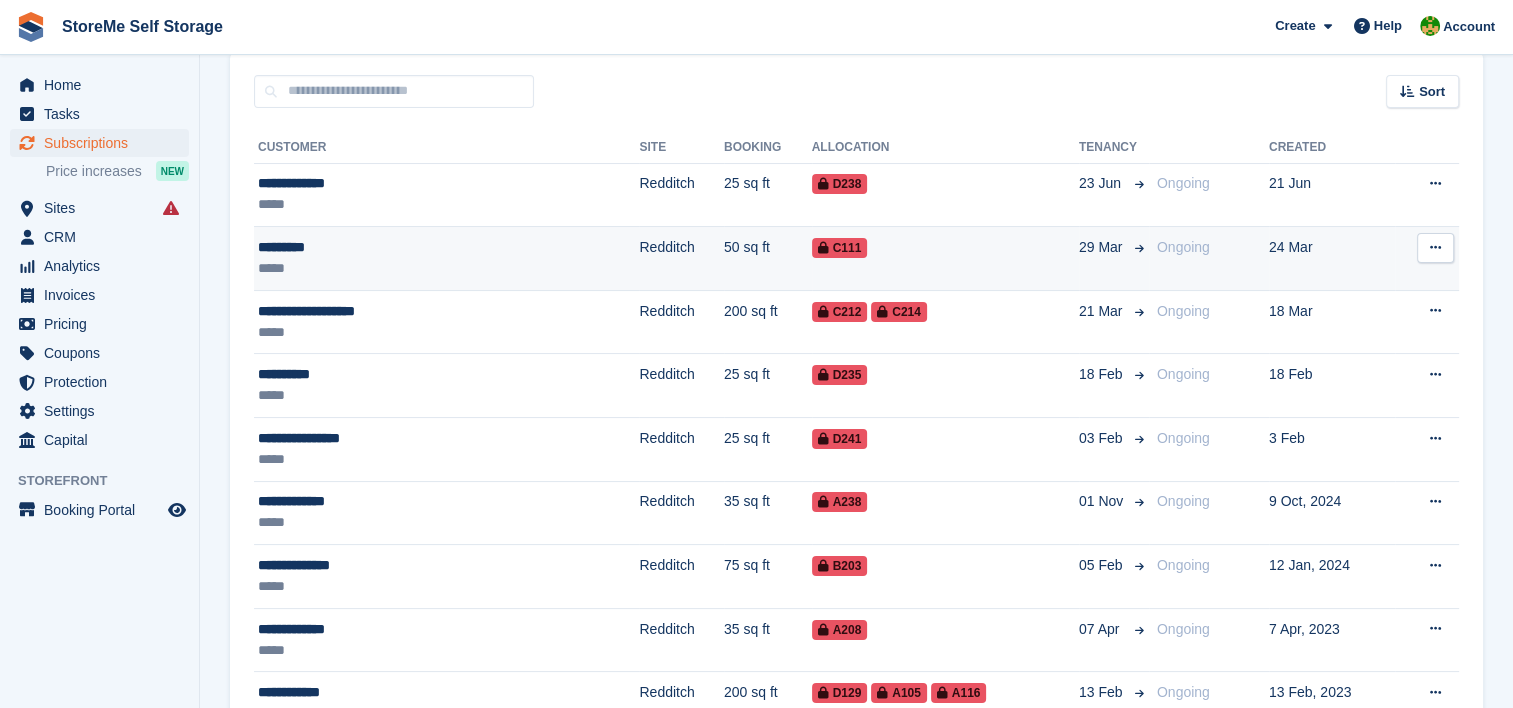 scroll, scrollTop: 297, scrollLeft: 0, axis: vertical 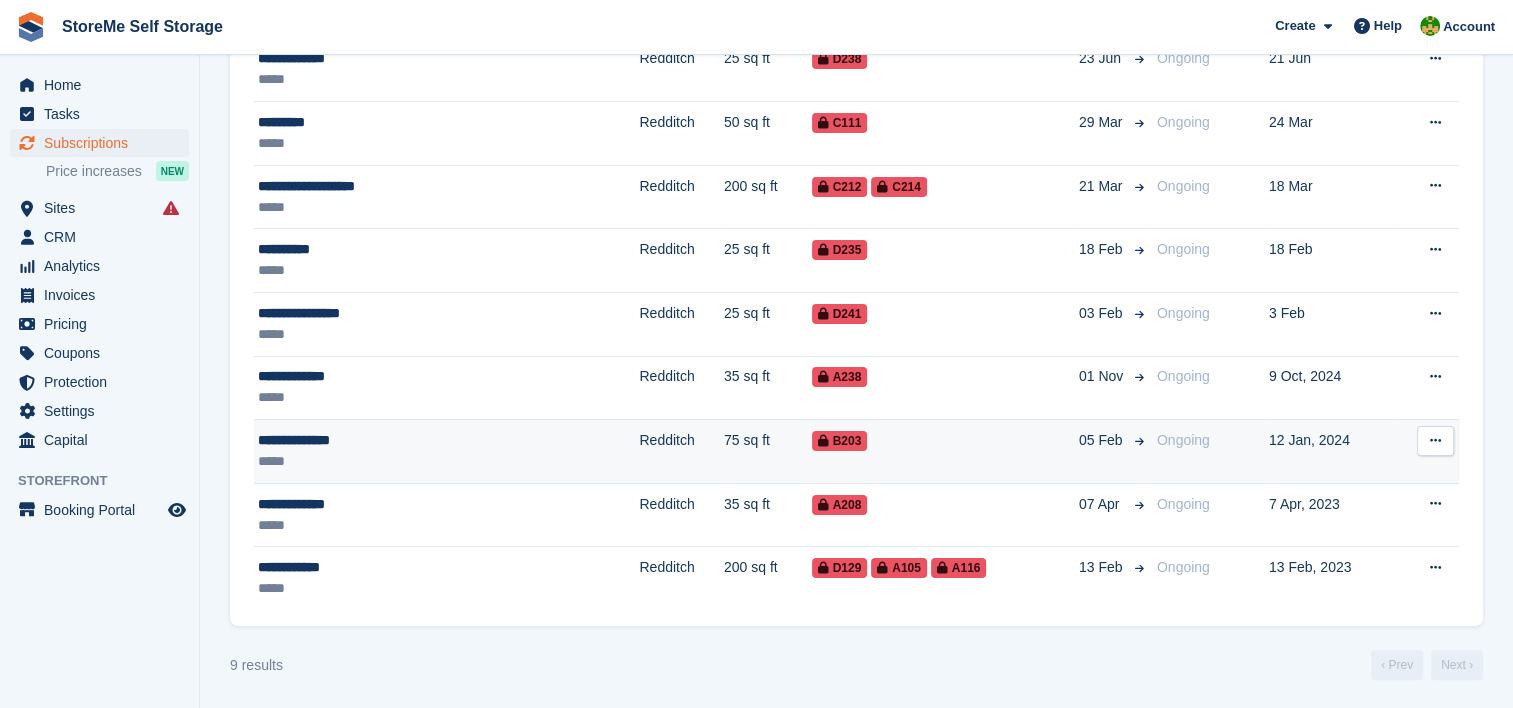 click on "Redditch" at bounding box center [681, 452] 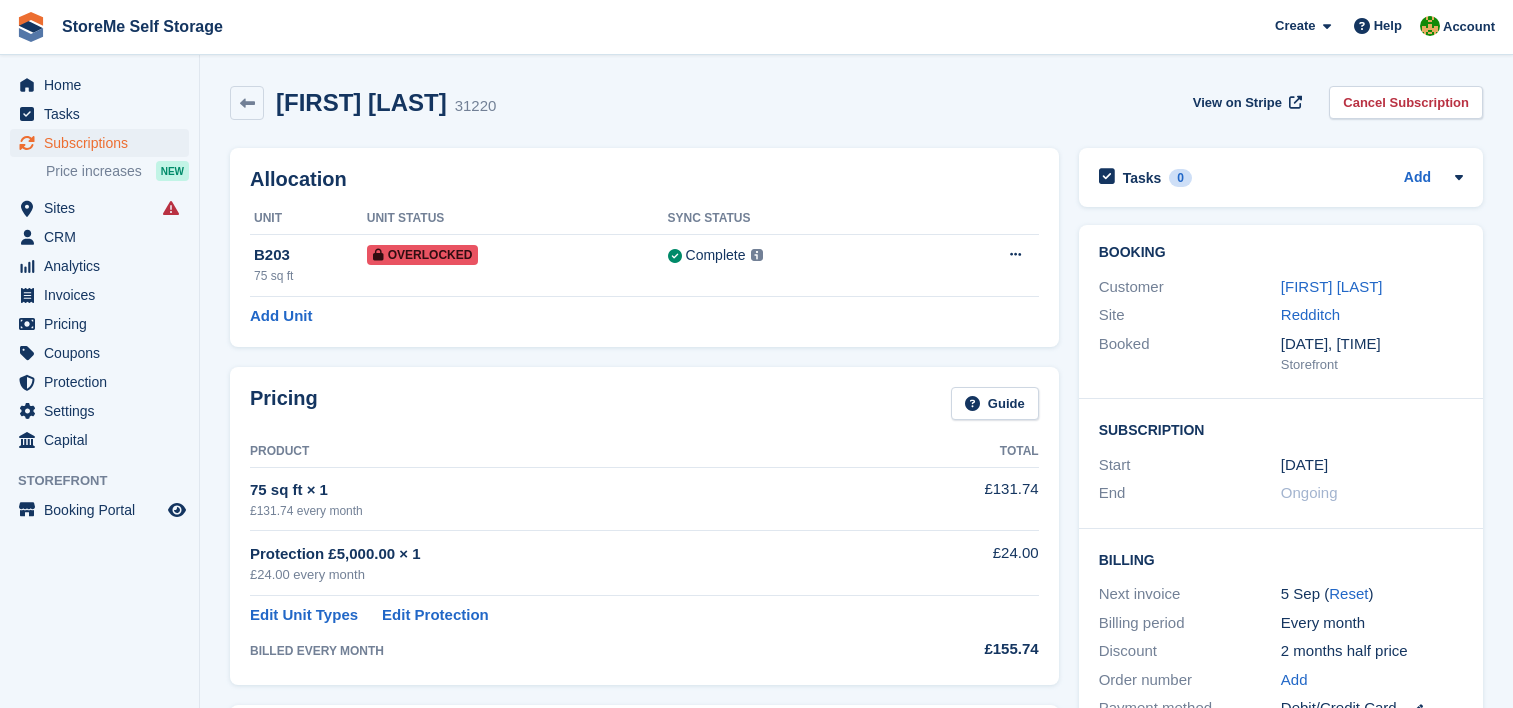 scroll, scrollTop: 0, scrollLeft: 0, axis: both 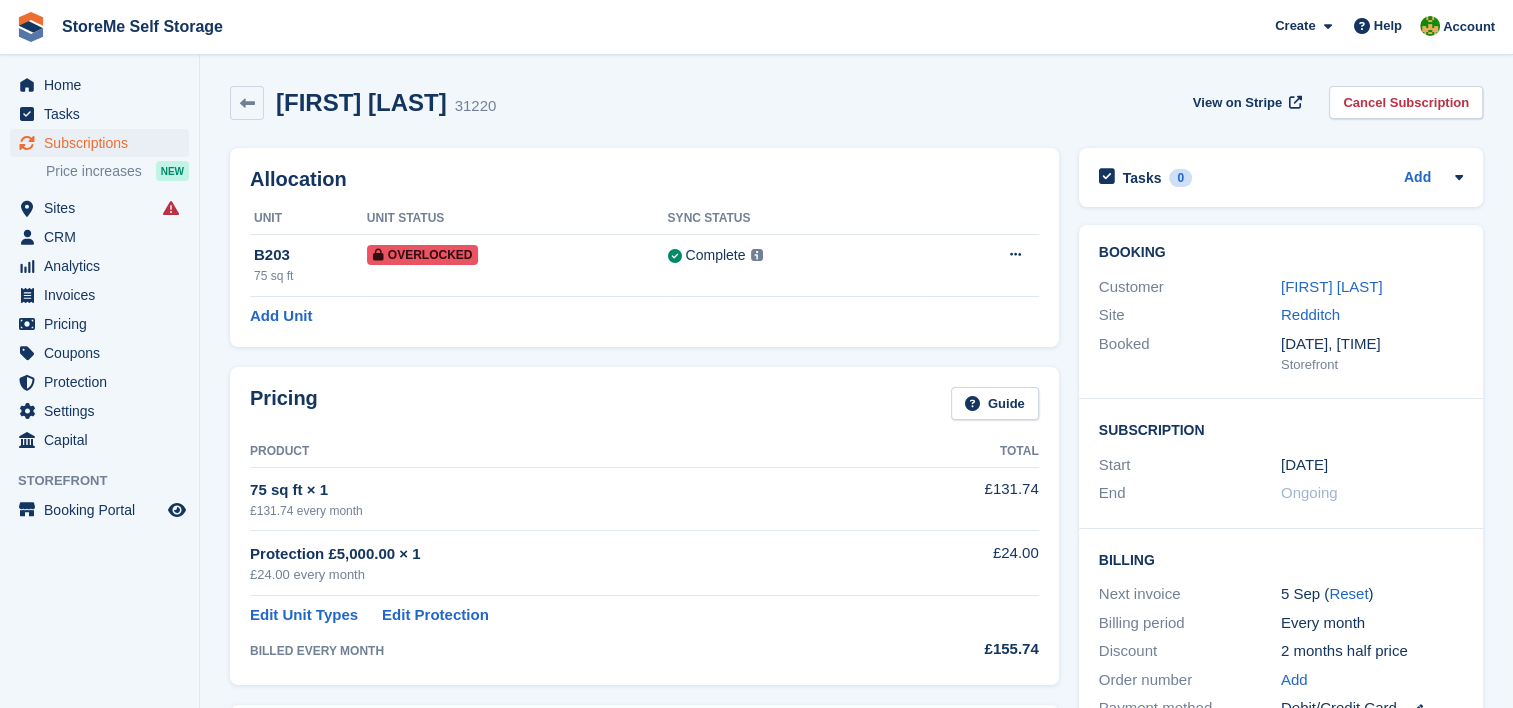 click on "[FIRST] [LAST]" at bounding box center (1332, 286) 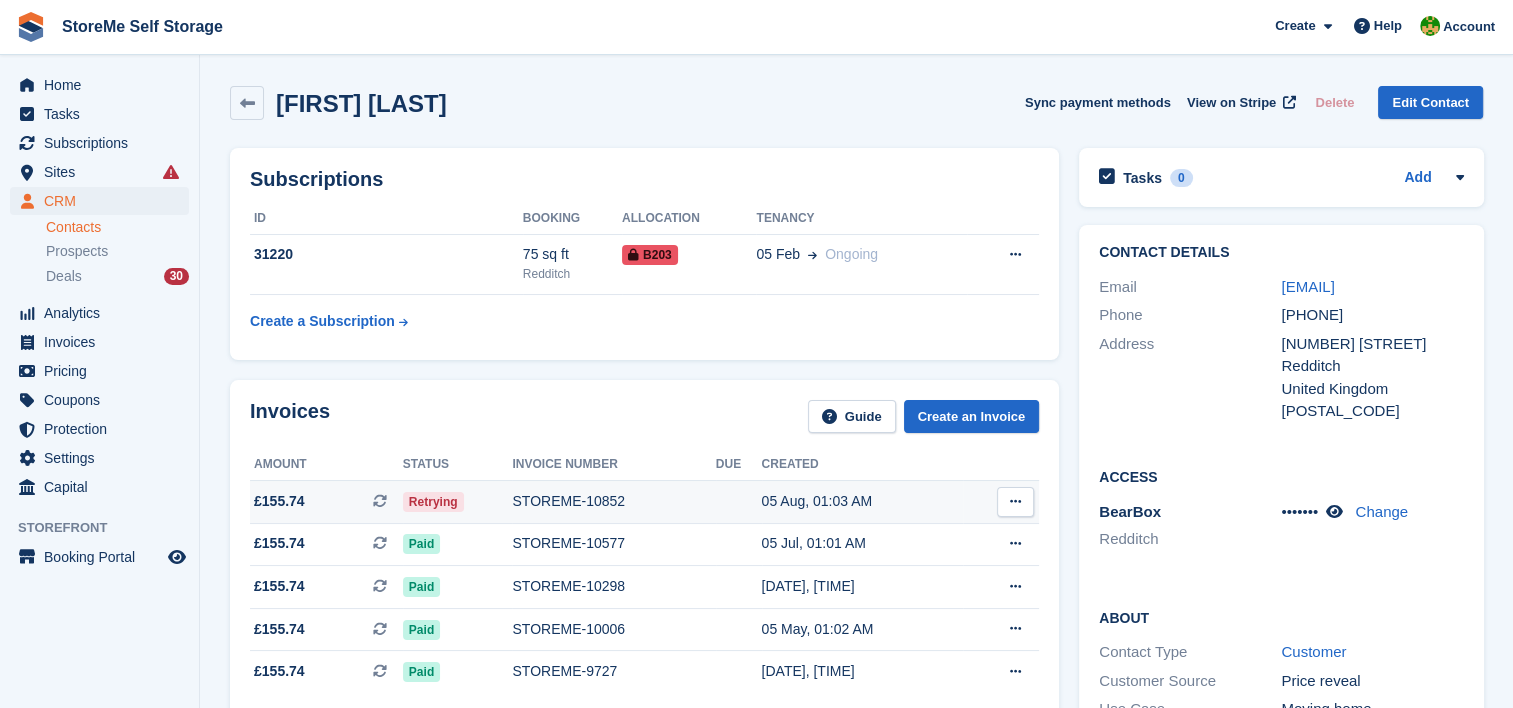 click on "STOREME-10852" at bounding box center (613, 501) 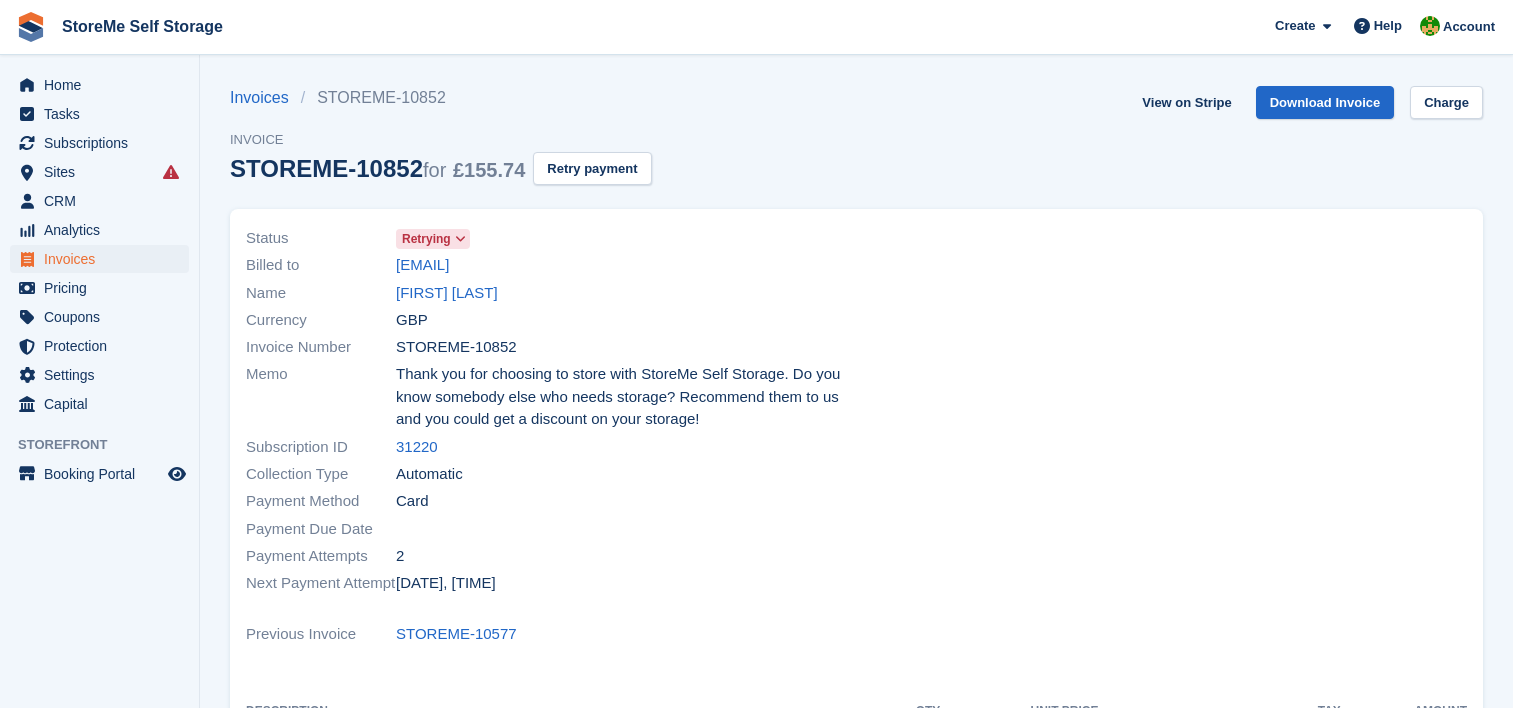 scroll, scrollTop: 0, scrollLeft: 0, axis: both 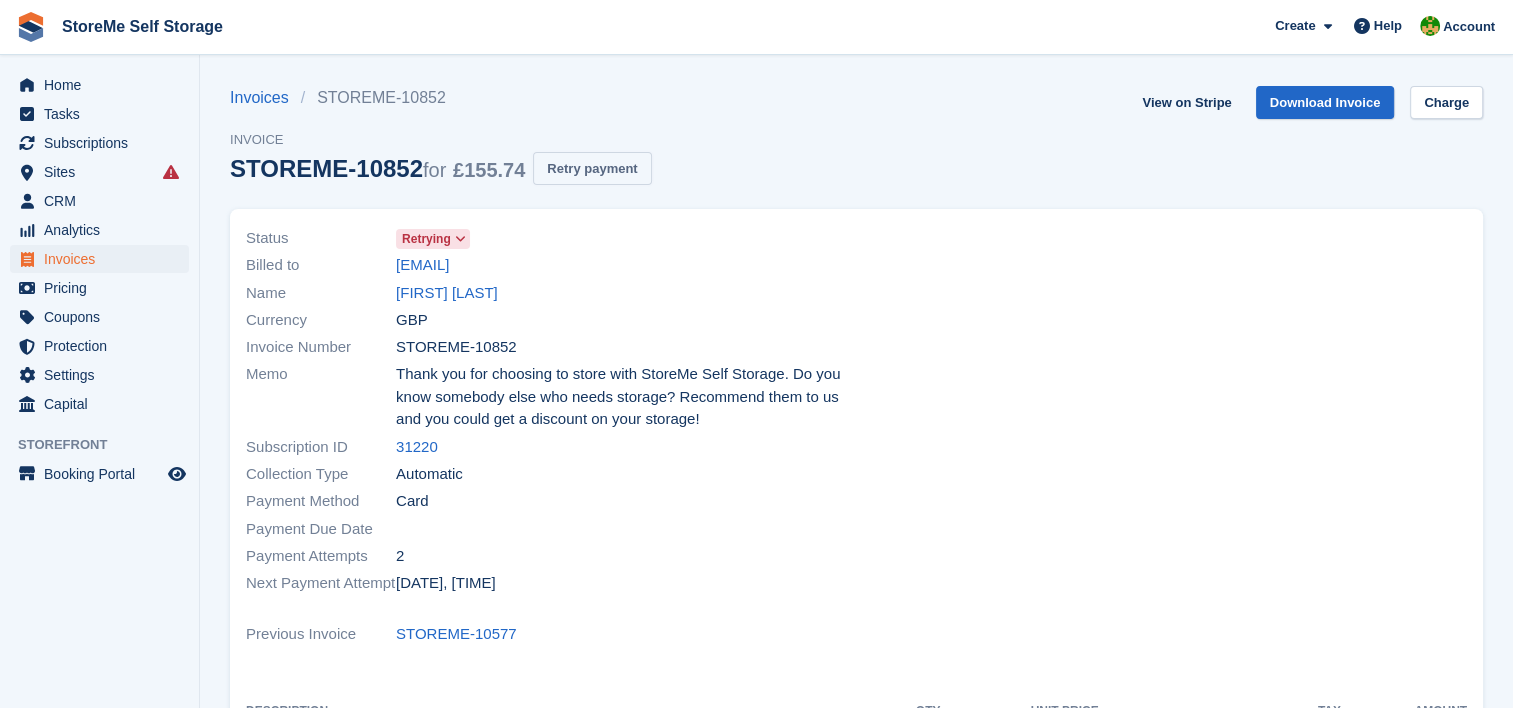 click on "Retry payment" at bounding box center (592, 168) 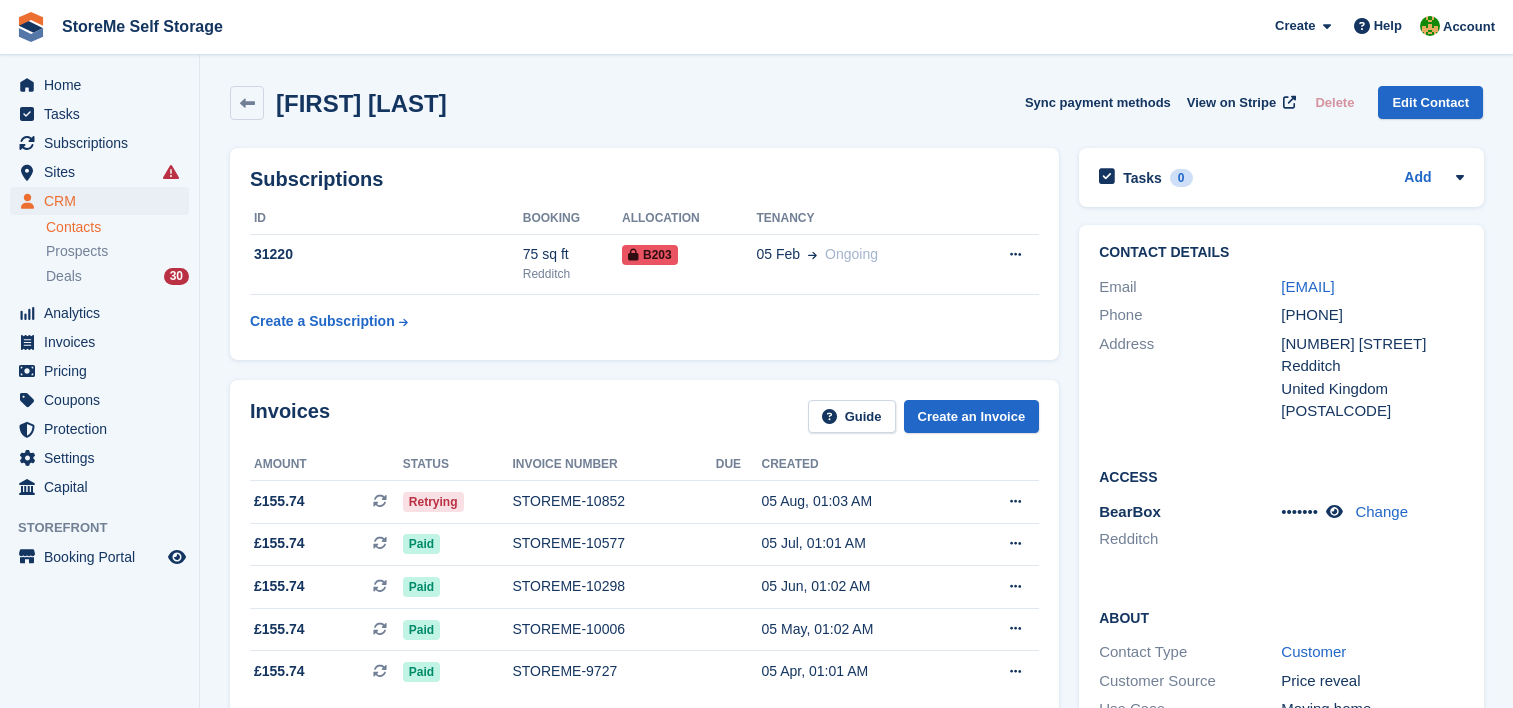 scroll, scrollTop: 0, scrollLeft: 0, axis: both 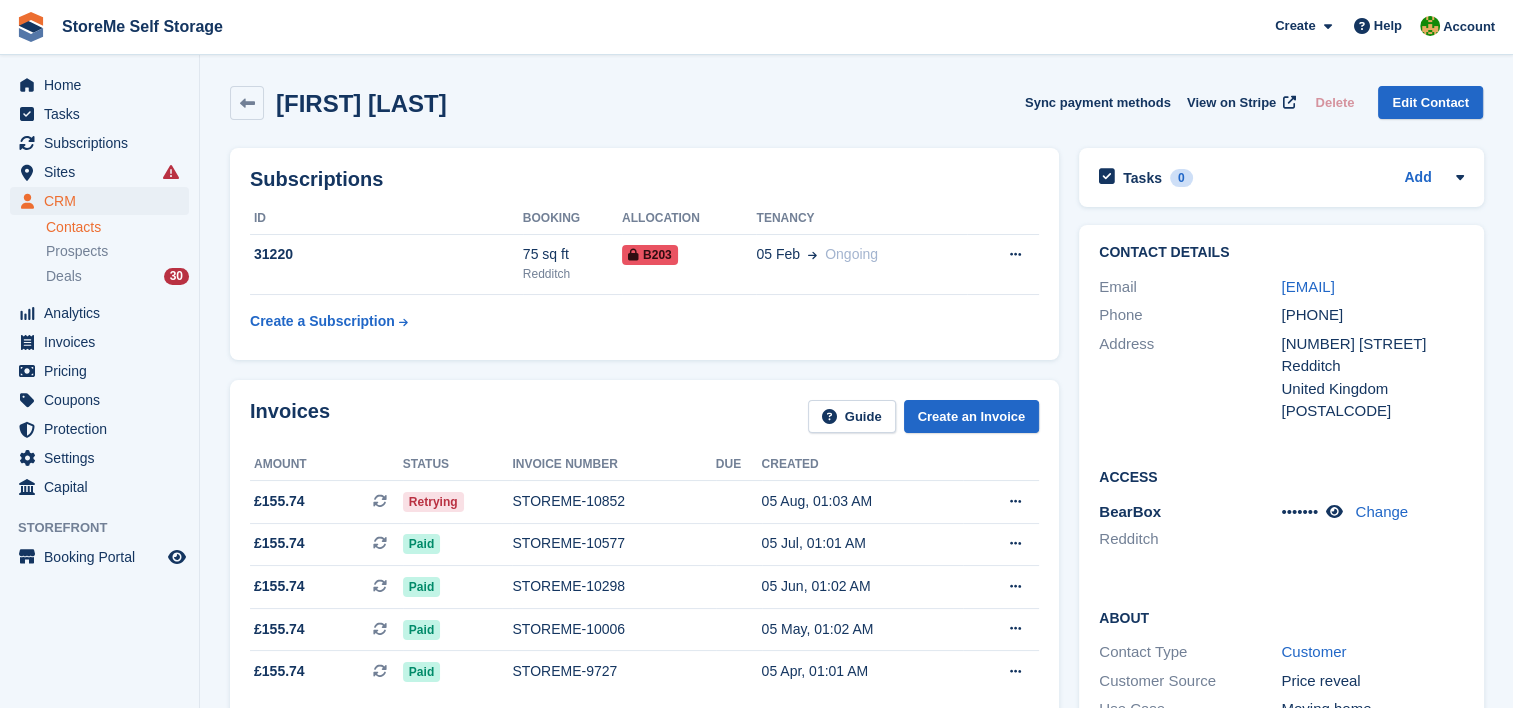drag, startPoint x: 1320, startPoint y: 308, endPoint x: 1268, endPoint y: 296, distance: 53.366657 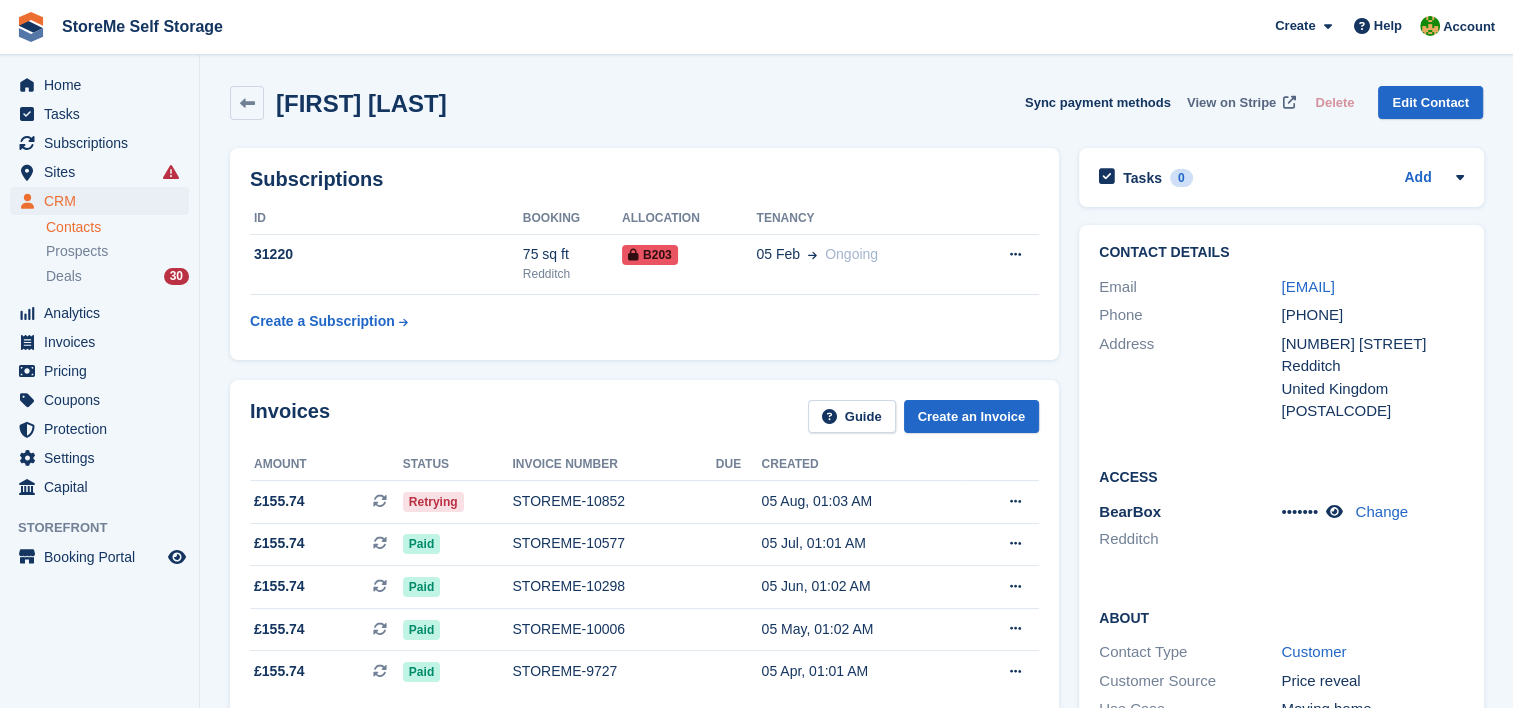 click on "View on Stripe" at bounding box center (1231, 103) 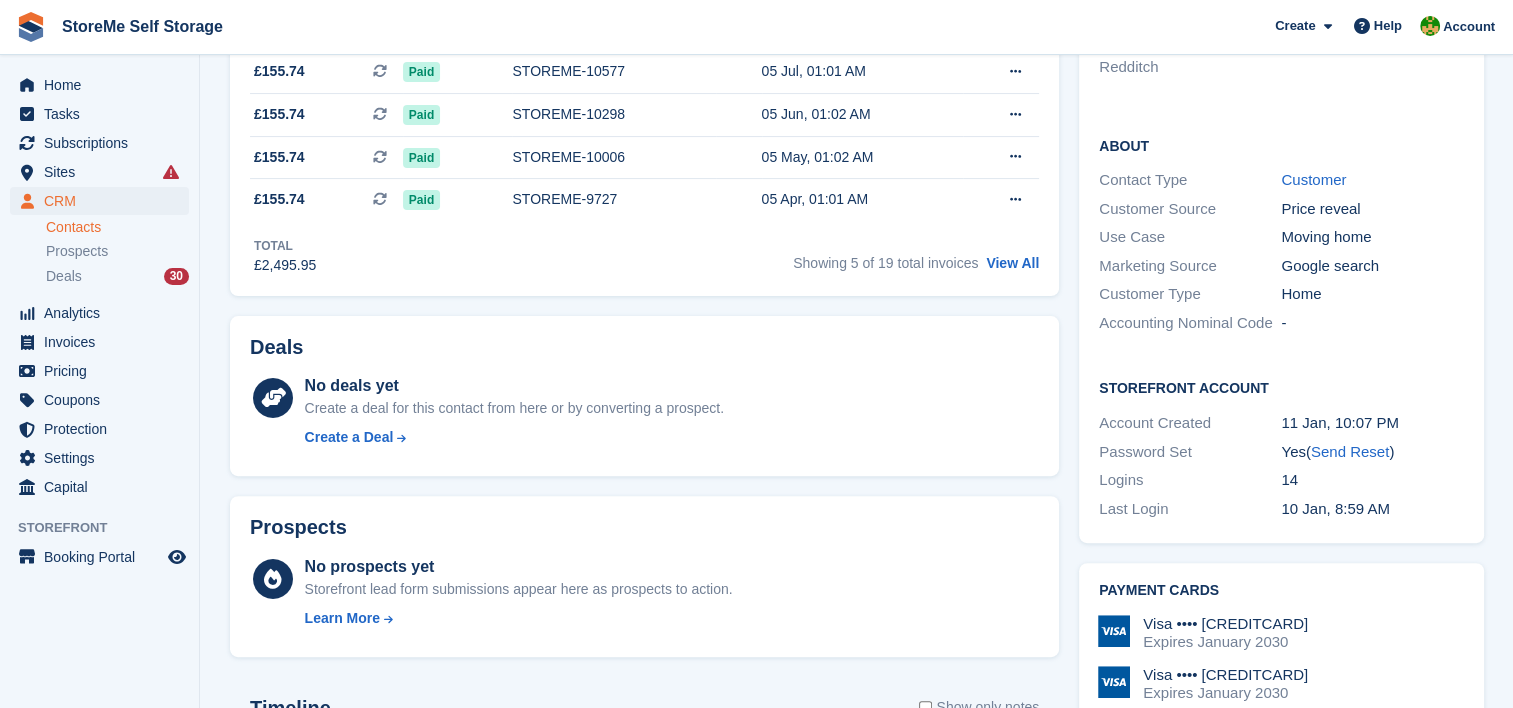 scroll, scrollTop: 800, scrollLeft: 0, axis: vertical 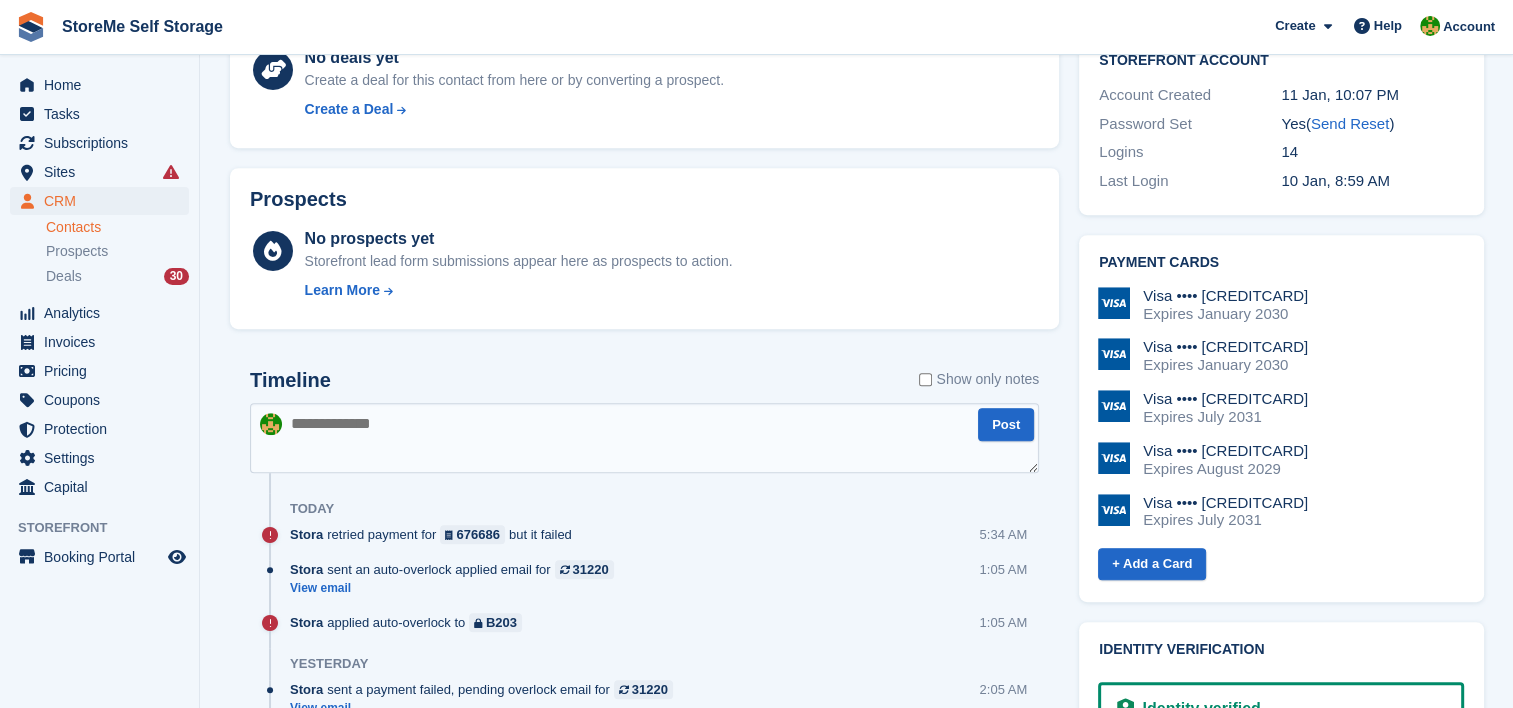 click at bounding box center [644, 438] 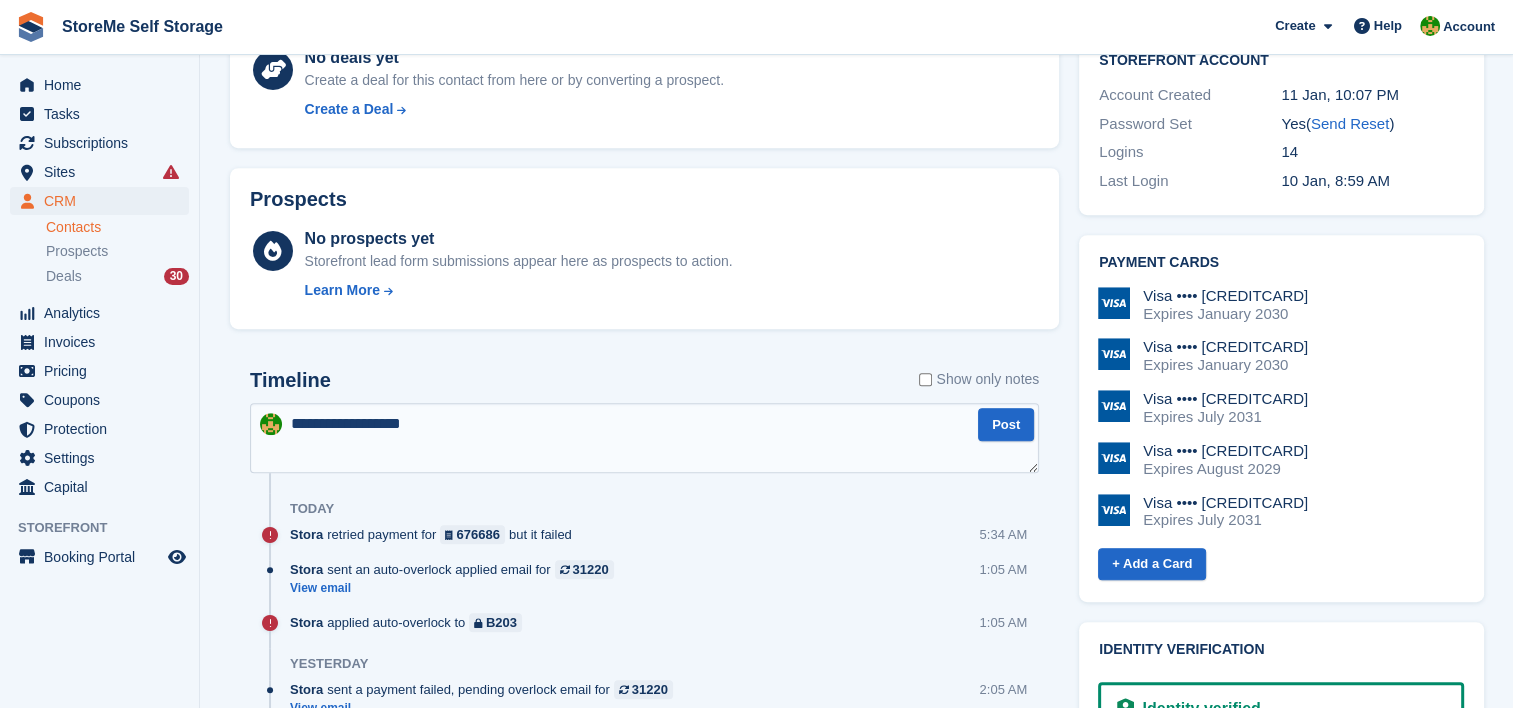 type on "**********" 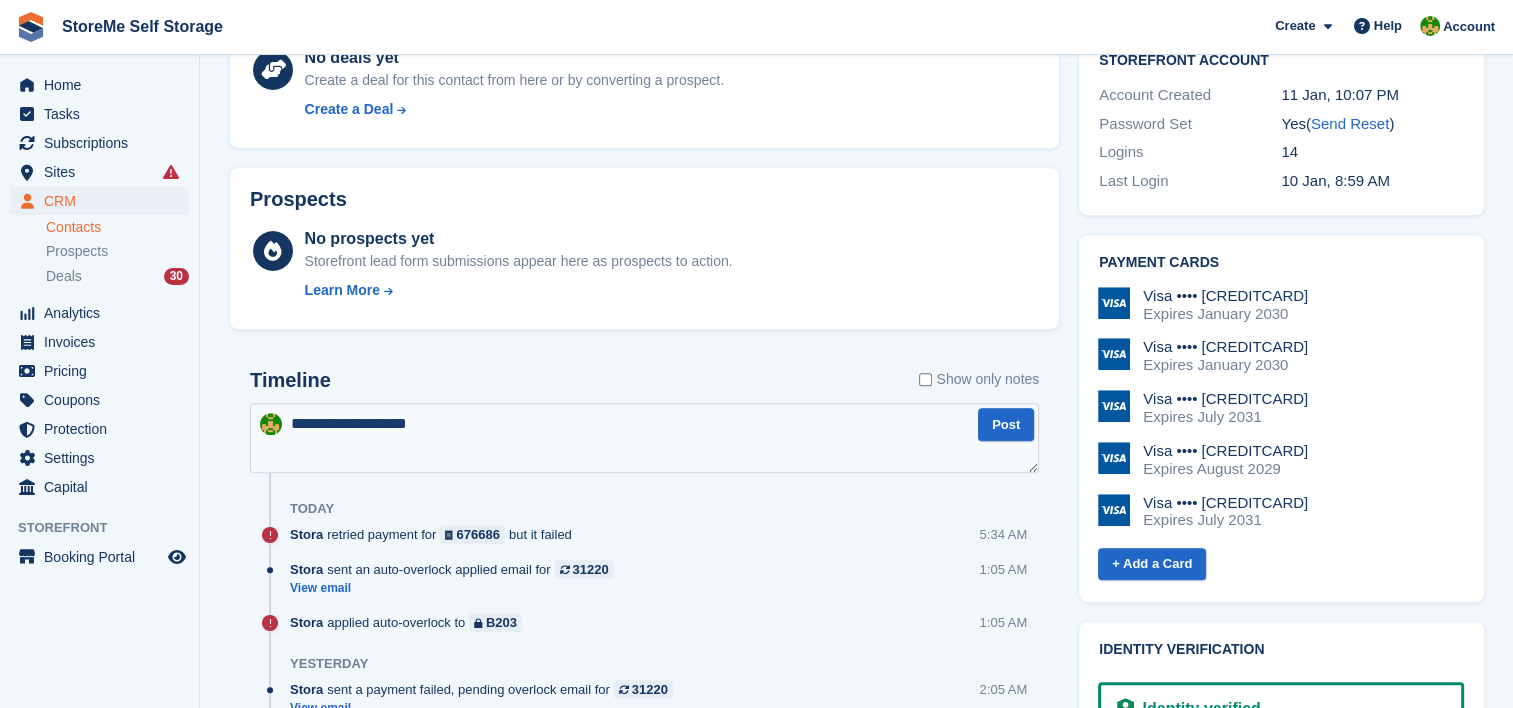 type 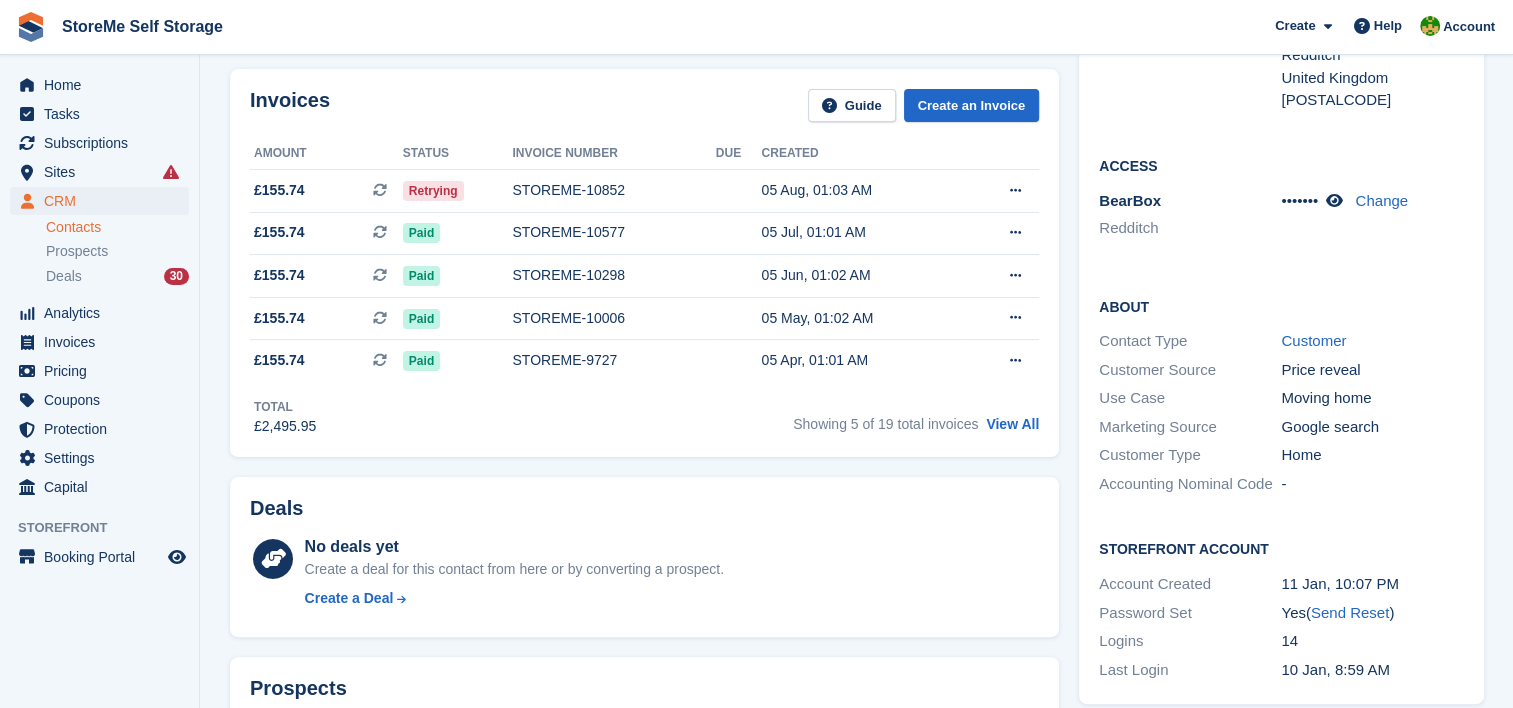 scroll, scrollTop: 0, scrollLeft: 0, axis: both 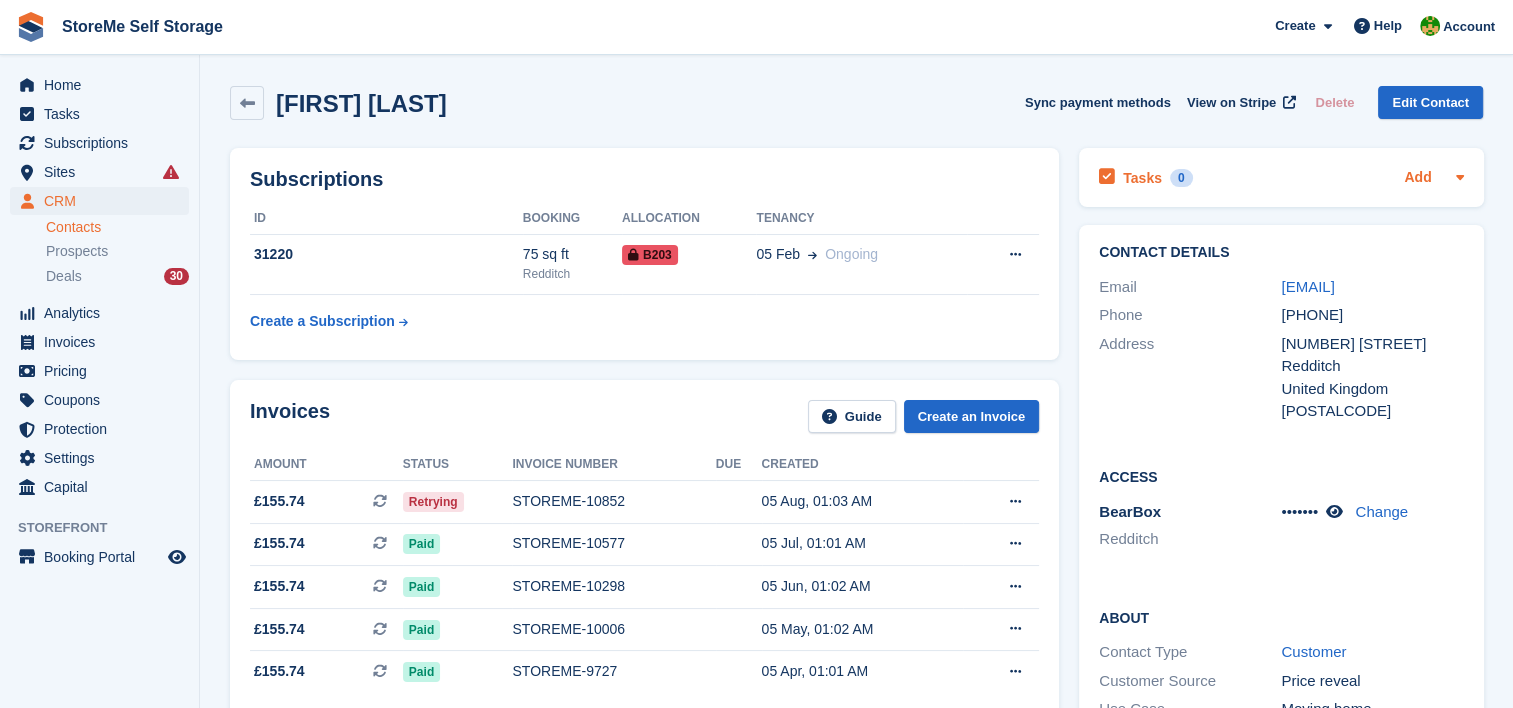 click on "Add" at bounding box center [1417, 178] 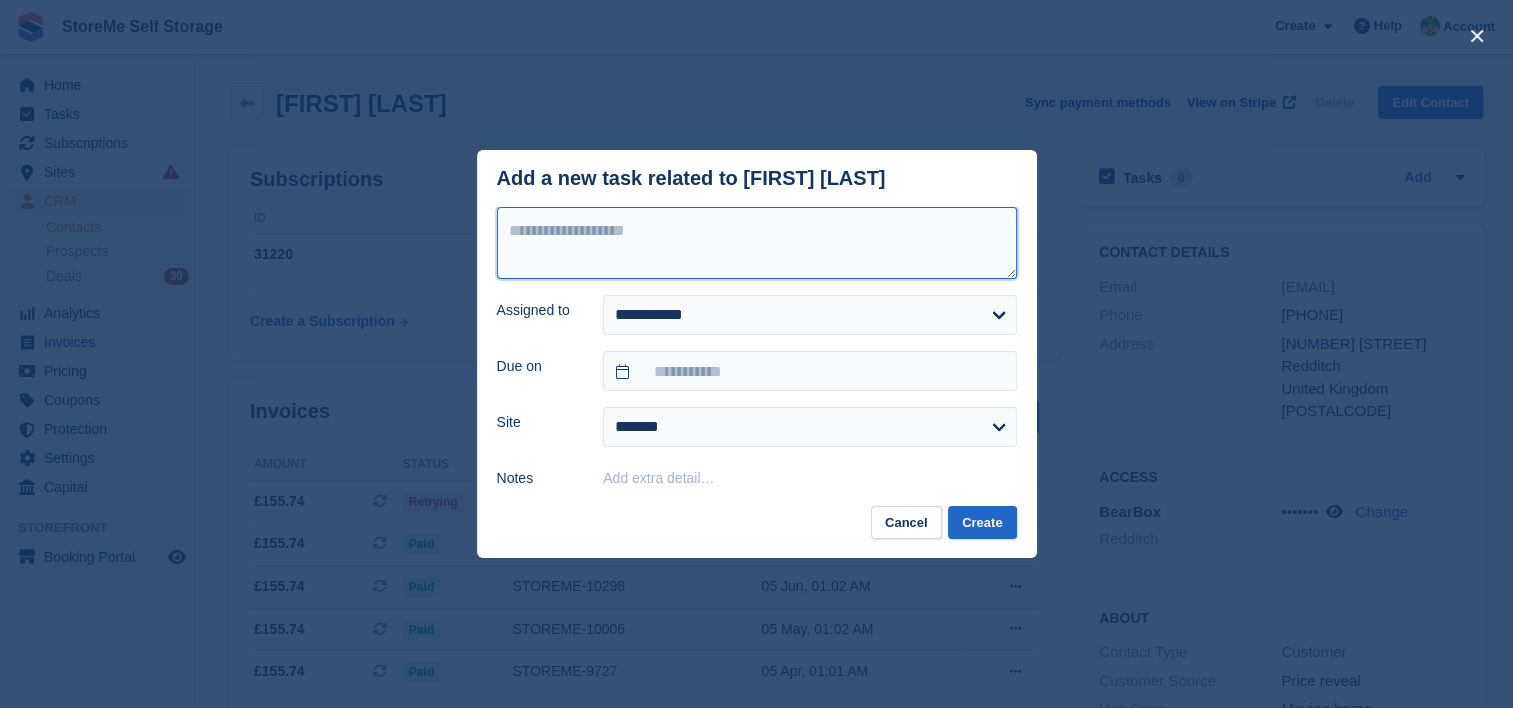 click at bounding box center (757, 243) 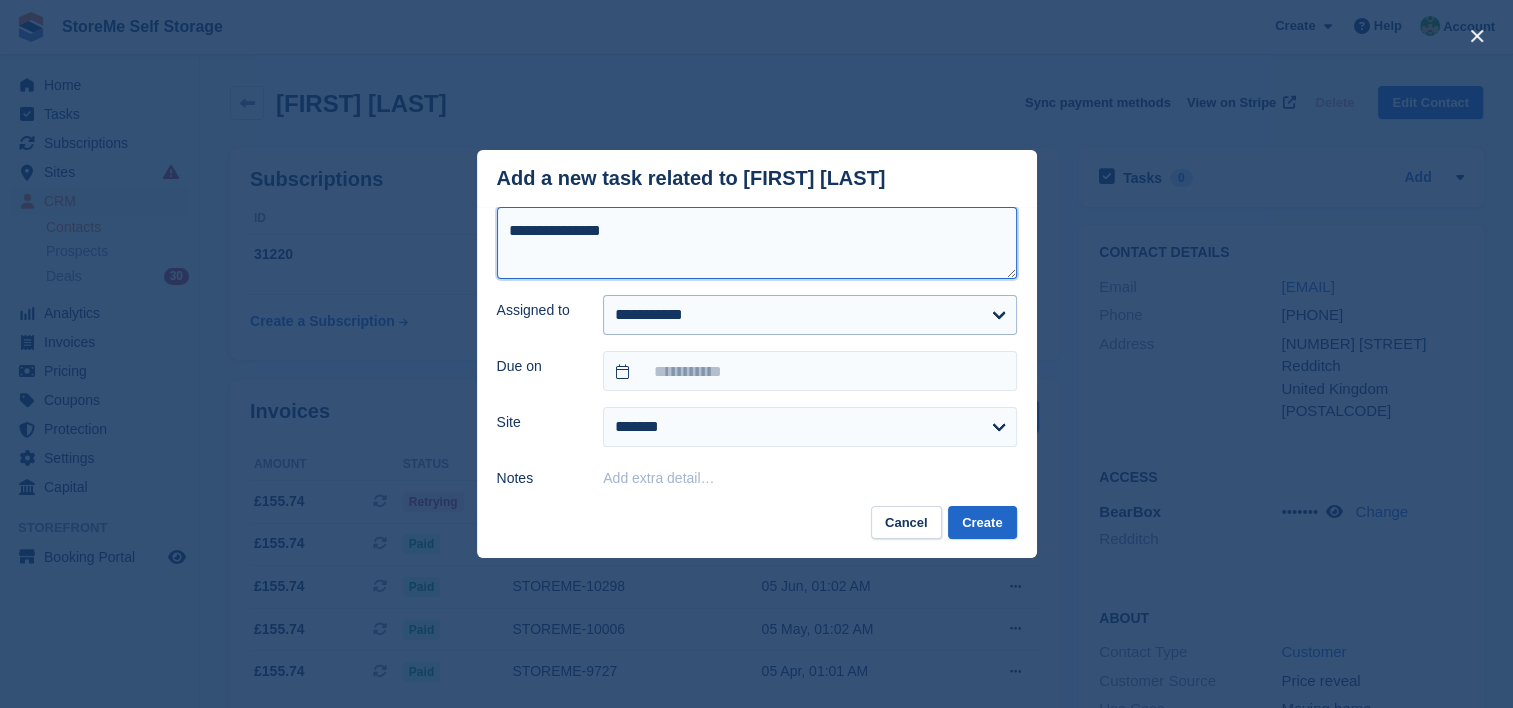 type on "**********" 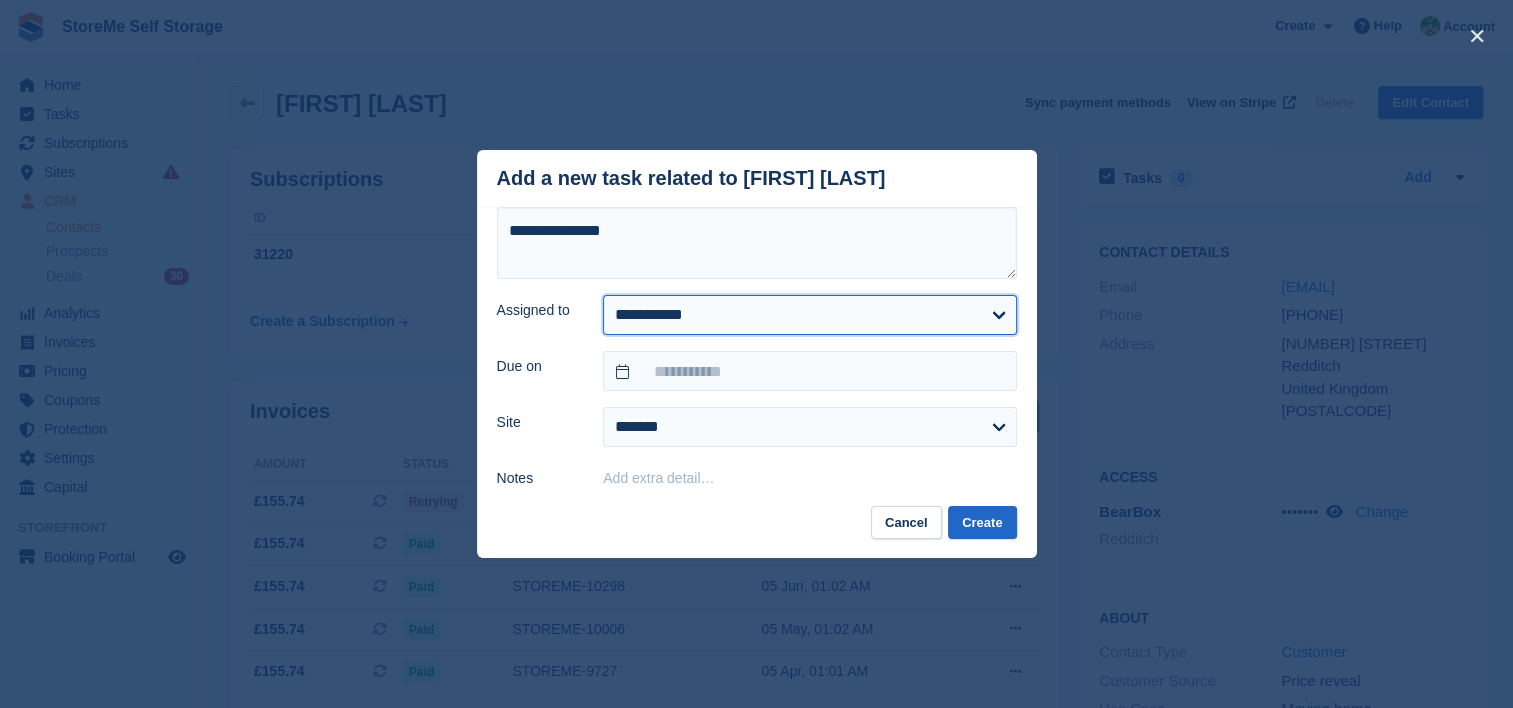 click on "**********" at bounding box center [809, 315] 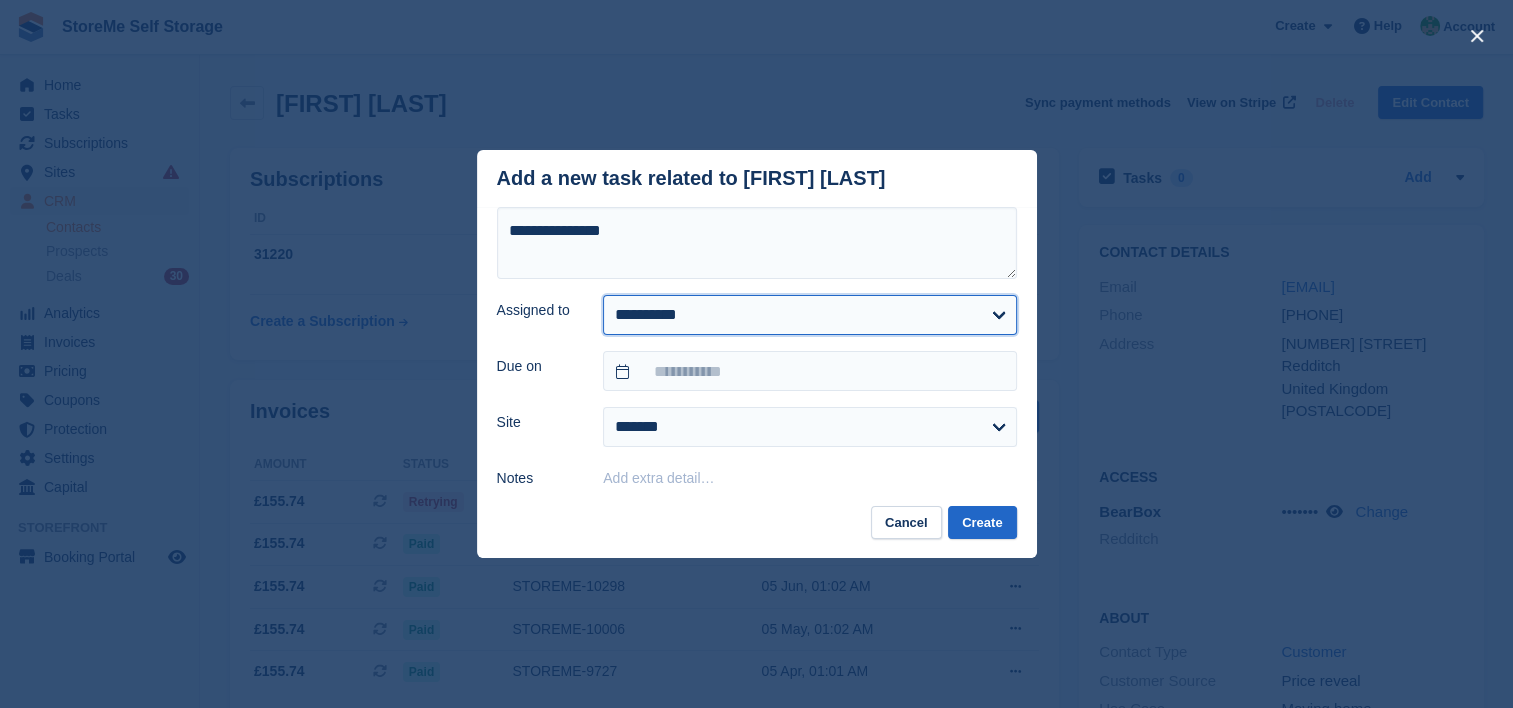 click on "**********" at bounding box center (809, 315) 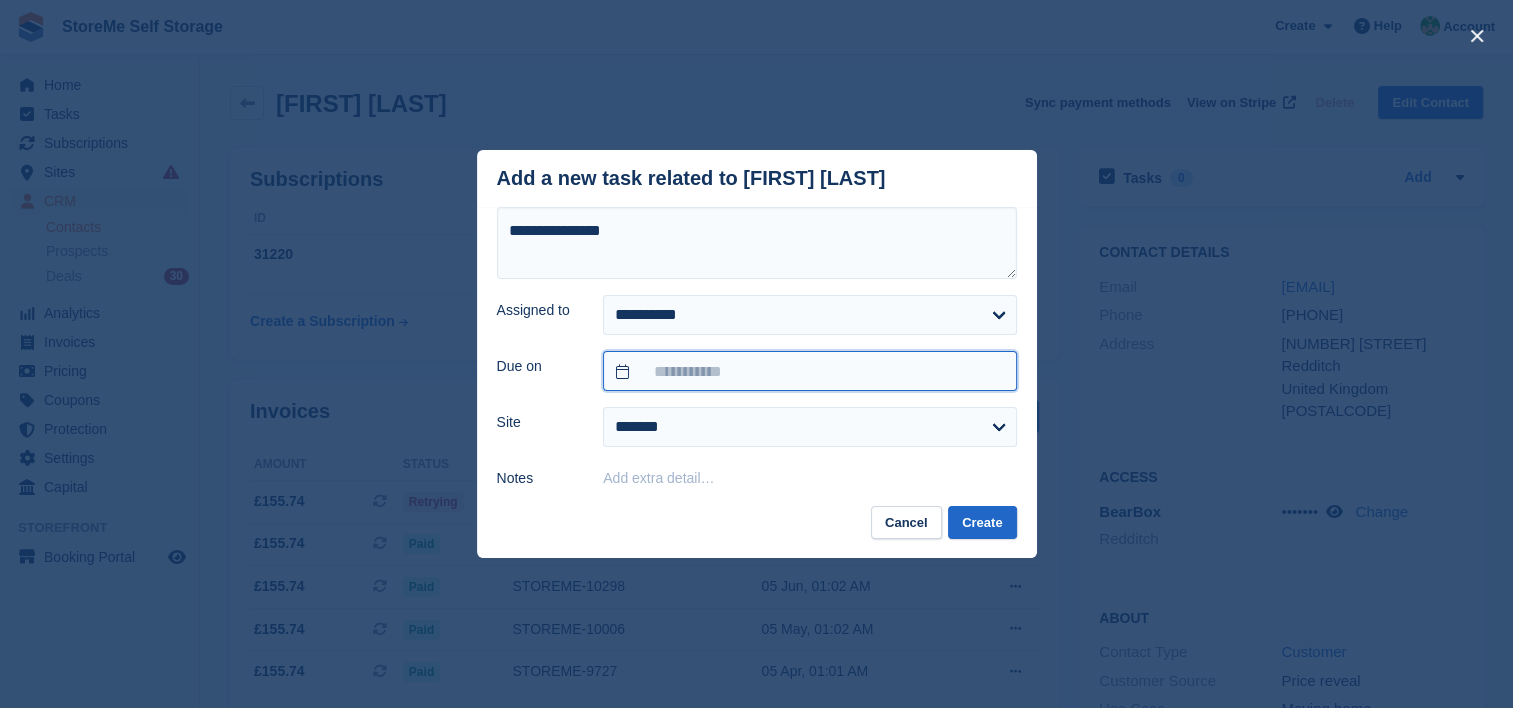 click at bounding box center [809, 371] 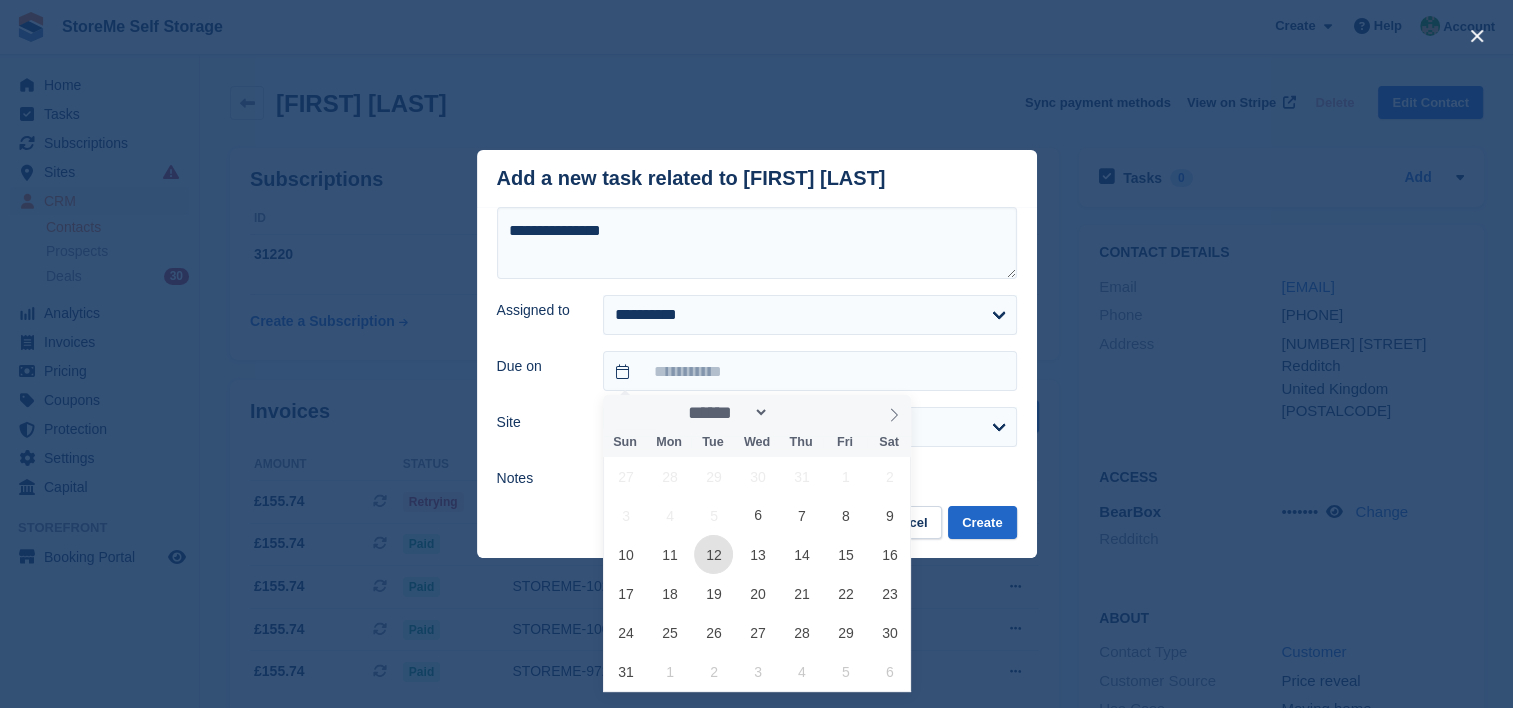click on "12" at bounding box center [713, 554] 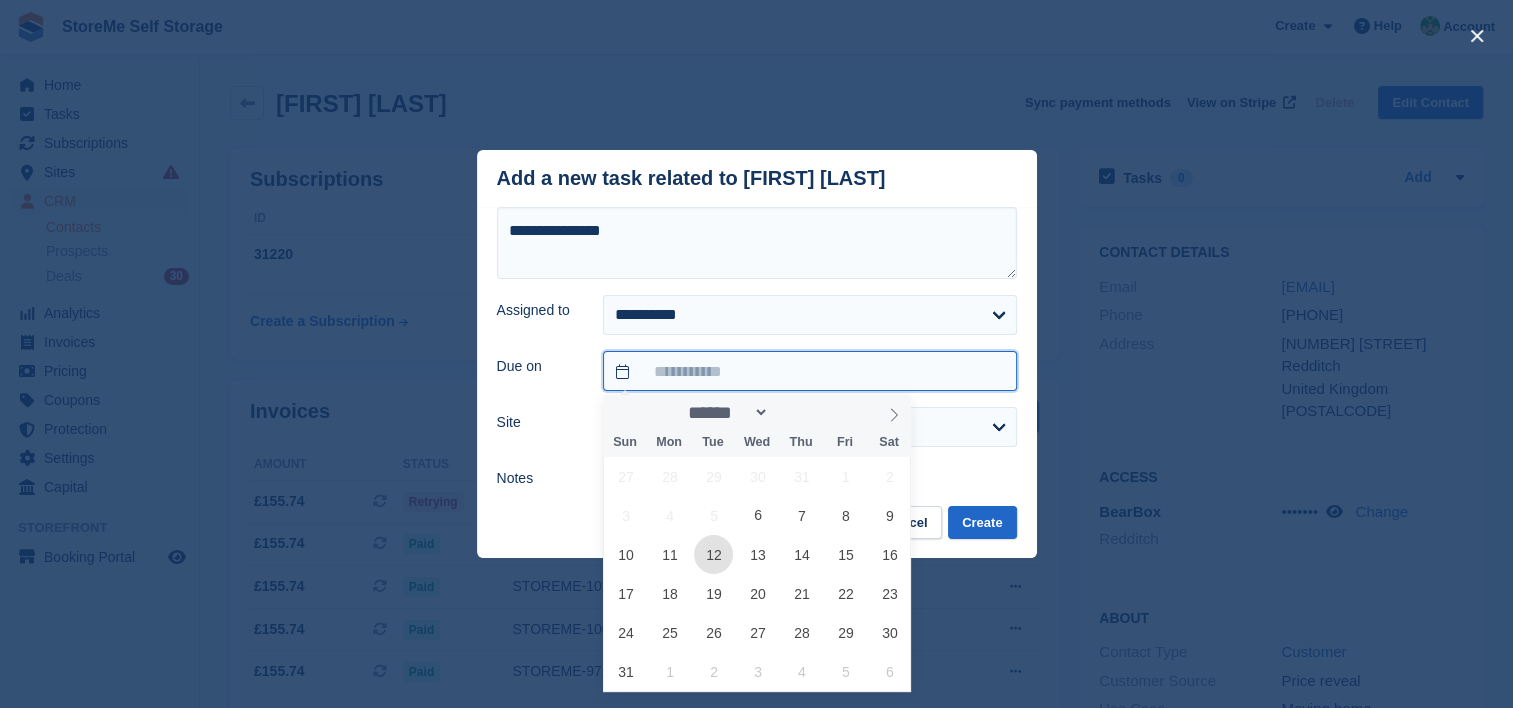 type on "**********" 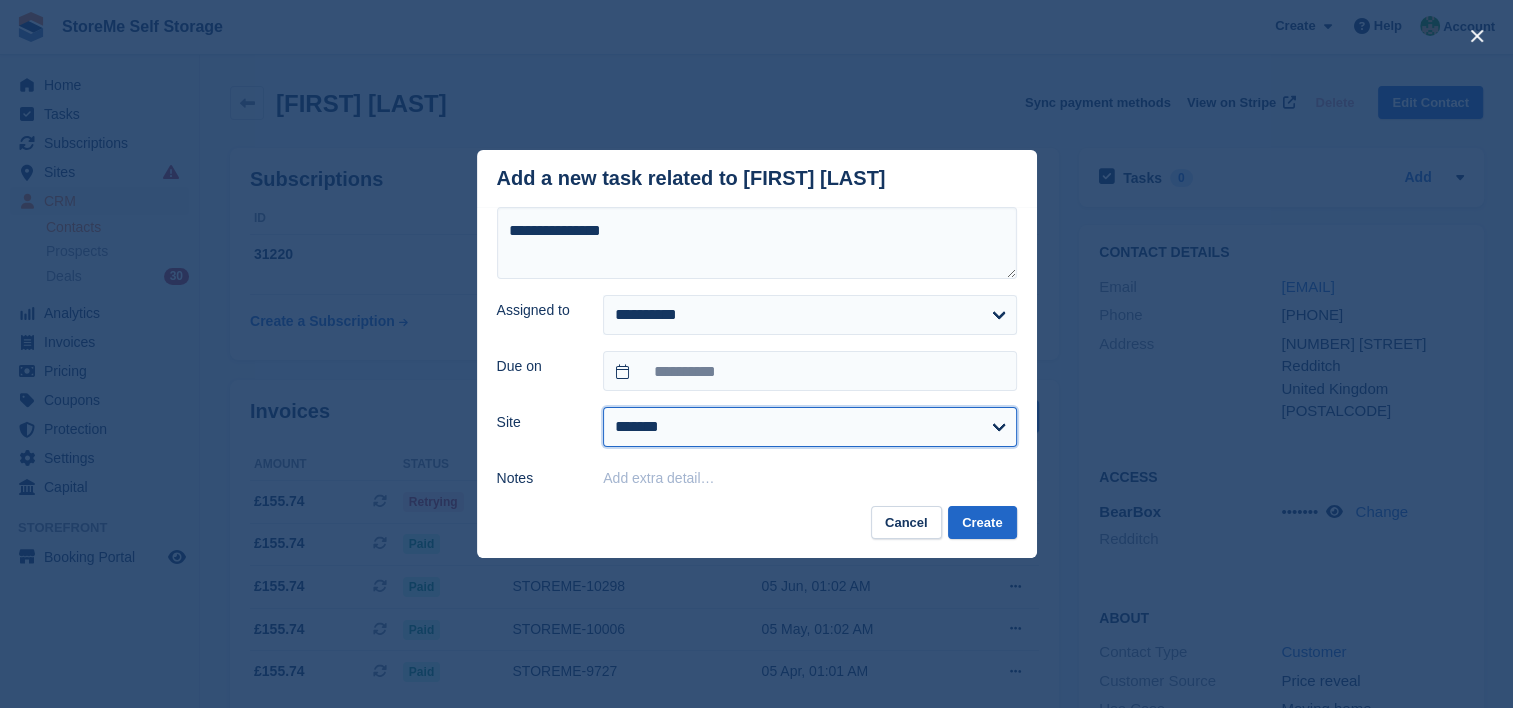 click on "*******
********" at bounding box center (809, 427) 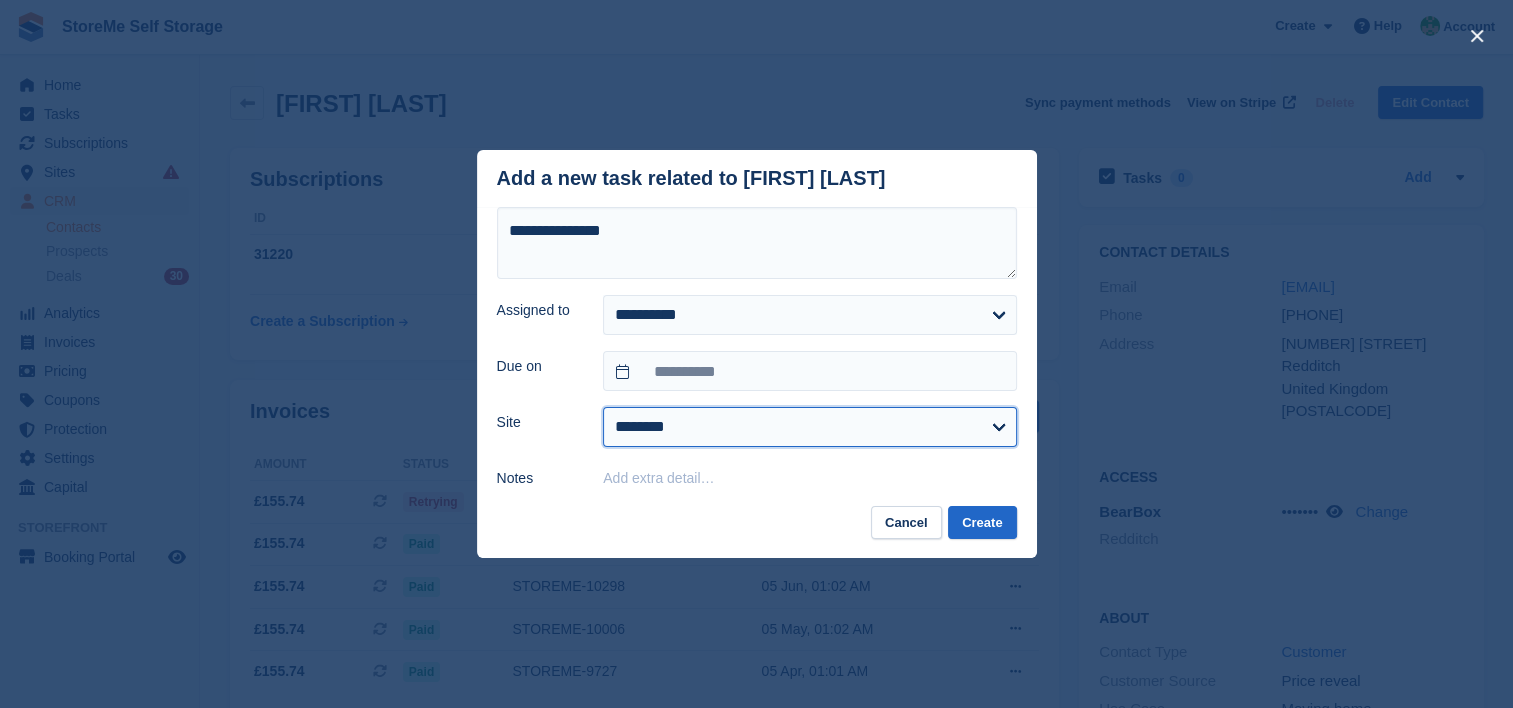 click on "*******
********" at bounding box center [809, 427] 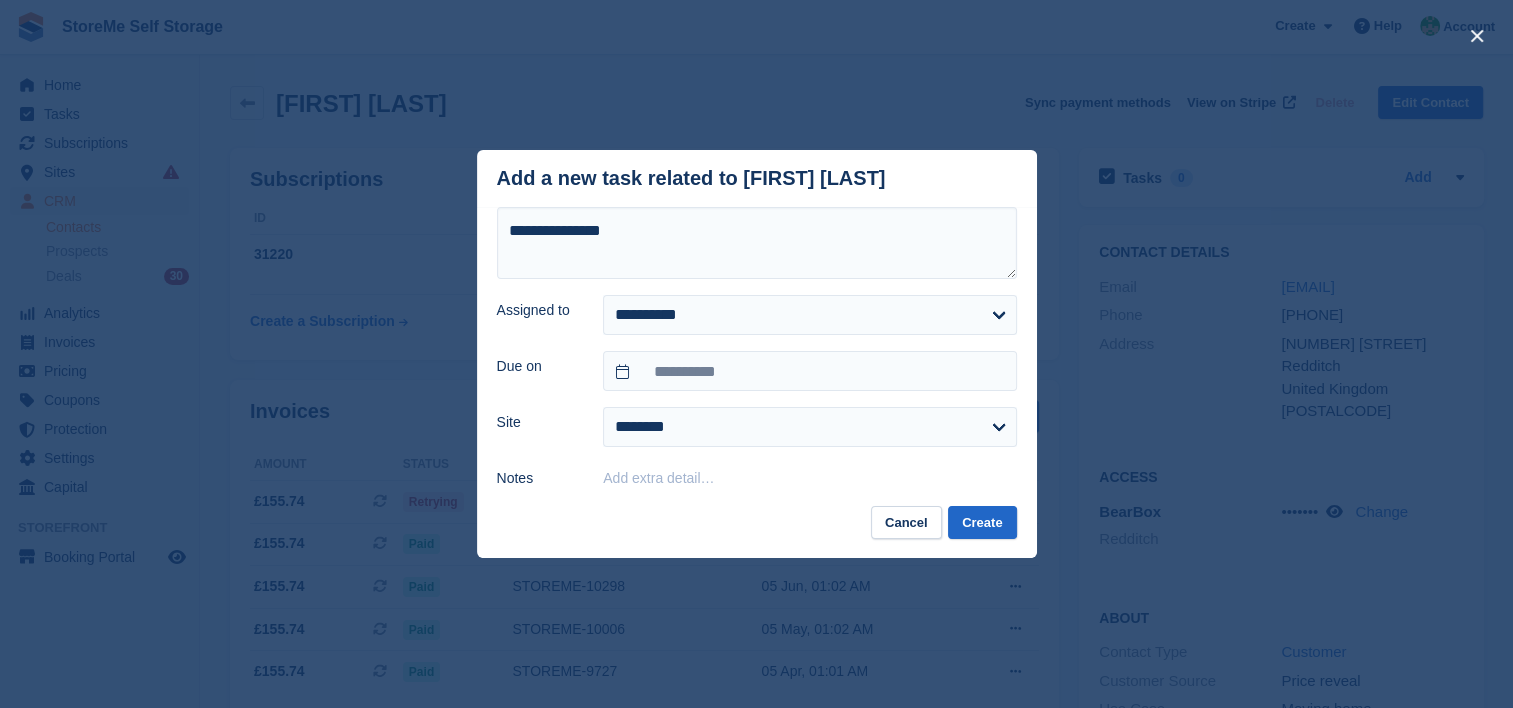 click on "Add extra detail…" at bounding box center (658, 478) 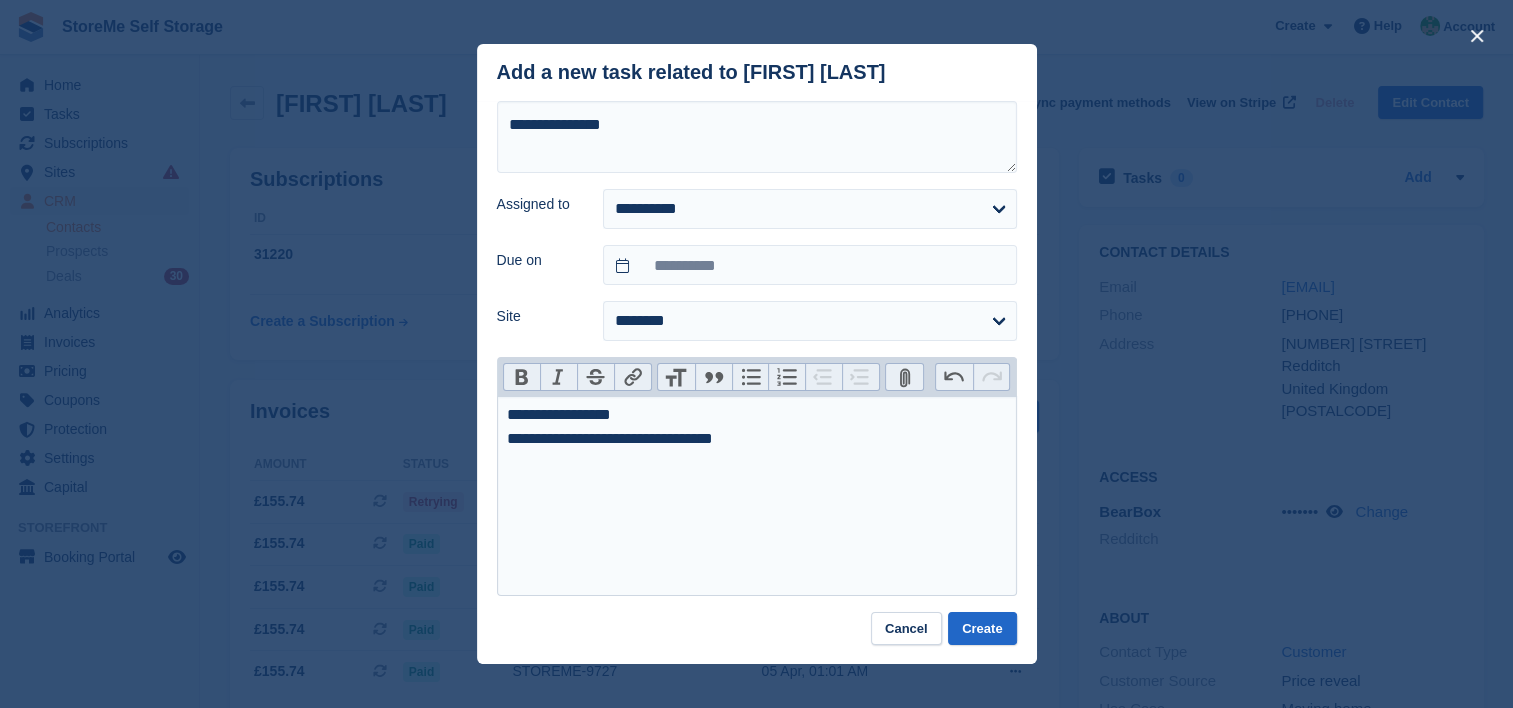 type on "**********" 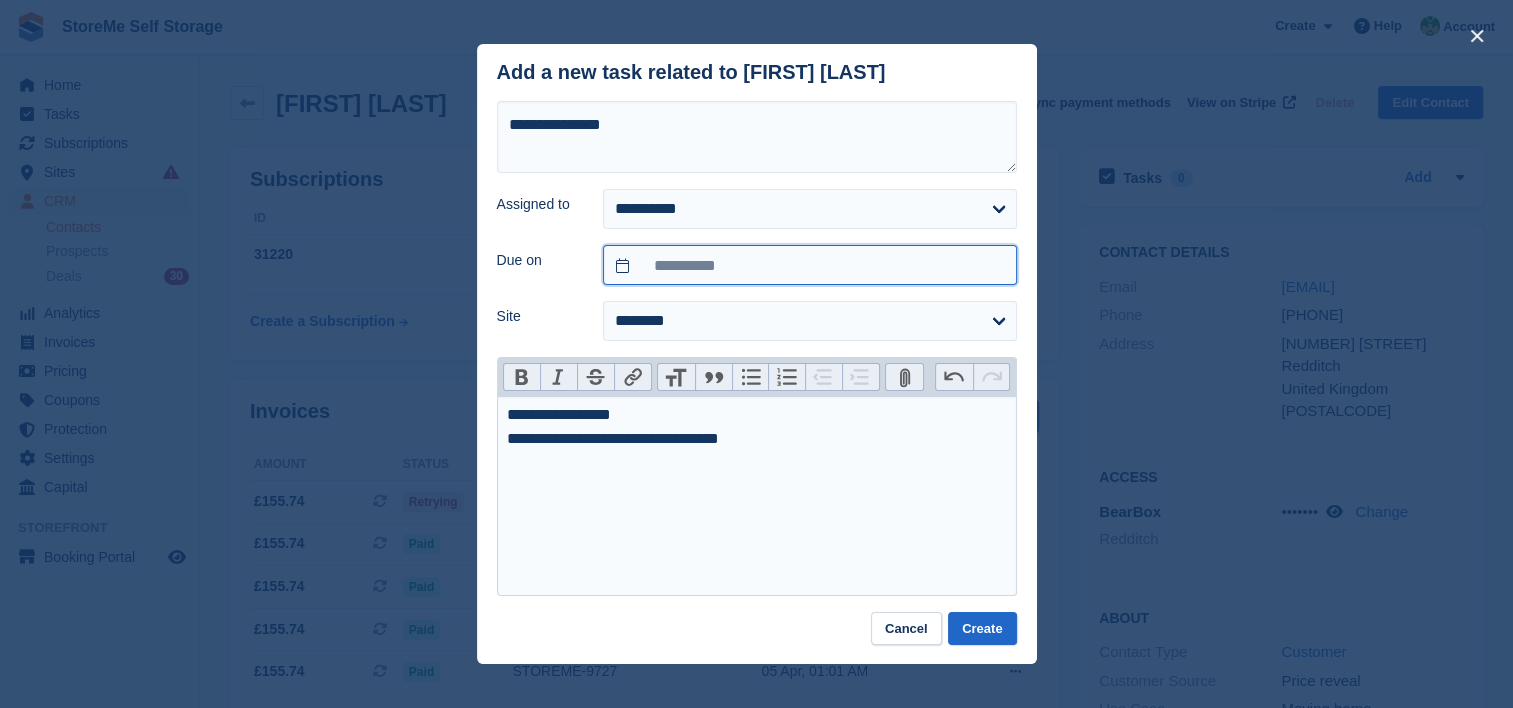 click on "**********" at bounding box center [809, 265] 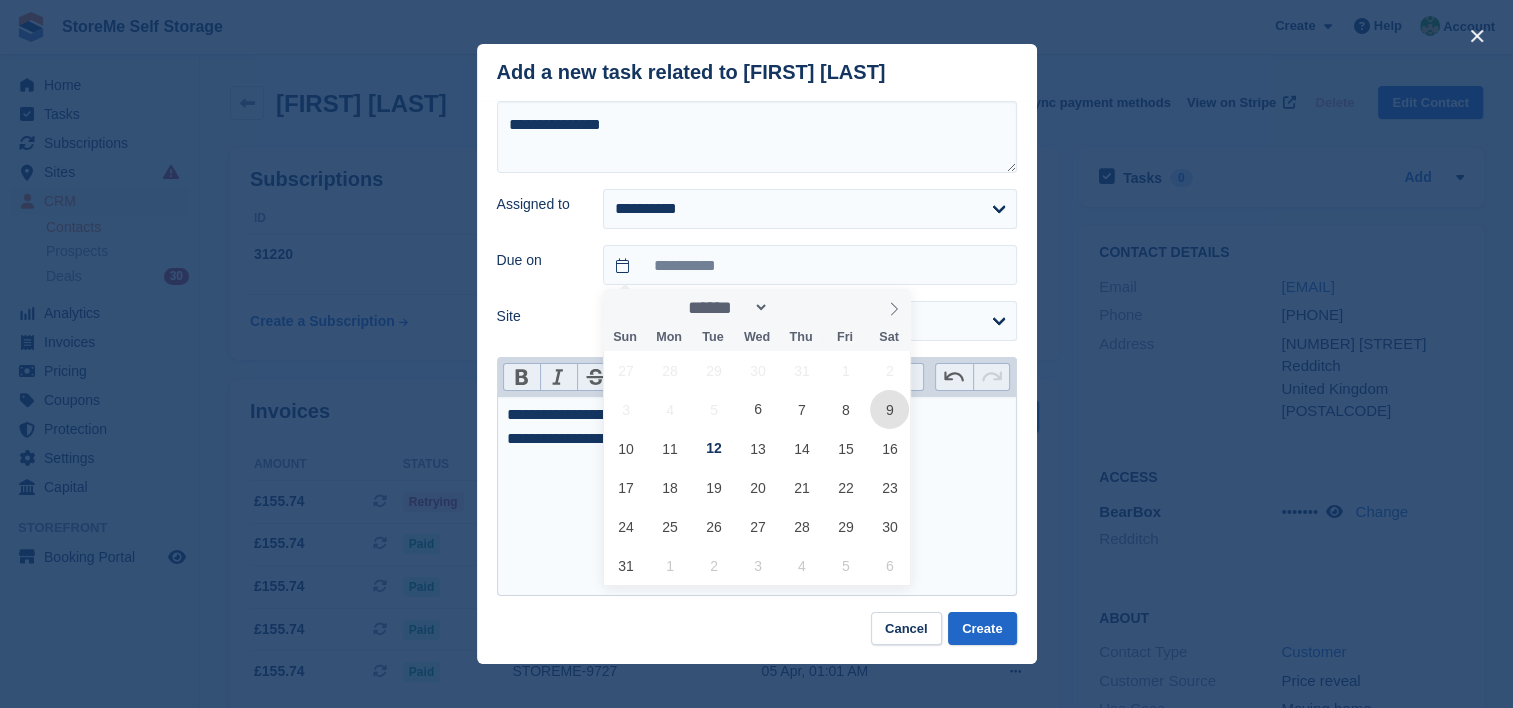 click on "9" at bounding box center [889, 409] 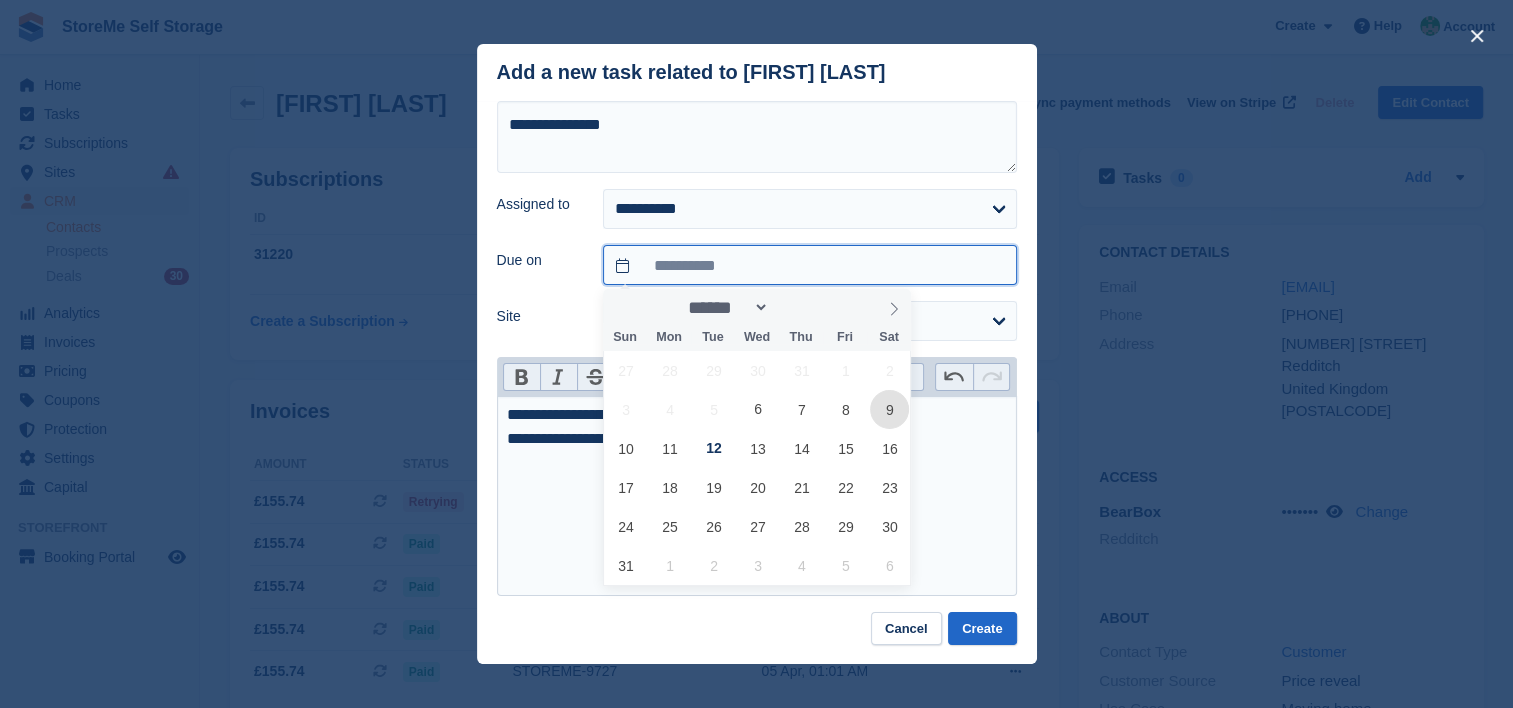 type on "**********" 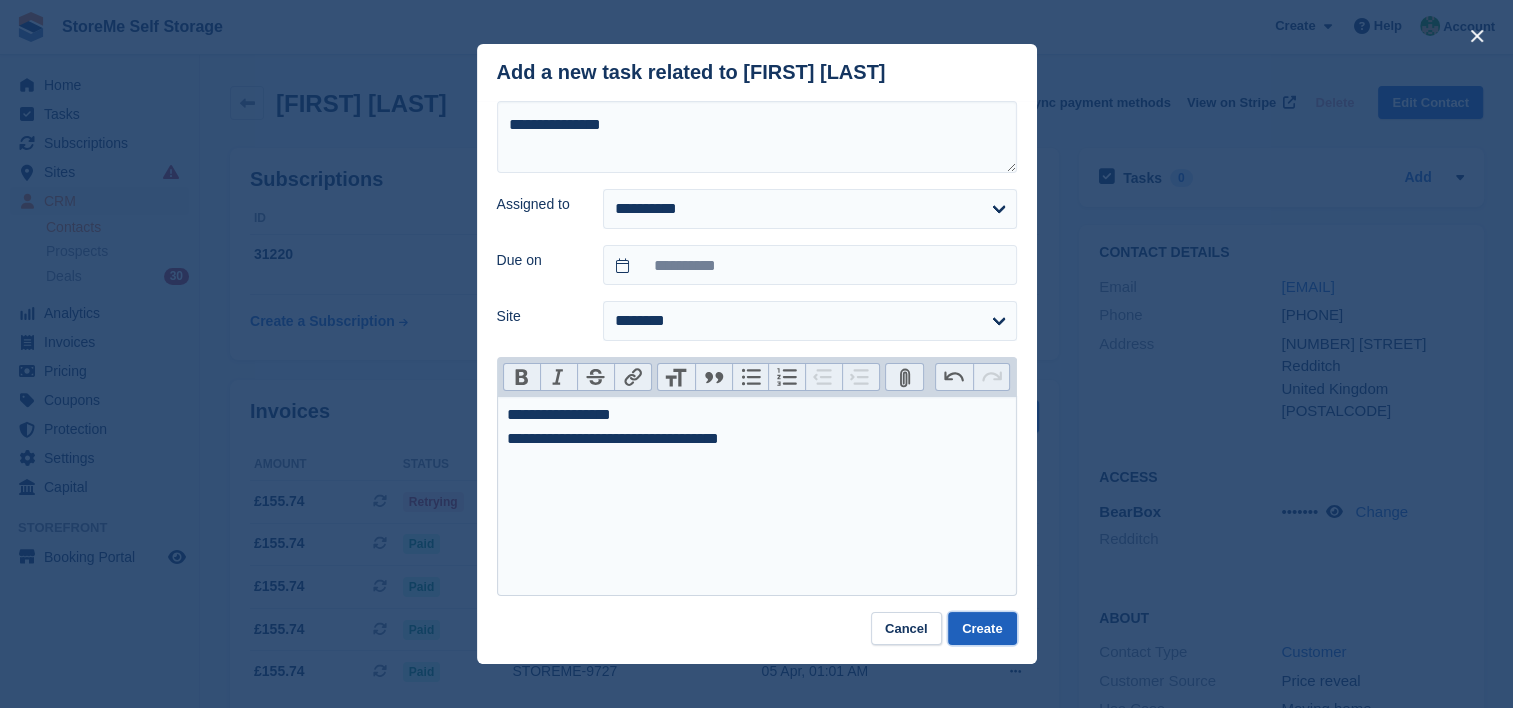 click on "Create" at bounding box center [982, 628] 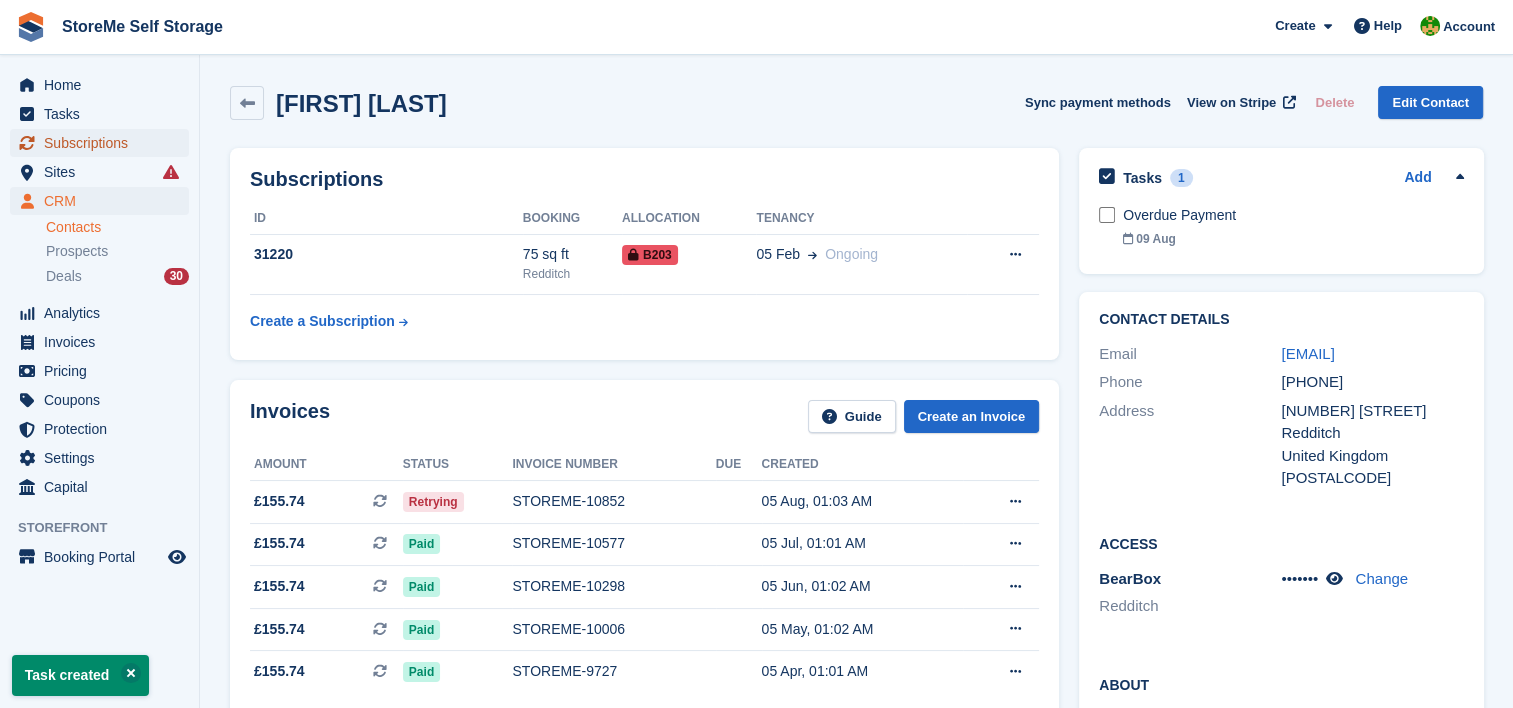 click on "Subscriptions" at bounding box center [104, 143] 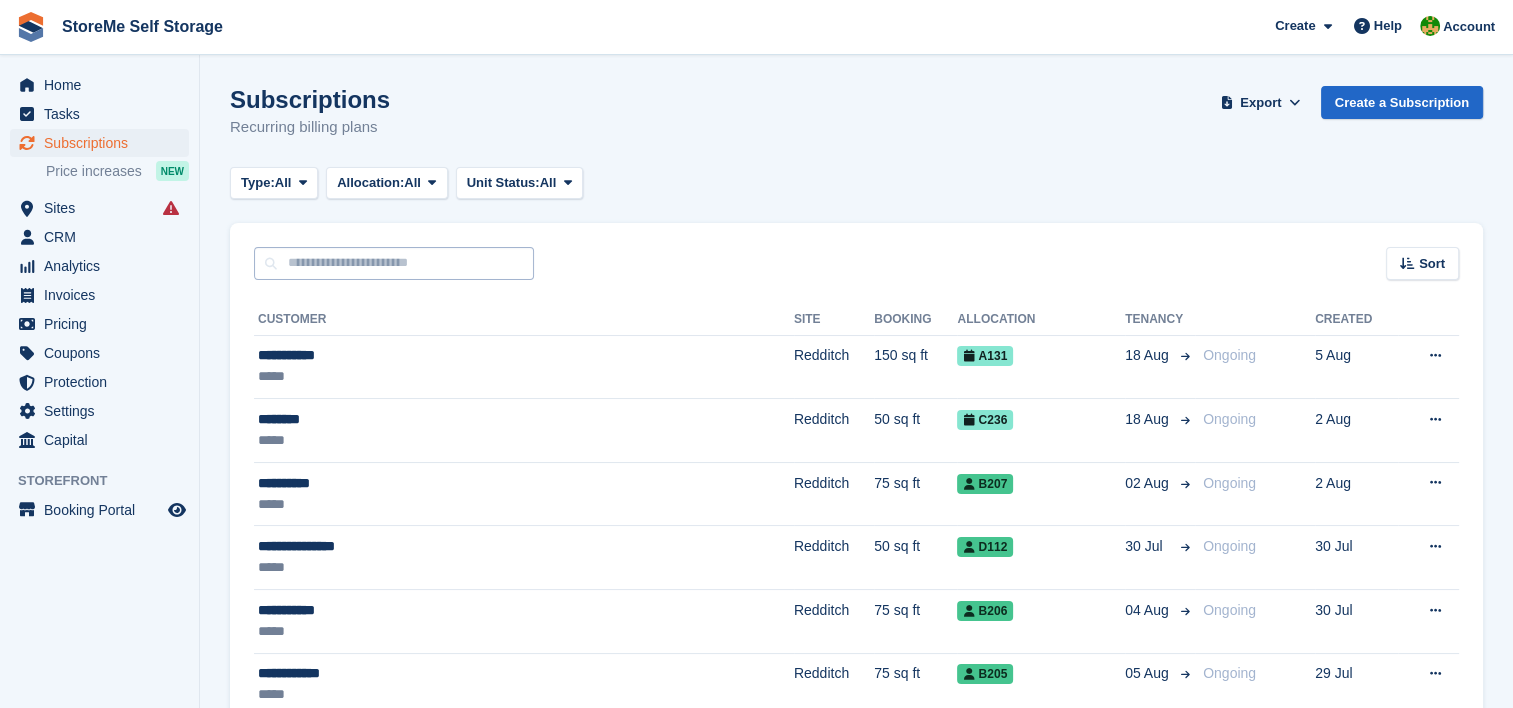 click on "Sort
Sort by
Customer name
Date created
Move in date
Move out date
Created (oldest first)
Created (newest first)" at bounding box center (856, 251) 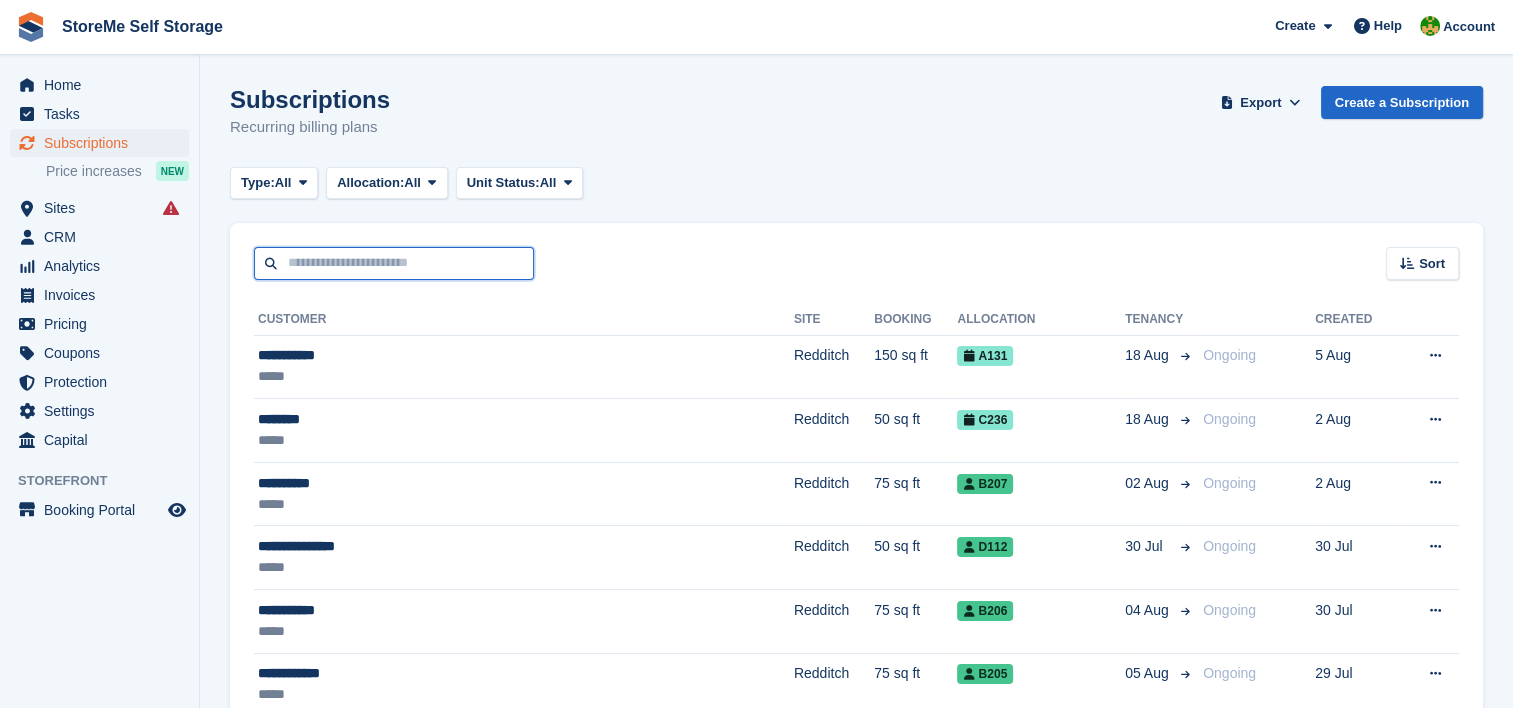 click at bounding box center (394, 263) 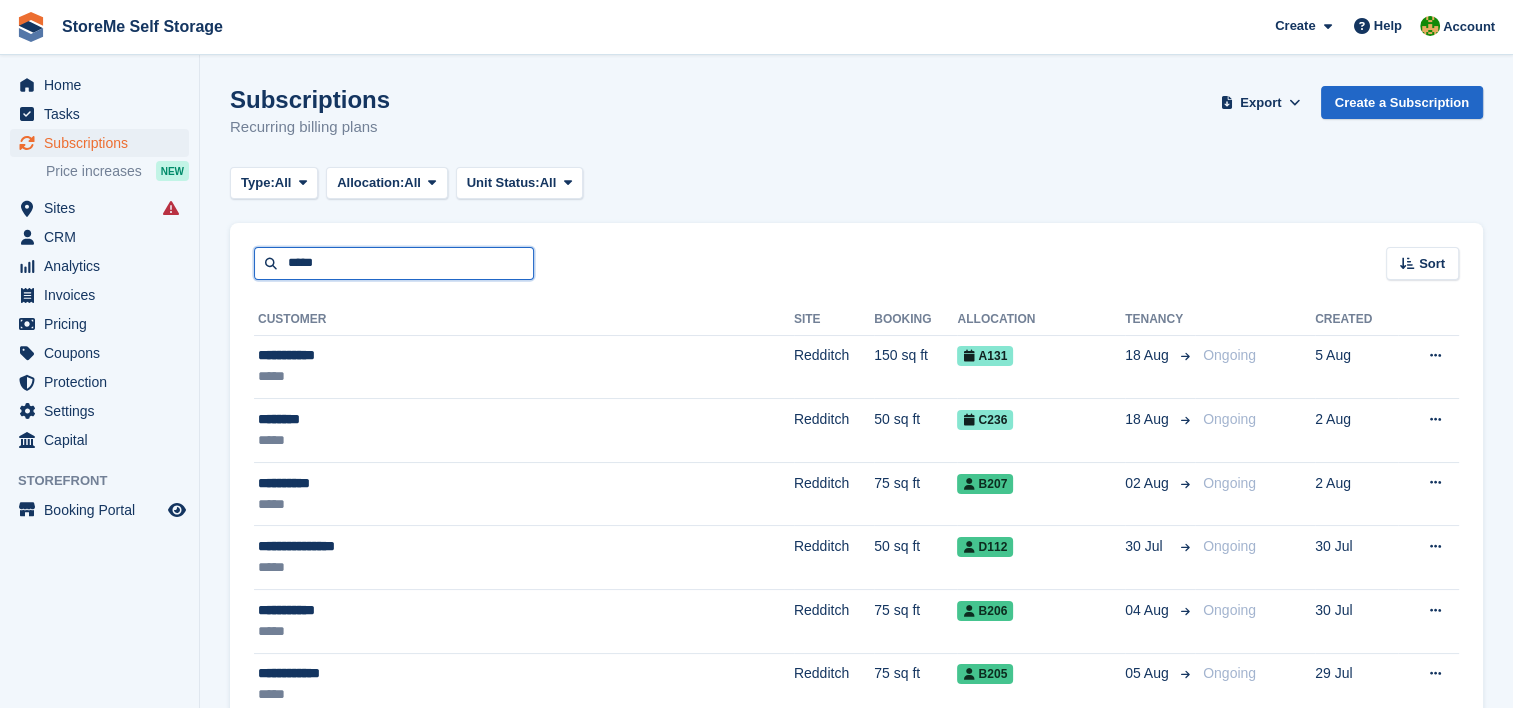 type on "*****" 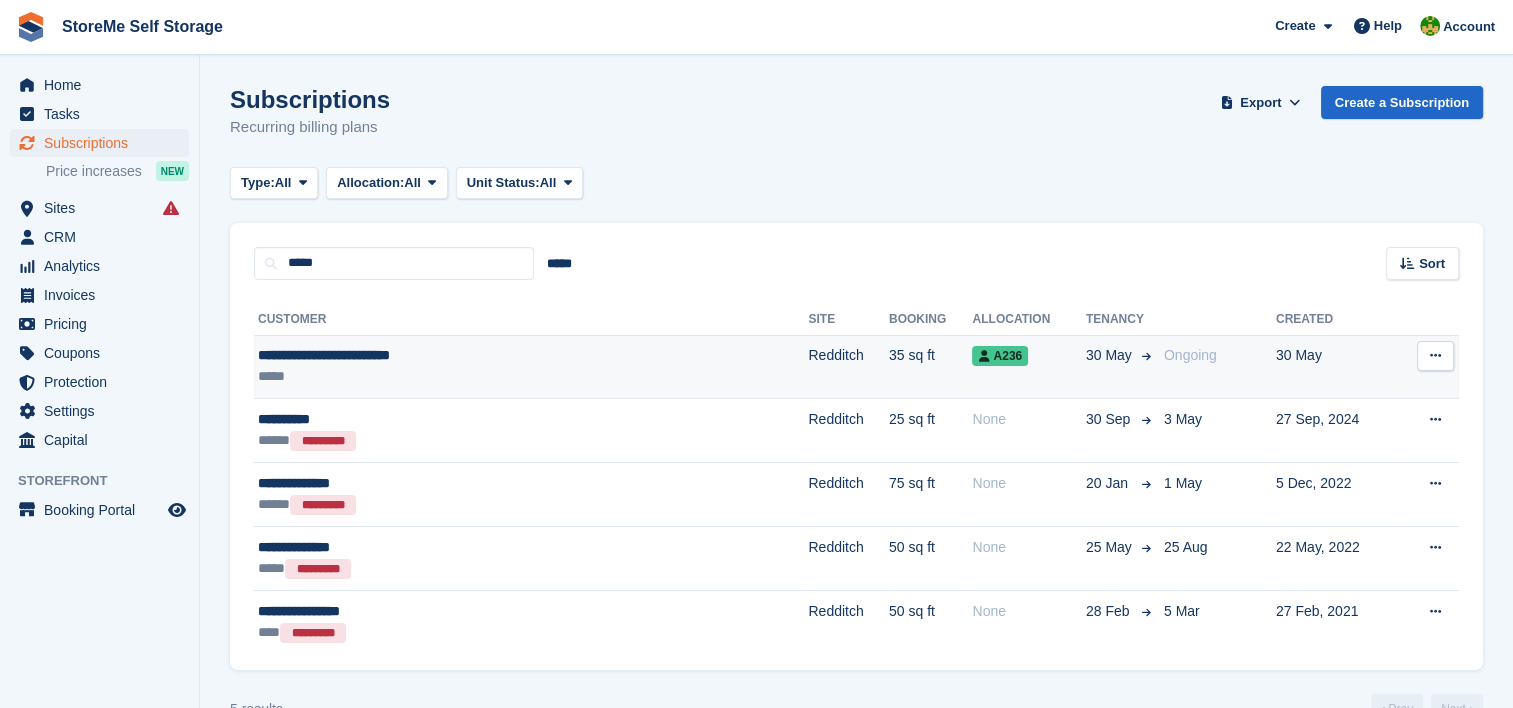 click on "Redditch" at bounding box center [848, 367] 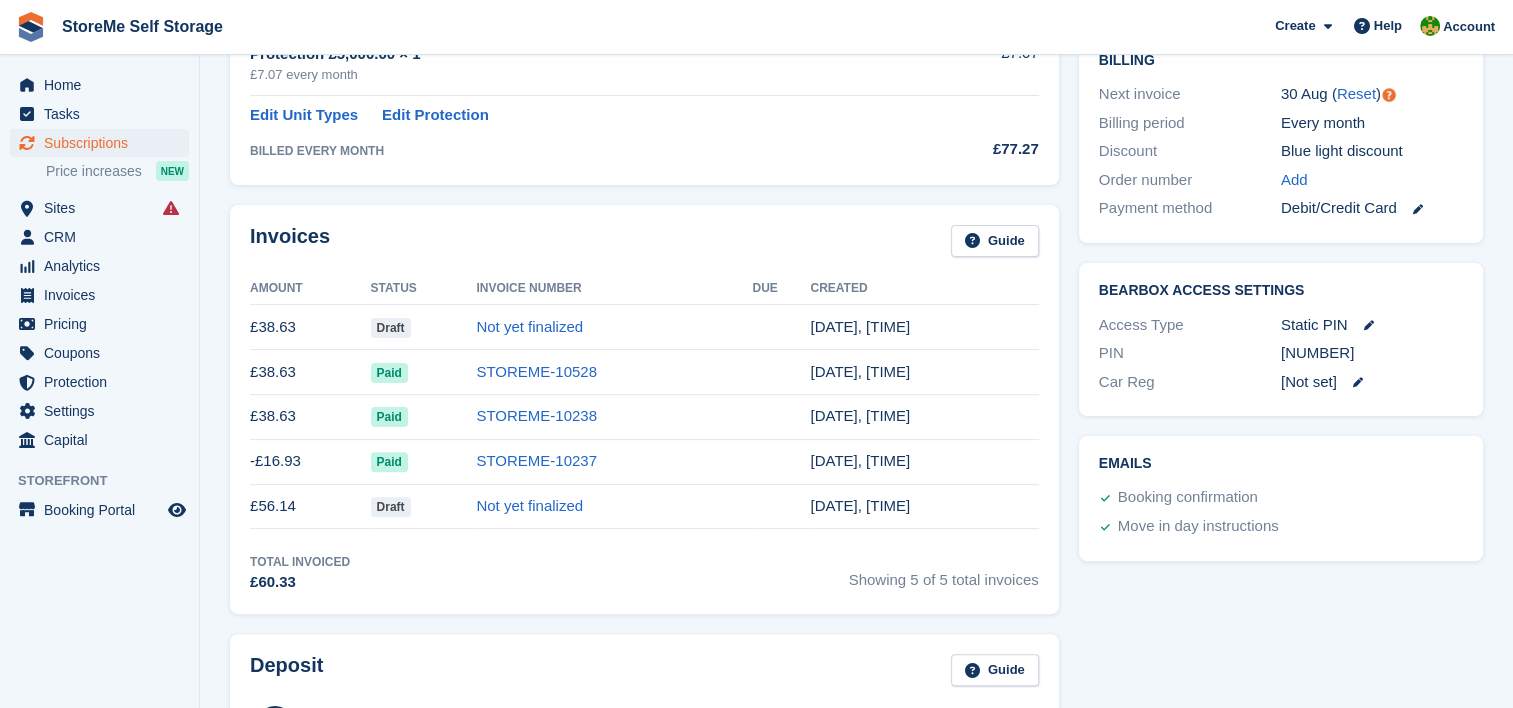 scroll, scrollTop: 0, scrollLeft: 0, axis: both 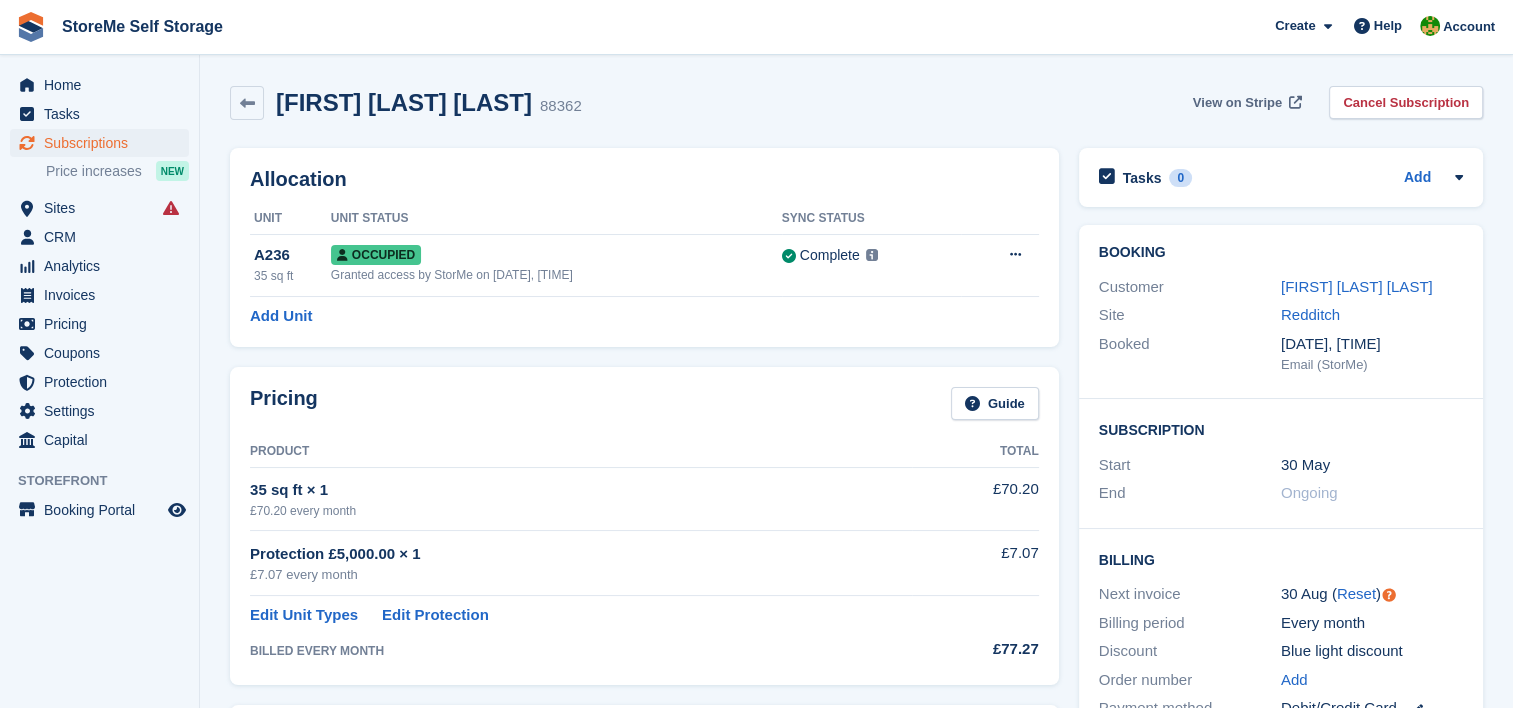 click on "View on Stripe" at bounding box center [1237, 103] 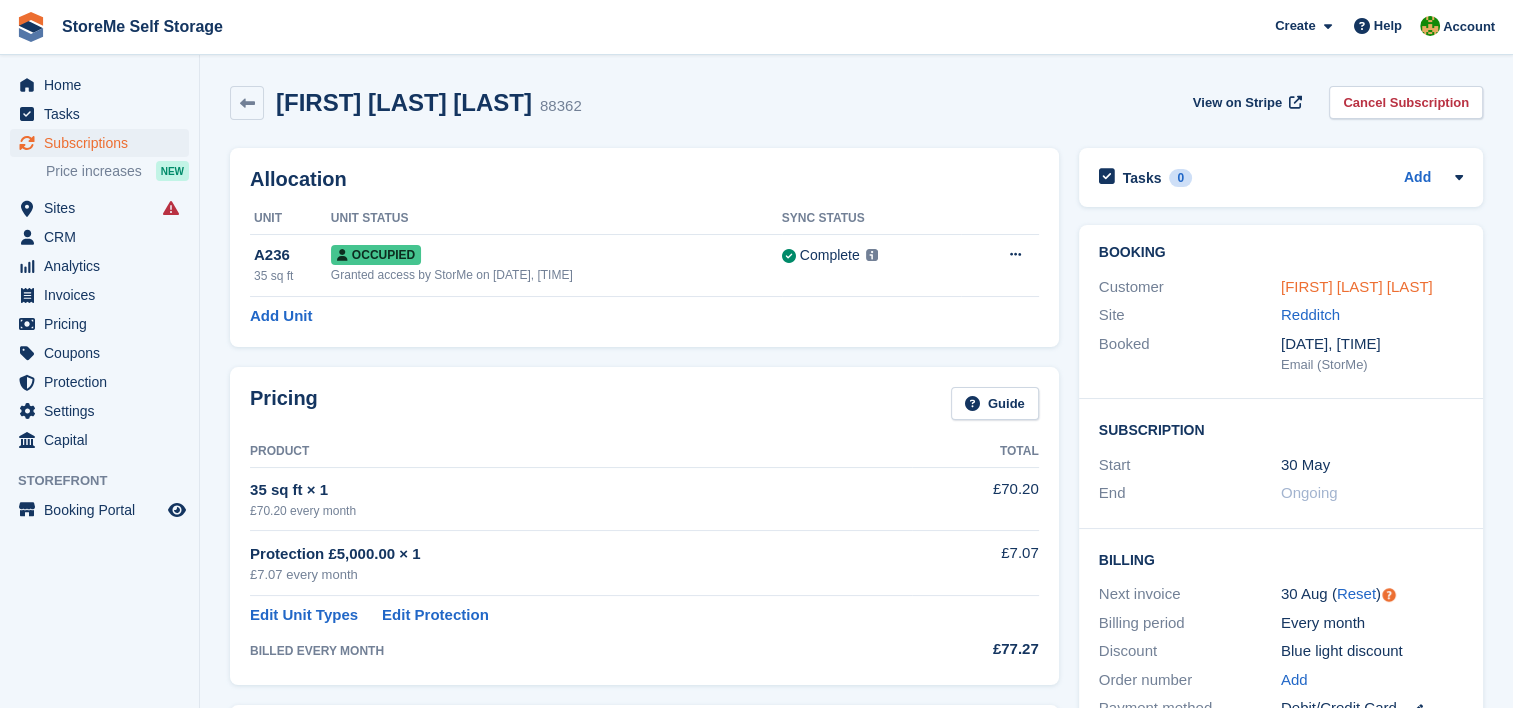click on "[FIRST] [LAST] [LAST]" at bounding box center (1357, 286) 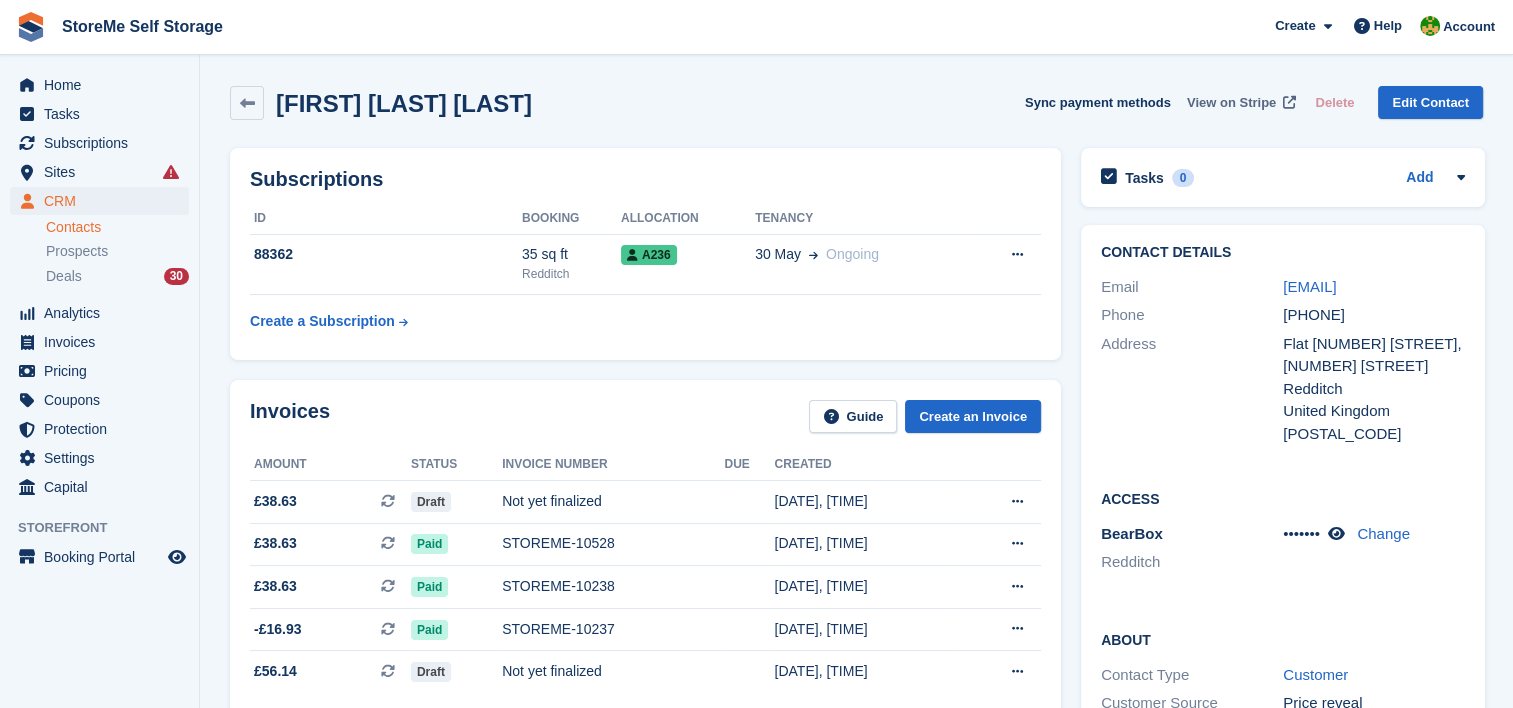 click on "View on Stripe" at bounding box center [1231, 103] 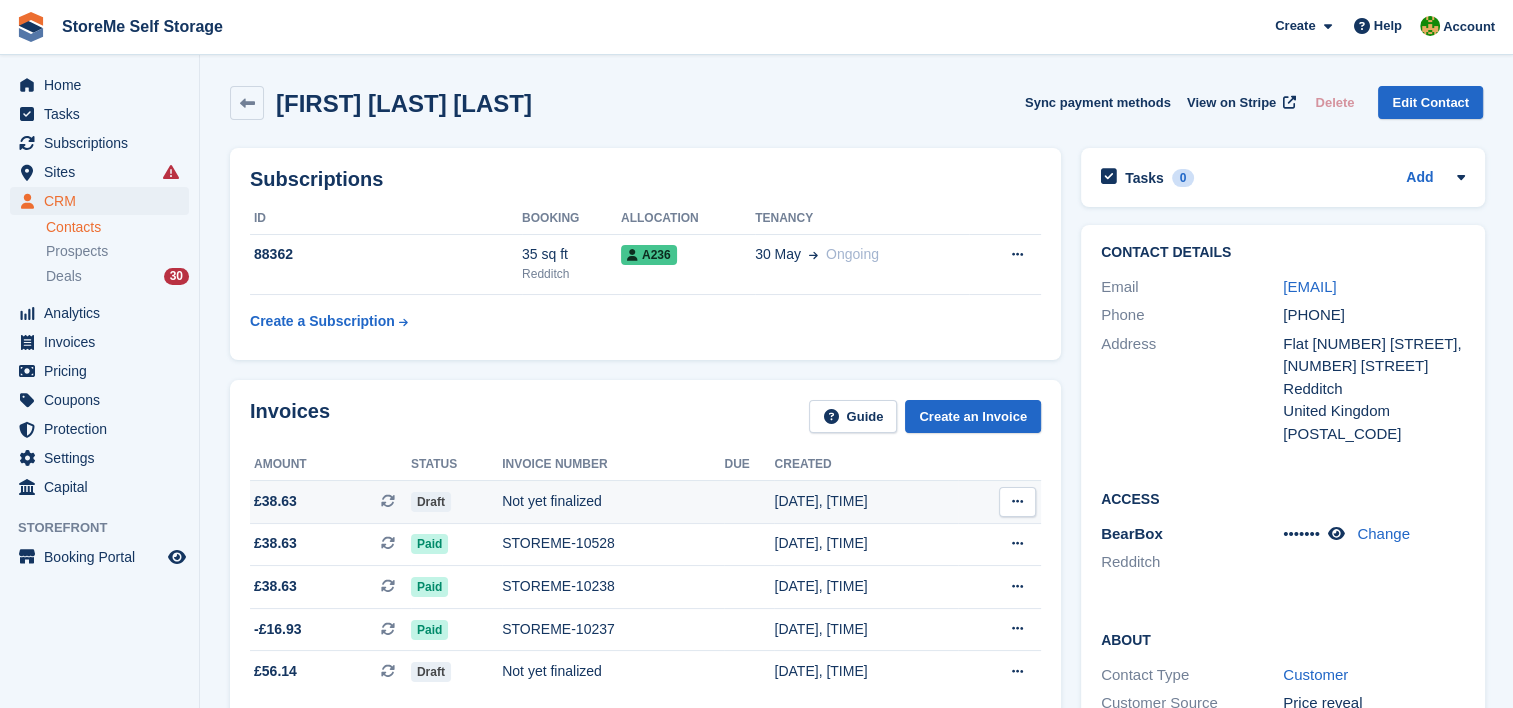 click on "Not yet finalized" at bounding box center [613, 501] 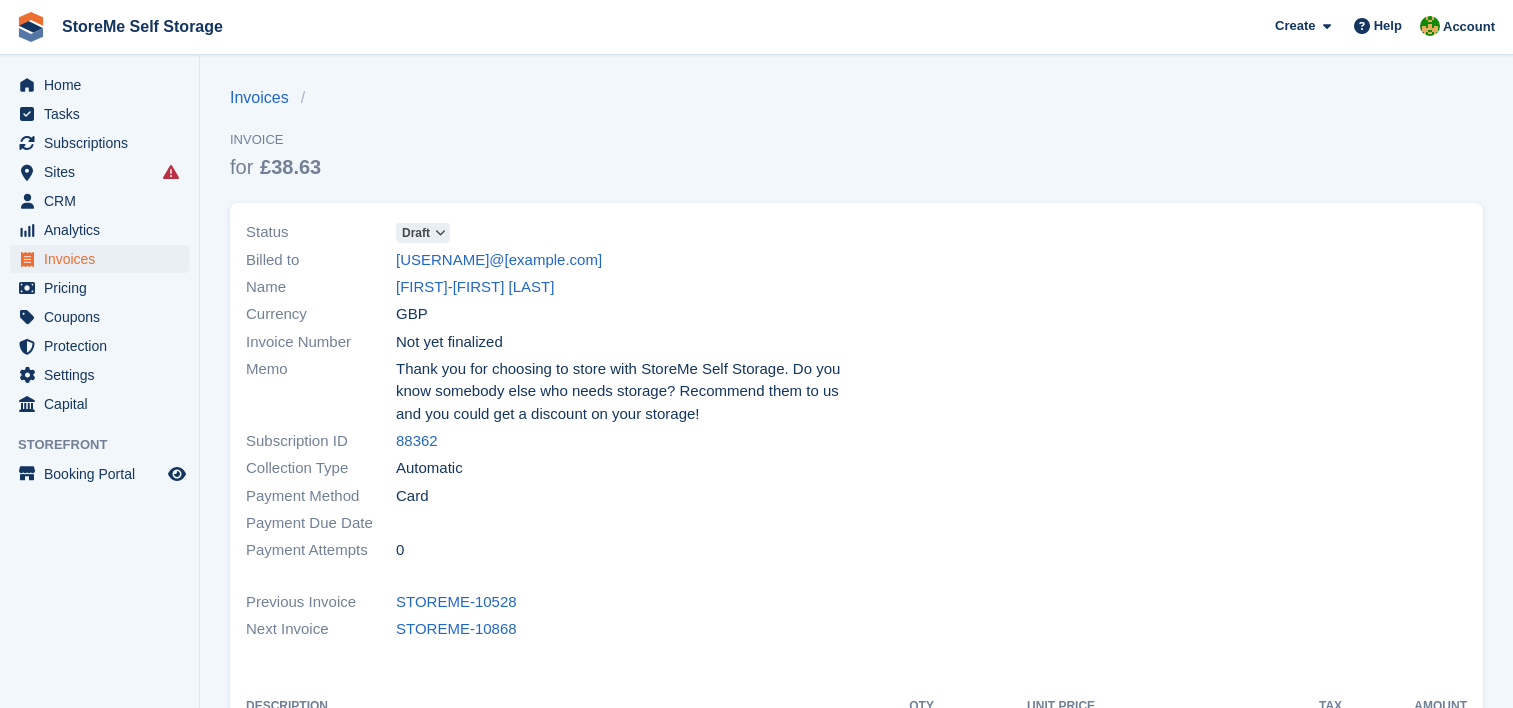 scroll, scrollTop: 0, scrollLeft: 0, axis: both 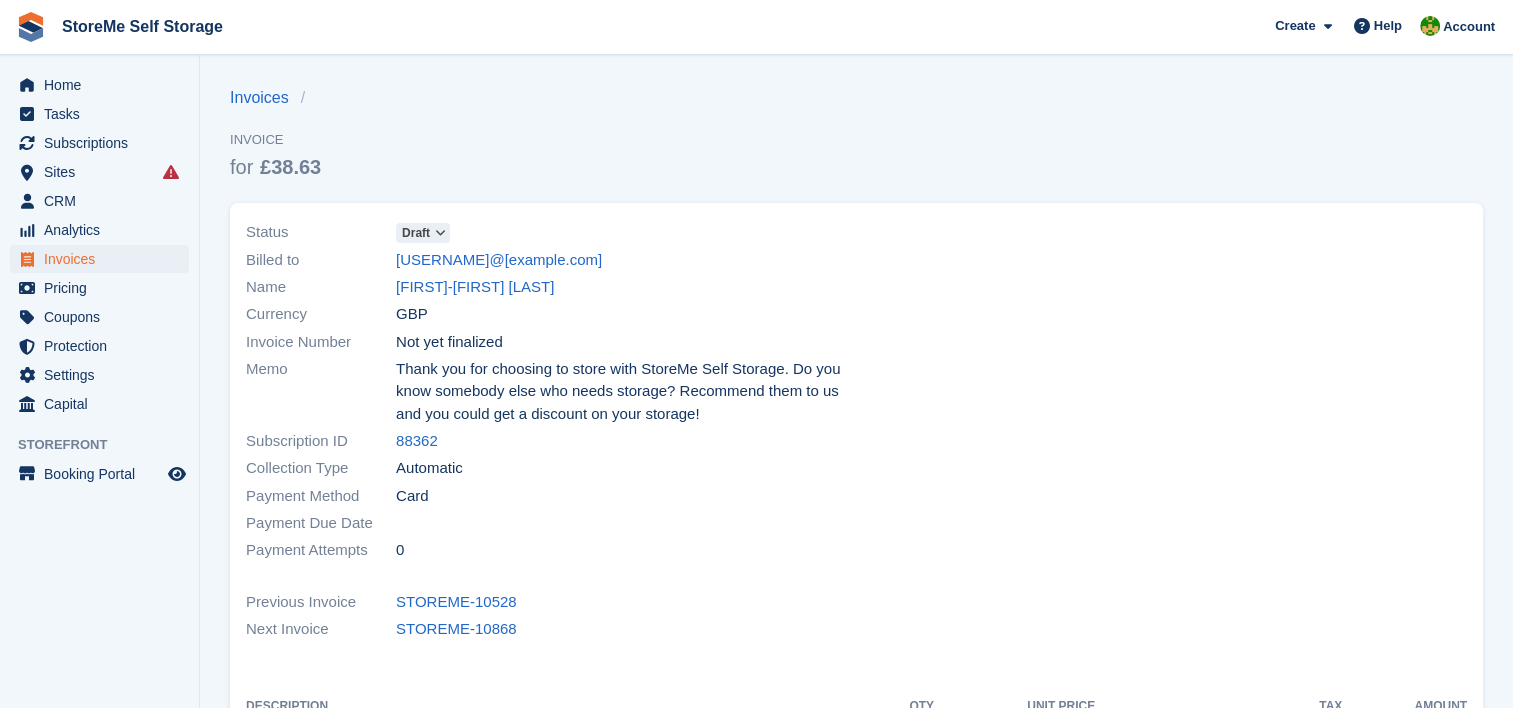 click at bounding box center (440, 233) 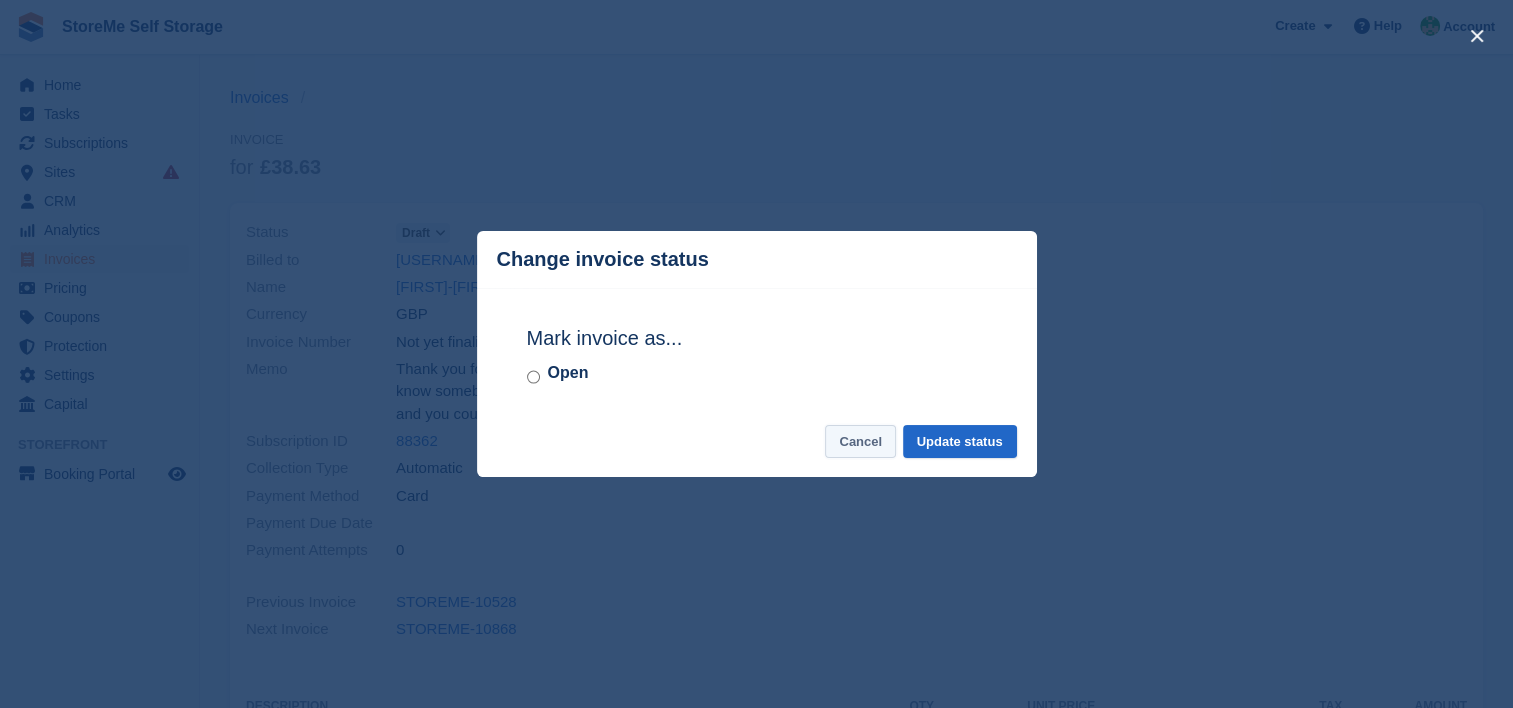 click on "Cancel" at bounding box center (860, 441) 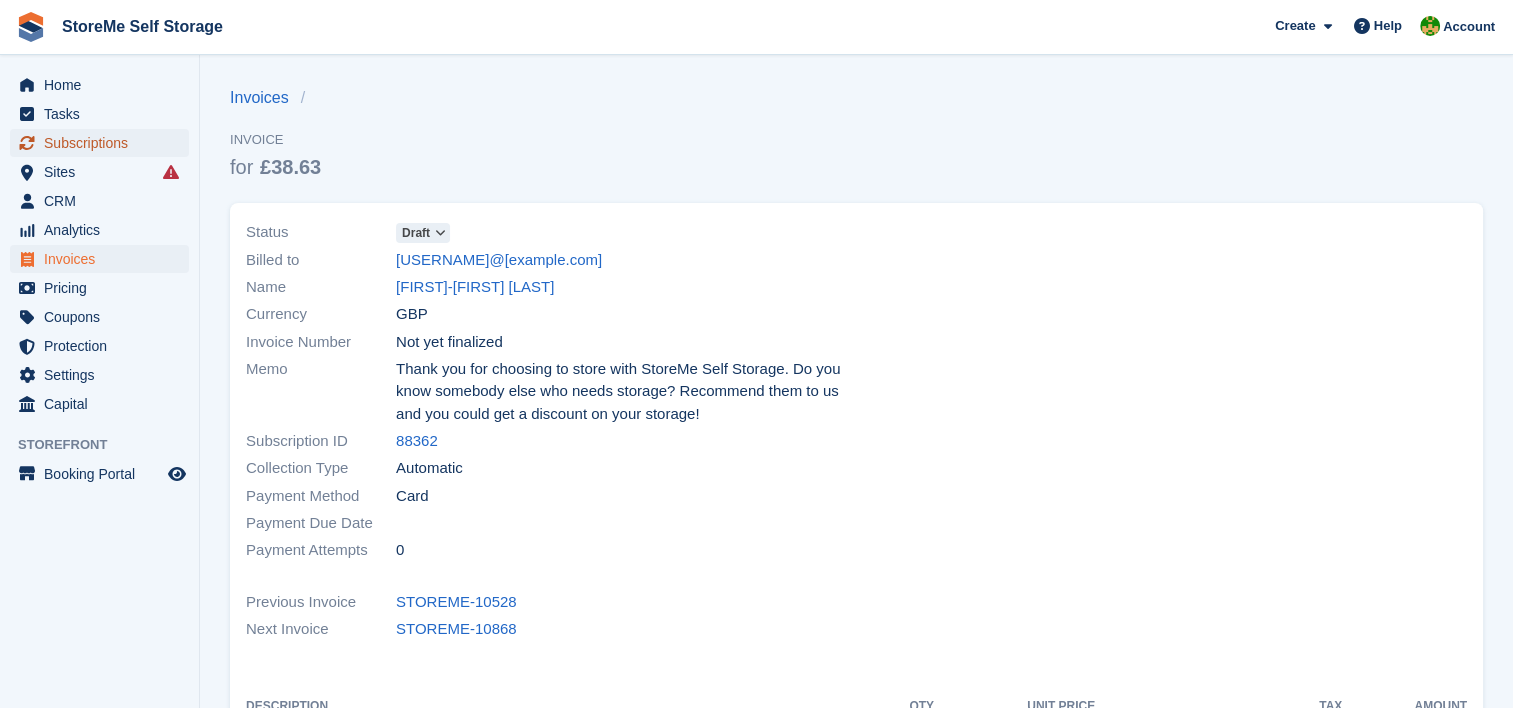 click on "Subscriptions" at bounding box center [104, 143] 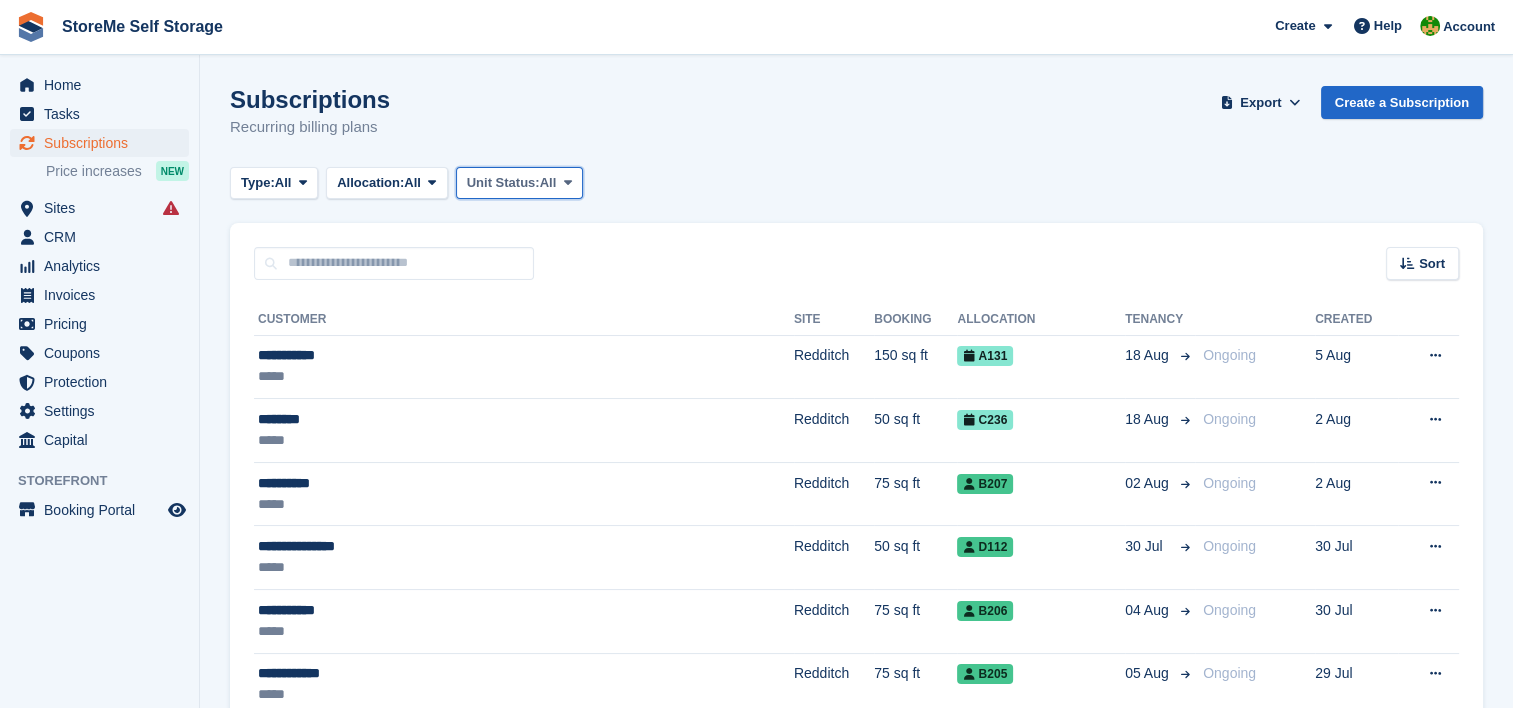 click on "Unit Status:
All" at bounding box center (519, 183) 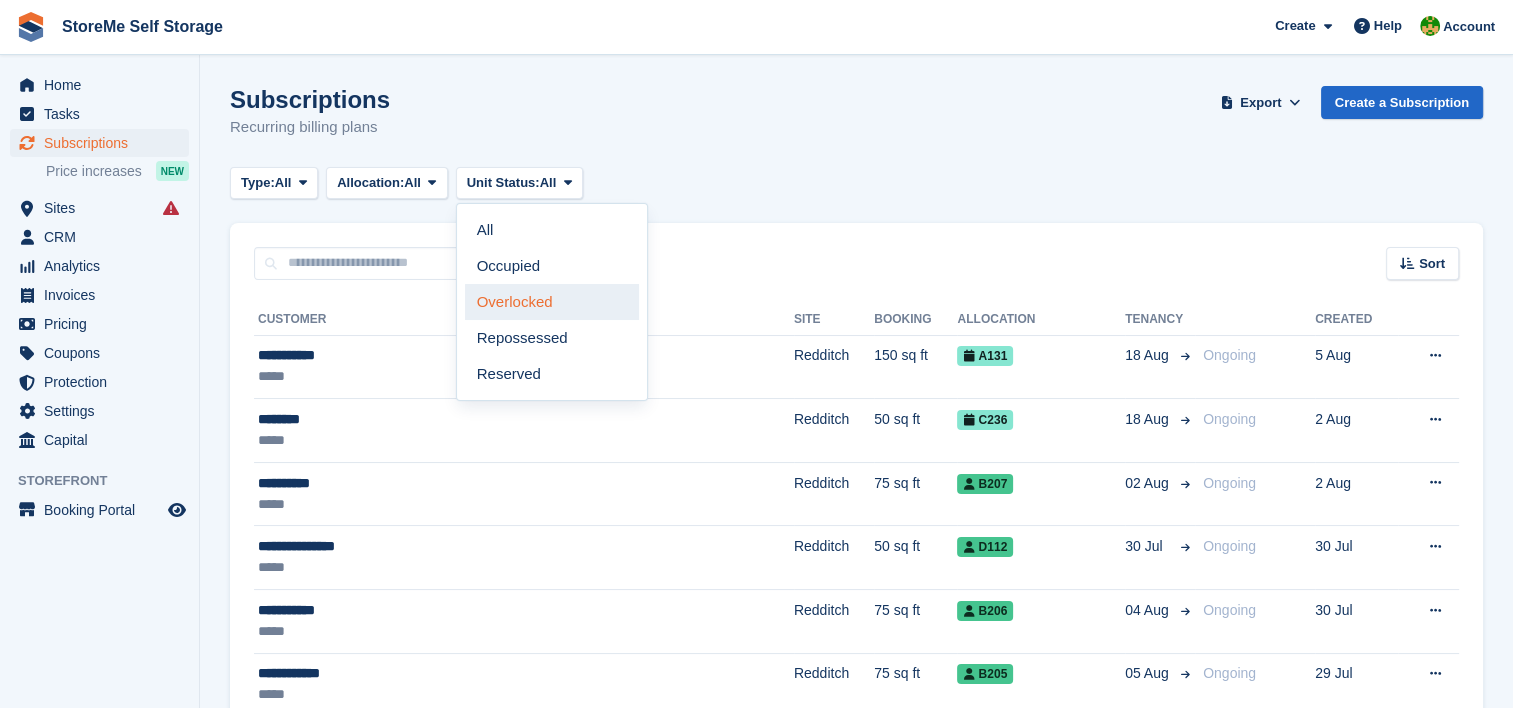 click on "Overlocked" at bounding box center (552, 302) 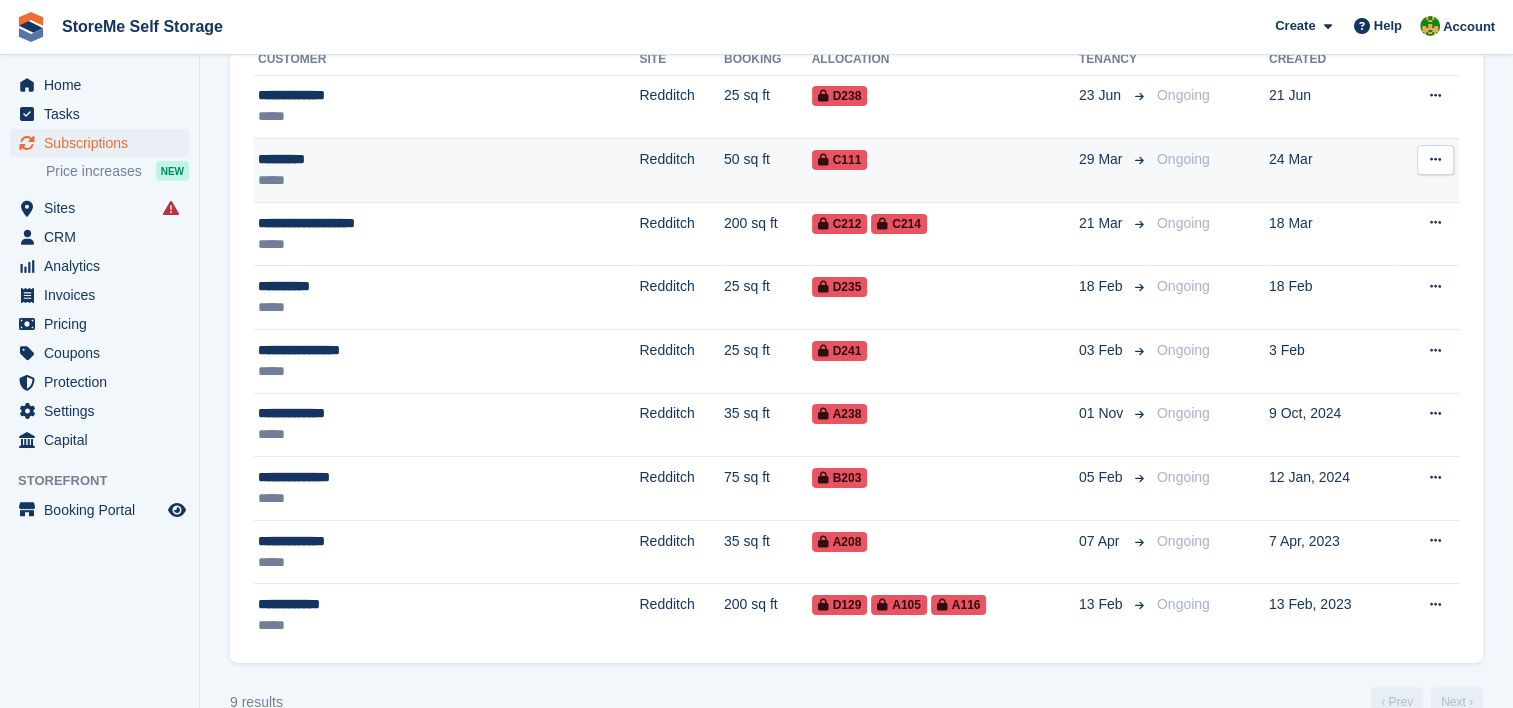 scroll, scrollTop: 297, scrollLeft: 0, axis: vertical 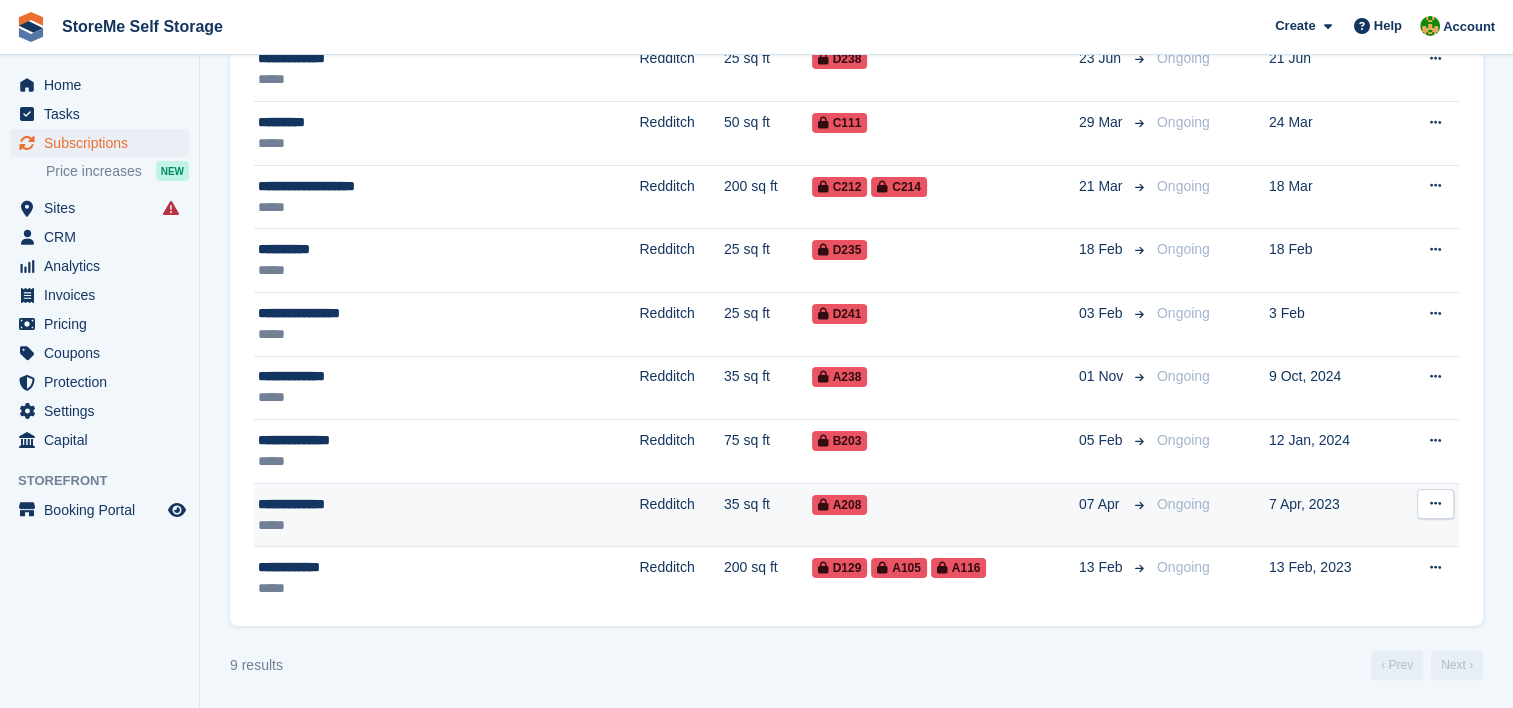 click on "35 sq ft" at bounding box center (768, 515) 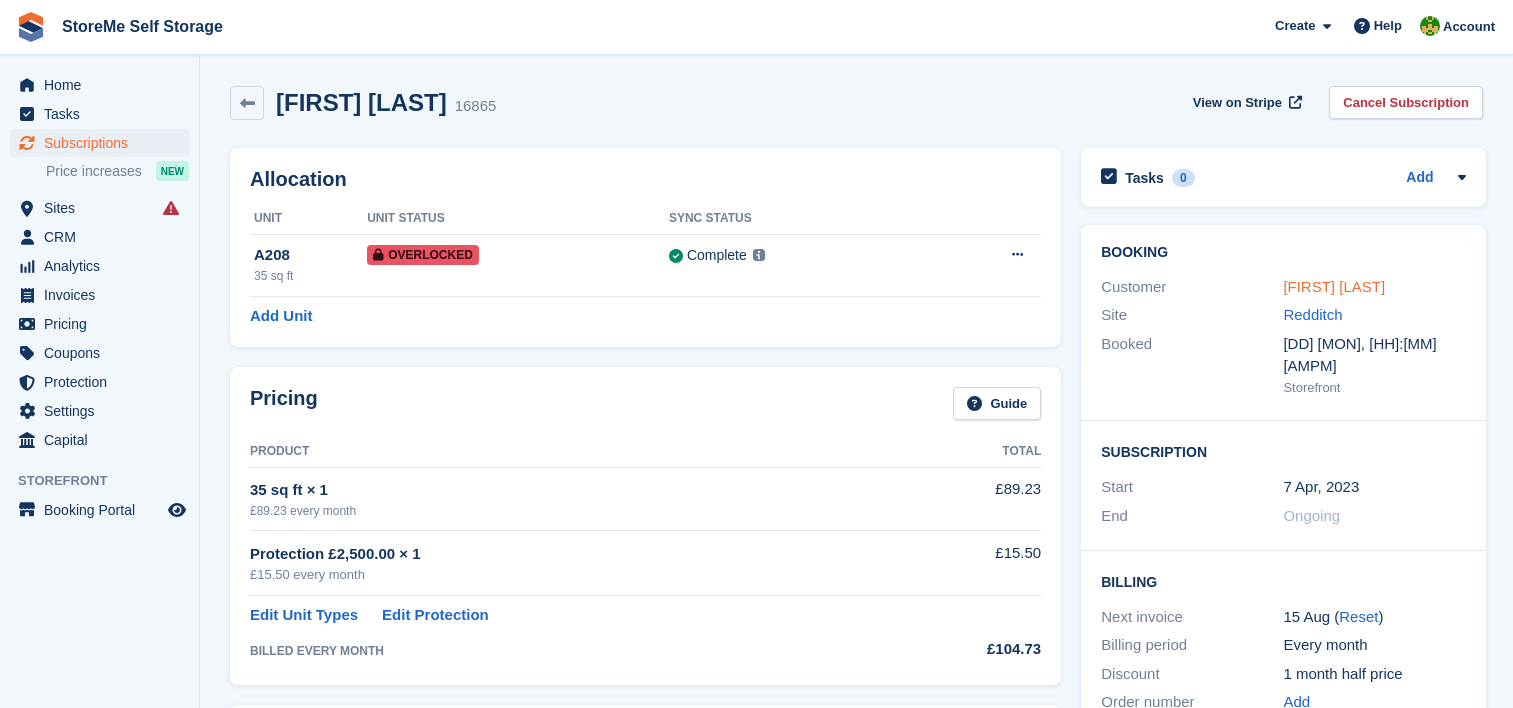 scroll, scrollTop: 0, scrollLeft: 0, axis: both 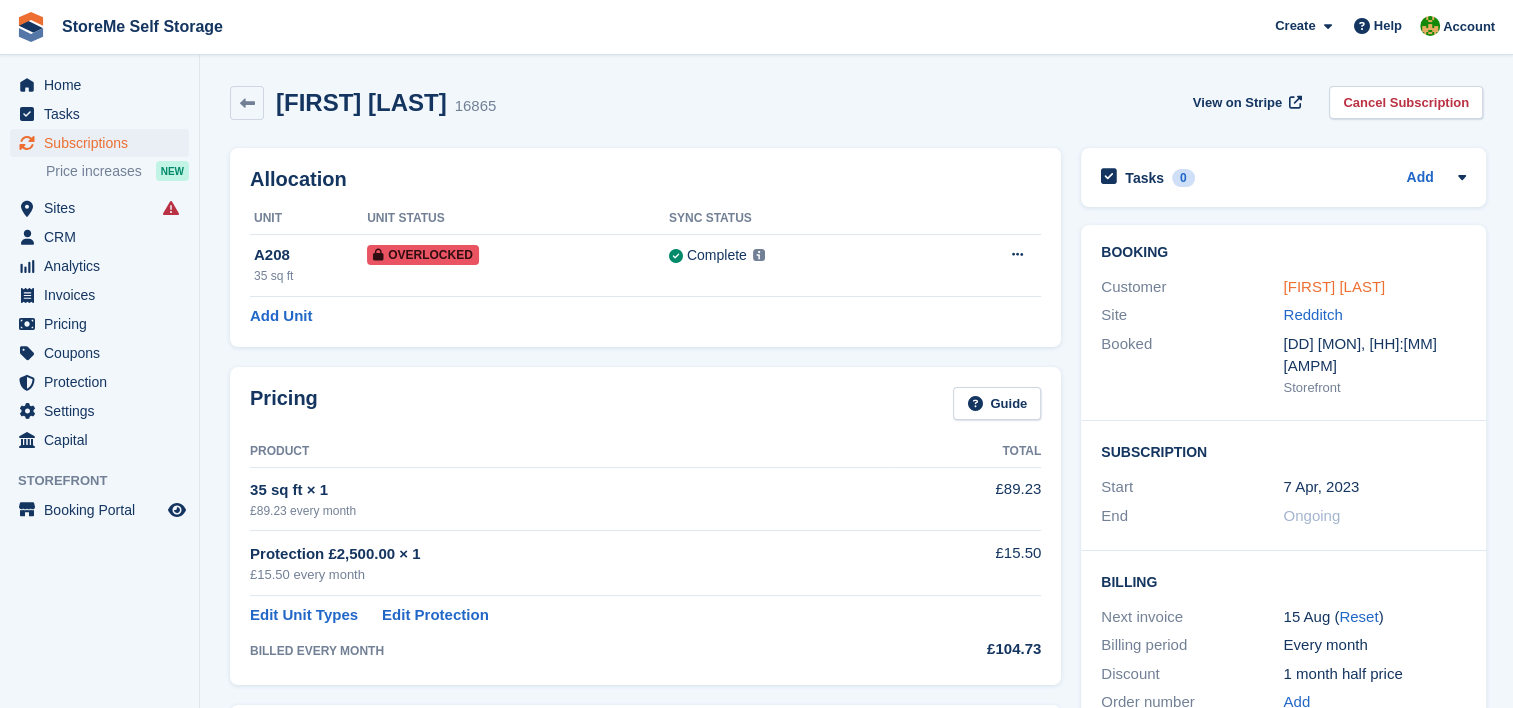 click on "[FIRST] [LAST]" at bounding box center (1334, 286) 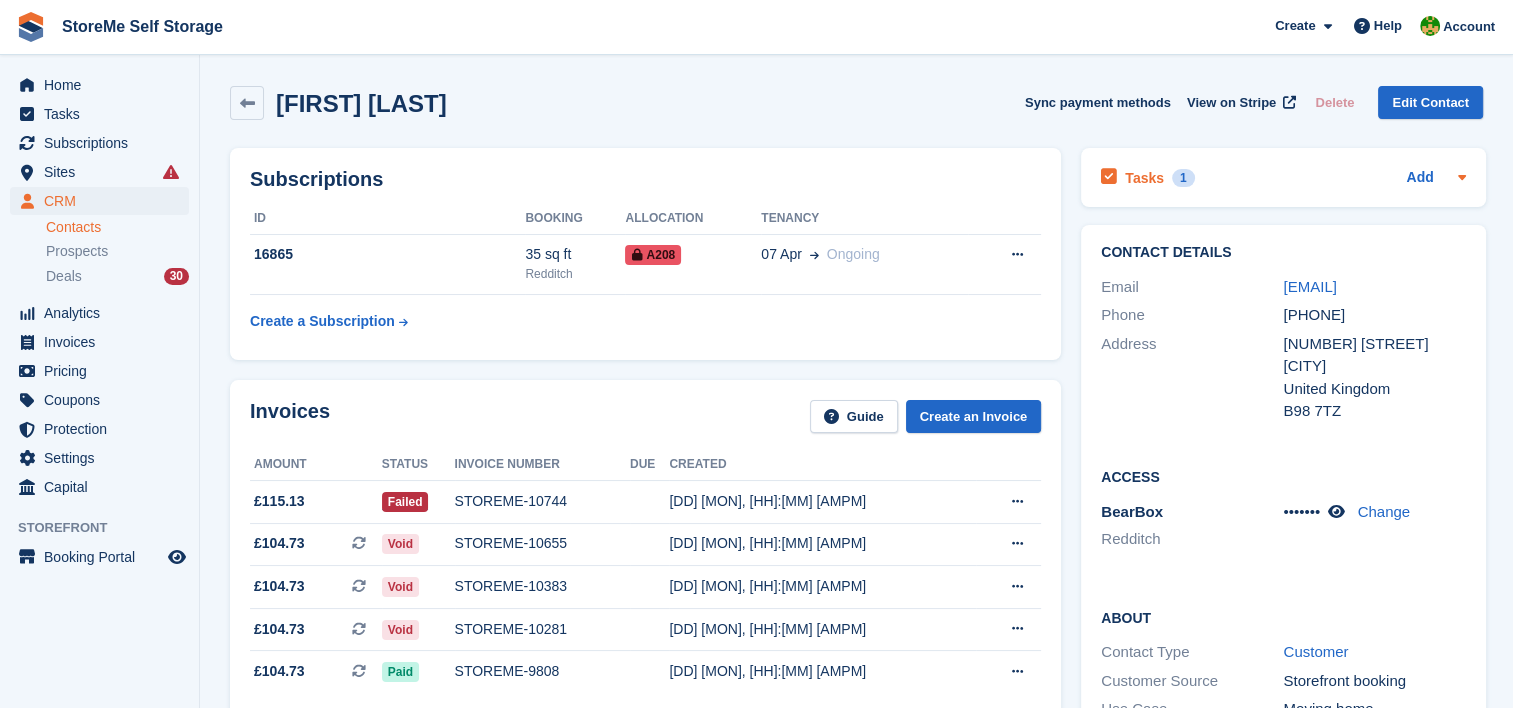click on "Tasks" at bounding box center (1144, 178) 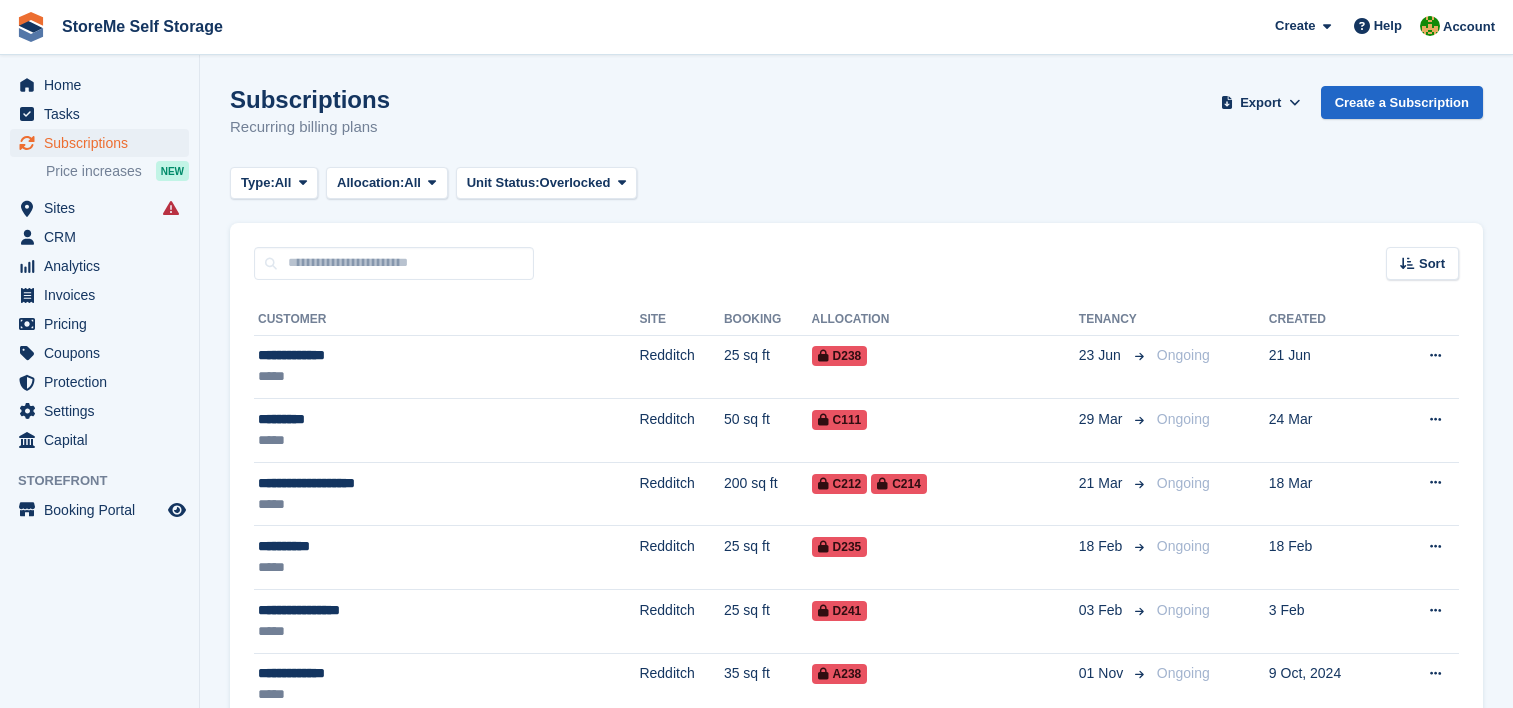 scroll, scrollTop: 297, scrollLeft: 0, axis: vertical 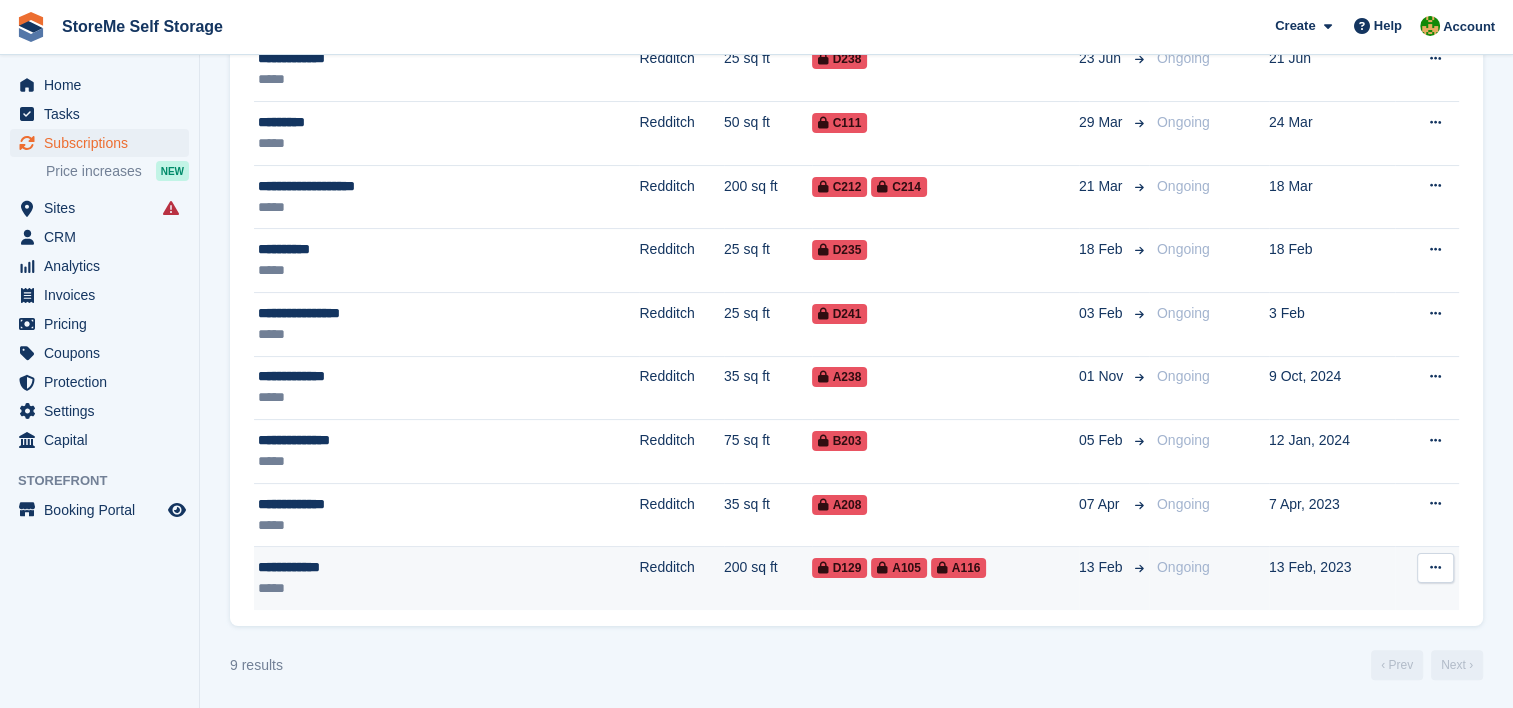click on "Redditch" at bounding box center [681, 578] 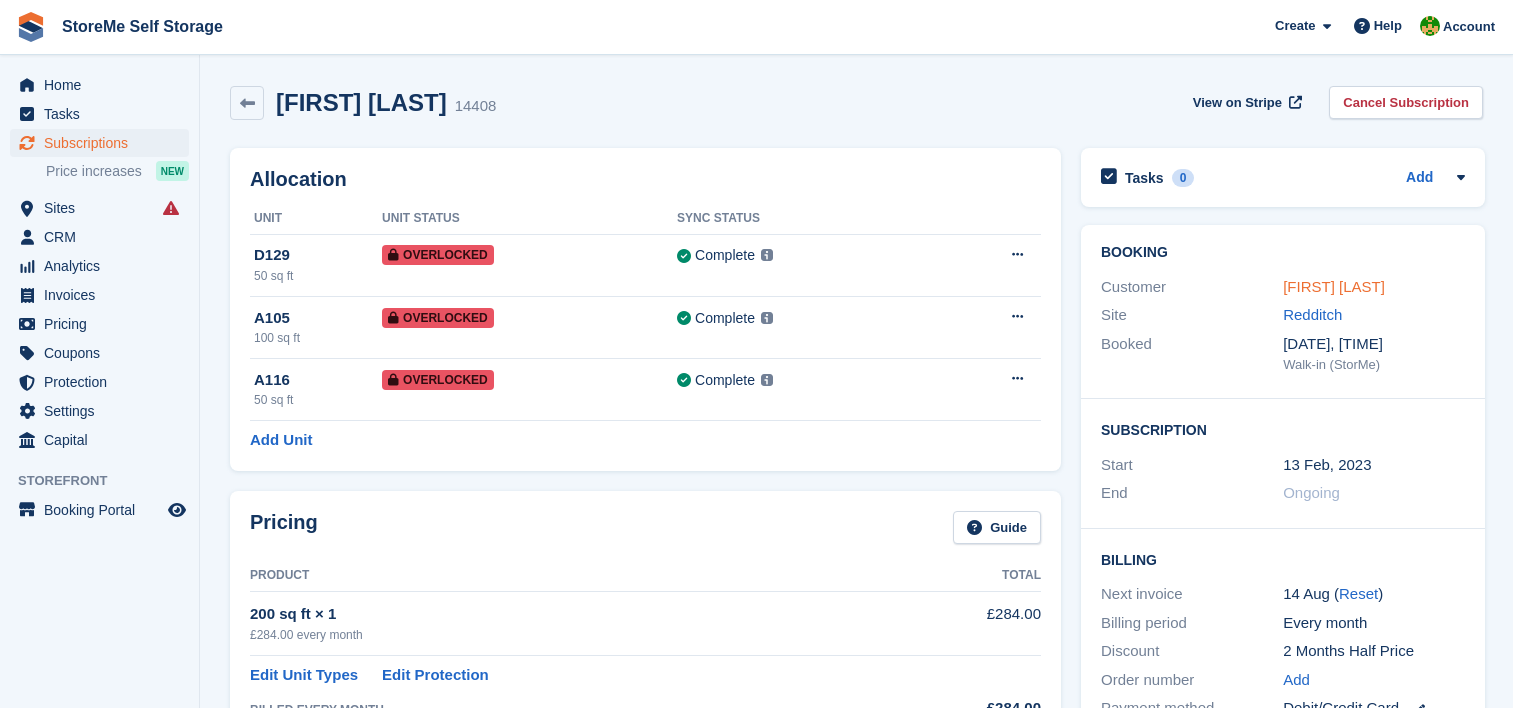 scroll, scrollTop: 0, scrollLeft: 0, axis: both 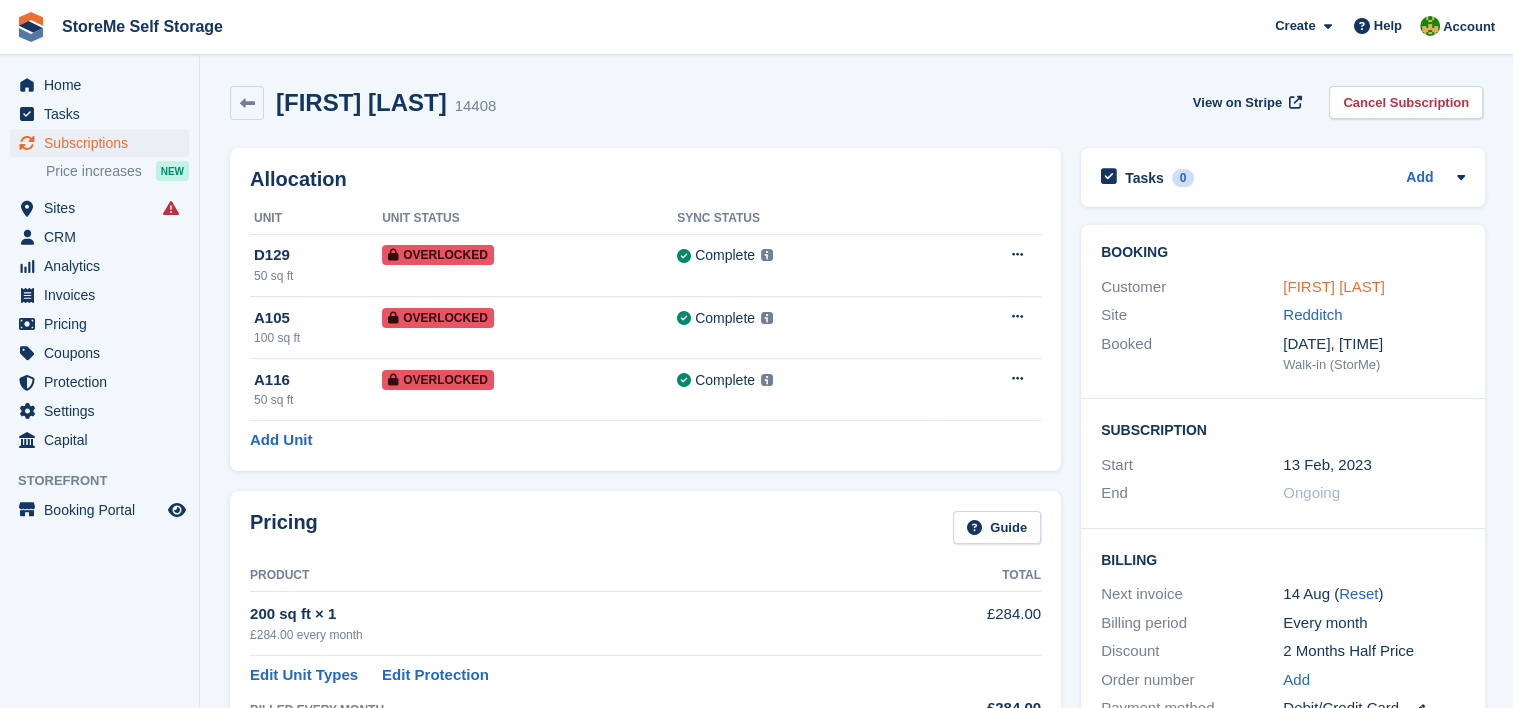 click on "[FIRST] [LAST]" at bounding box center [1334, 286] 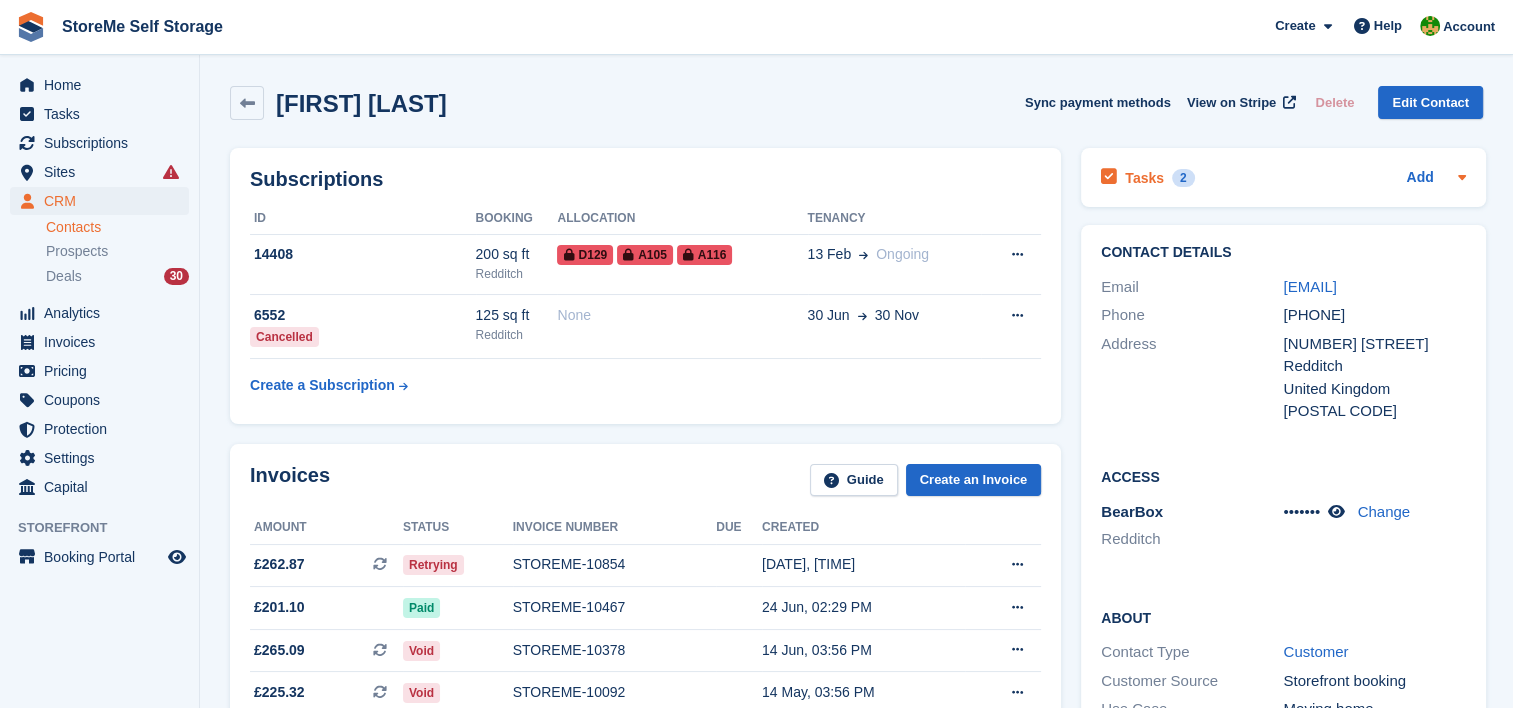 click on "Tasks" at bounding box center (1144, 178) 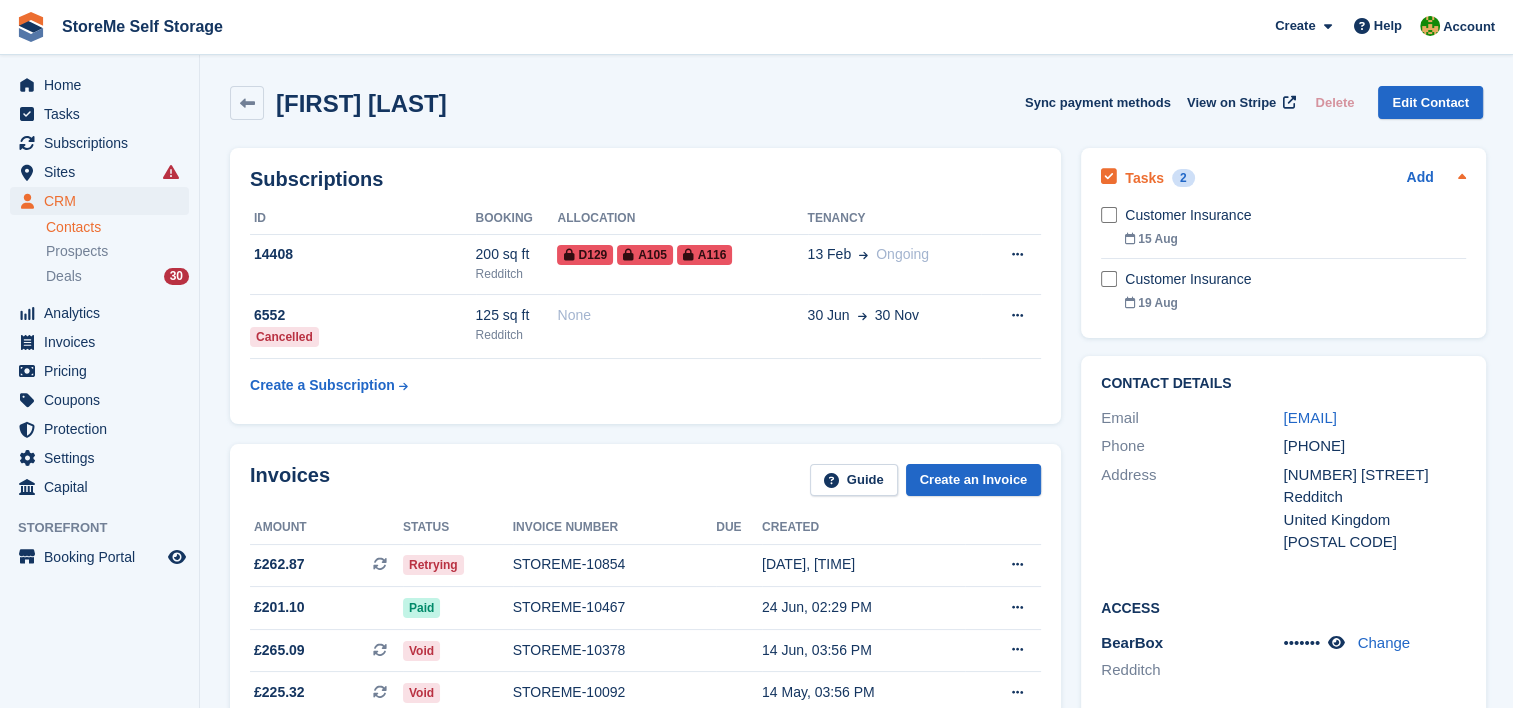 click on "Tasks" at bounding box center (1144, 178) 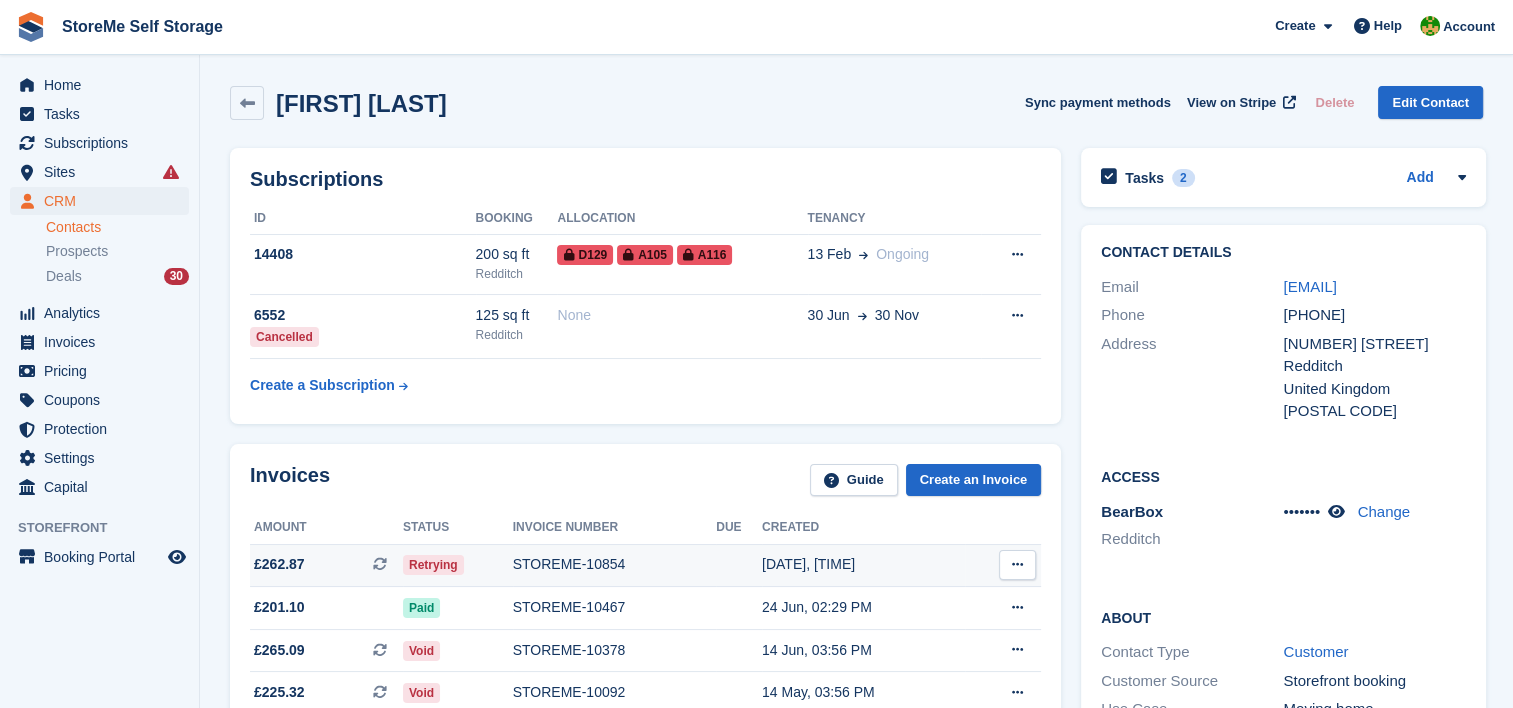 click on "STOREME-10854" at bounding box center [615, 564] 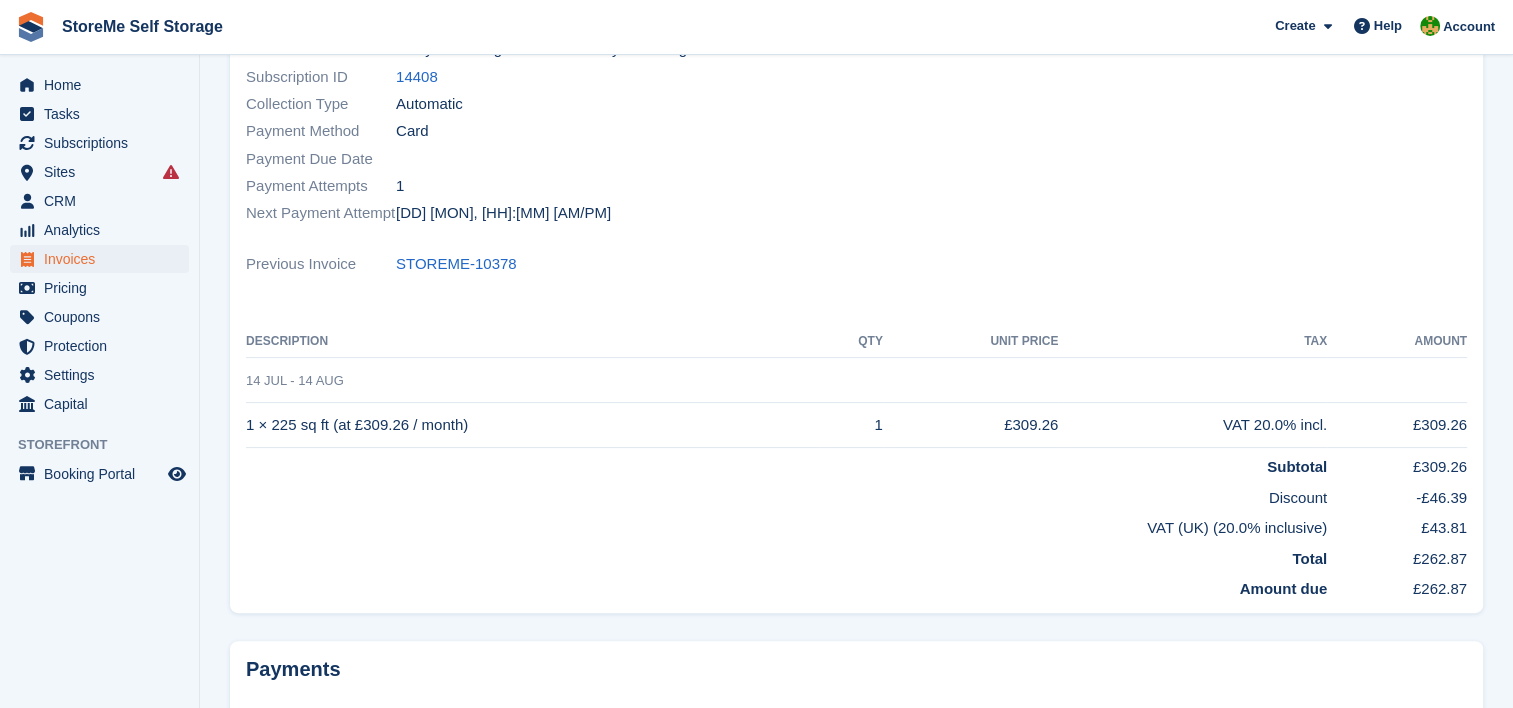 scroll, scrollTop: 0, scrollLeft: 0, axis: both 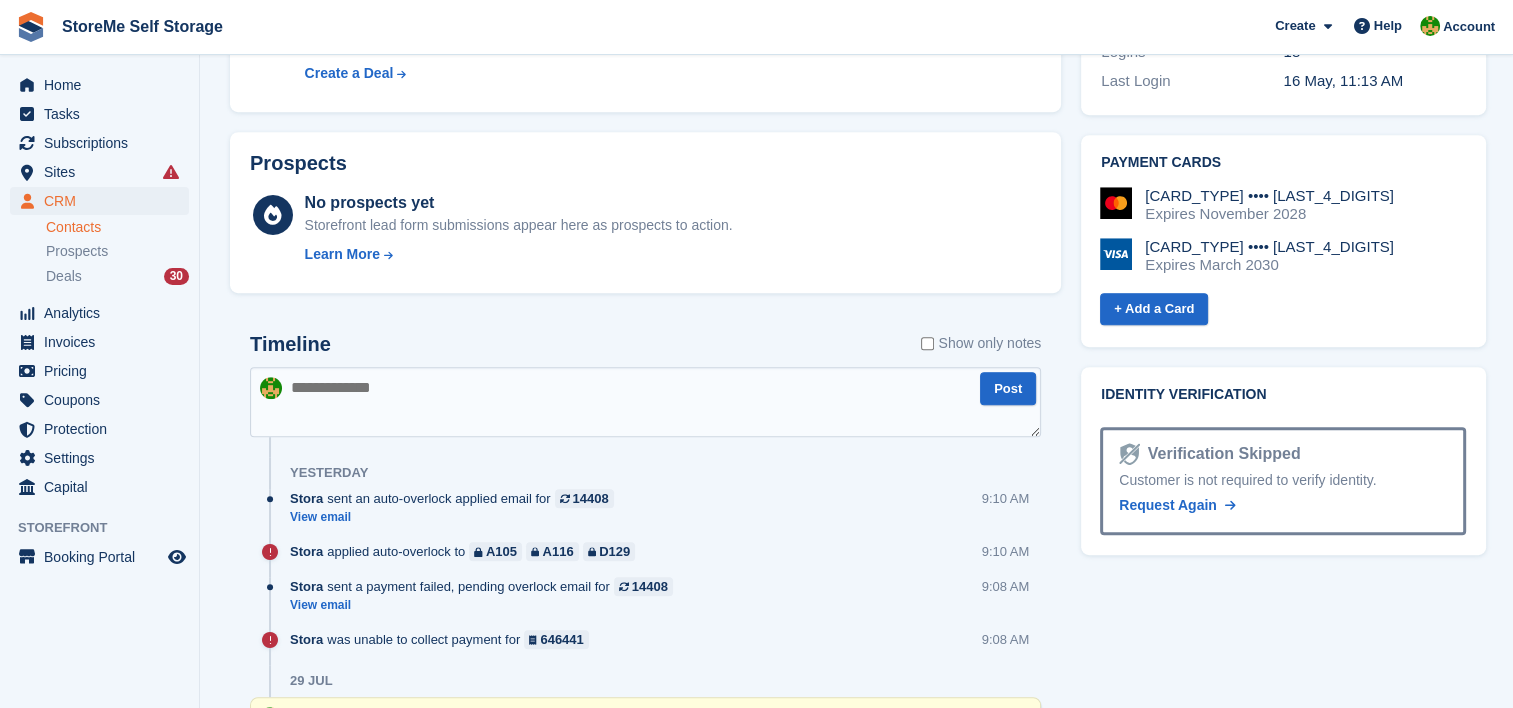 click at bounding box center [645, 402] 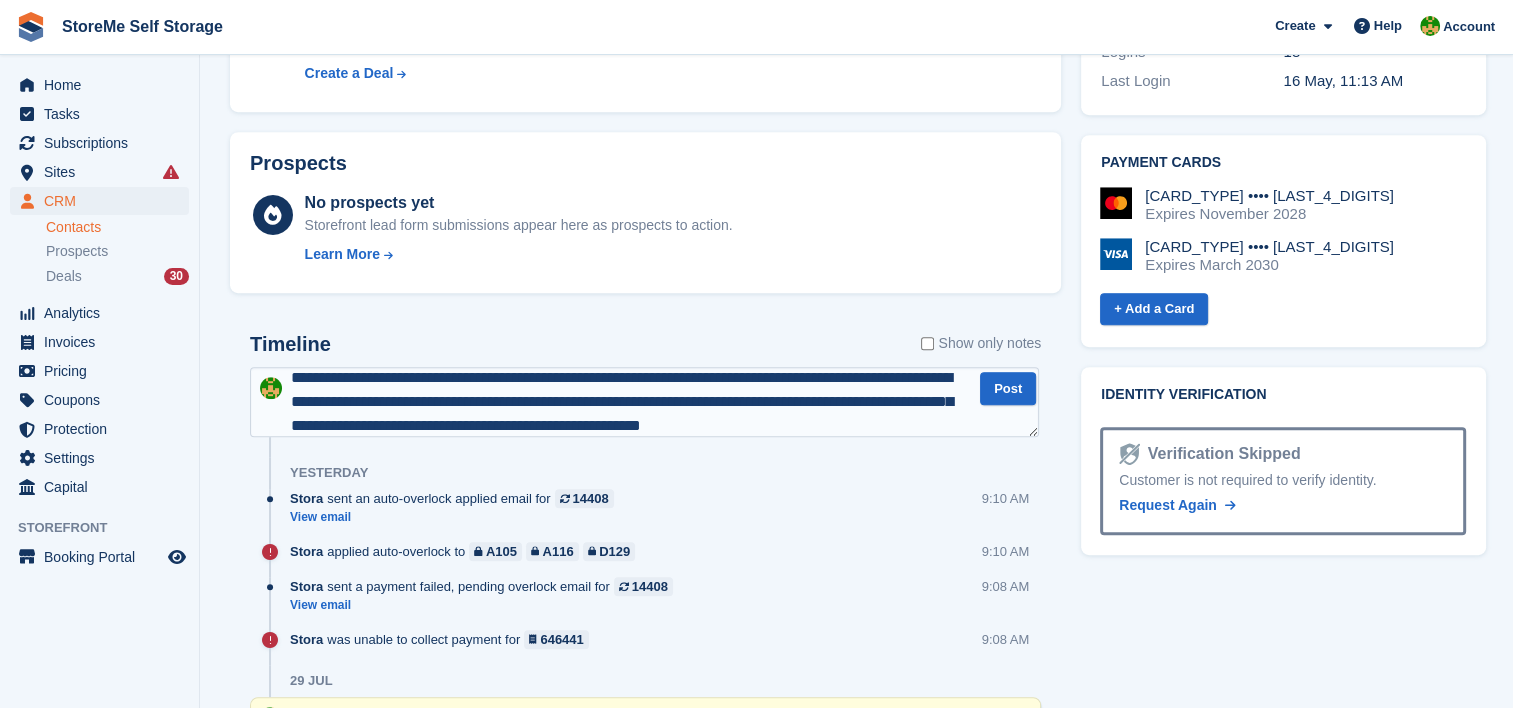 scroll, scrollTop: 34, scrollLeft: 0, axis: vertical 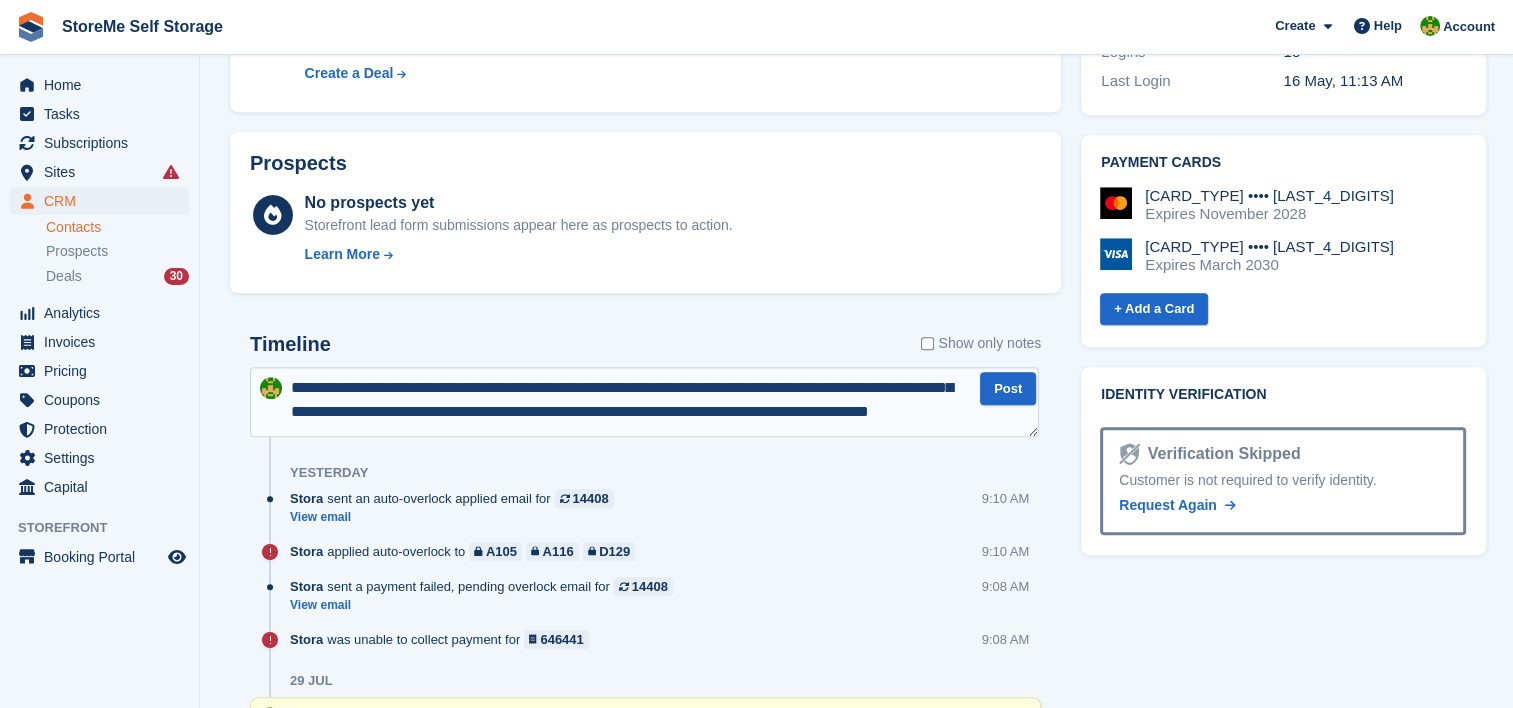 type on "**********" 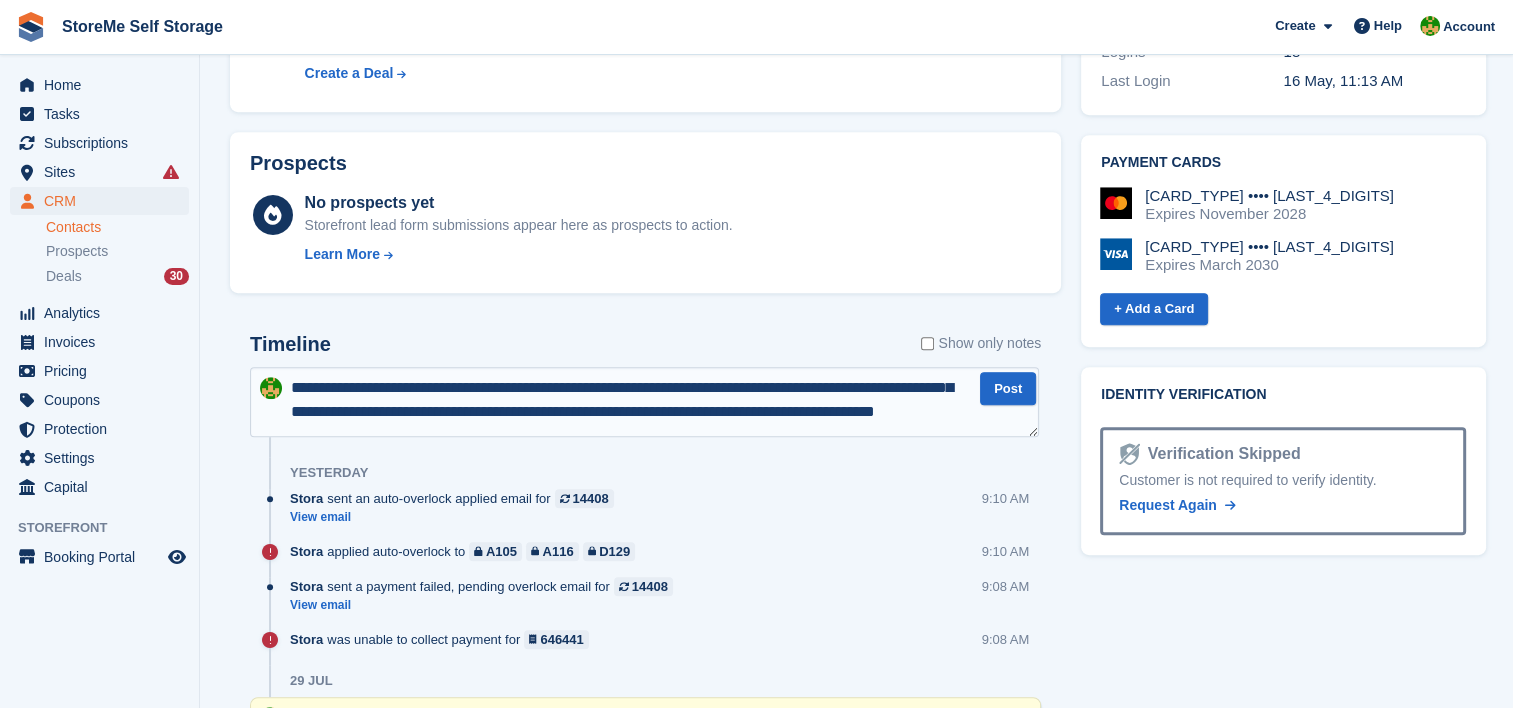 type 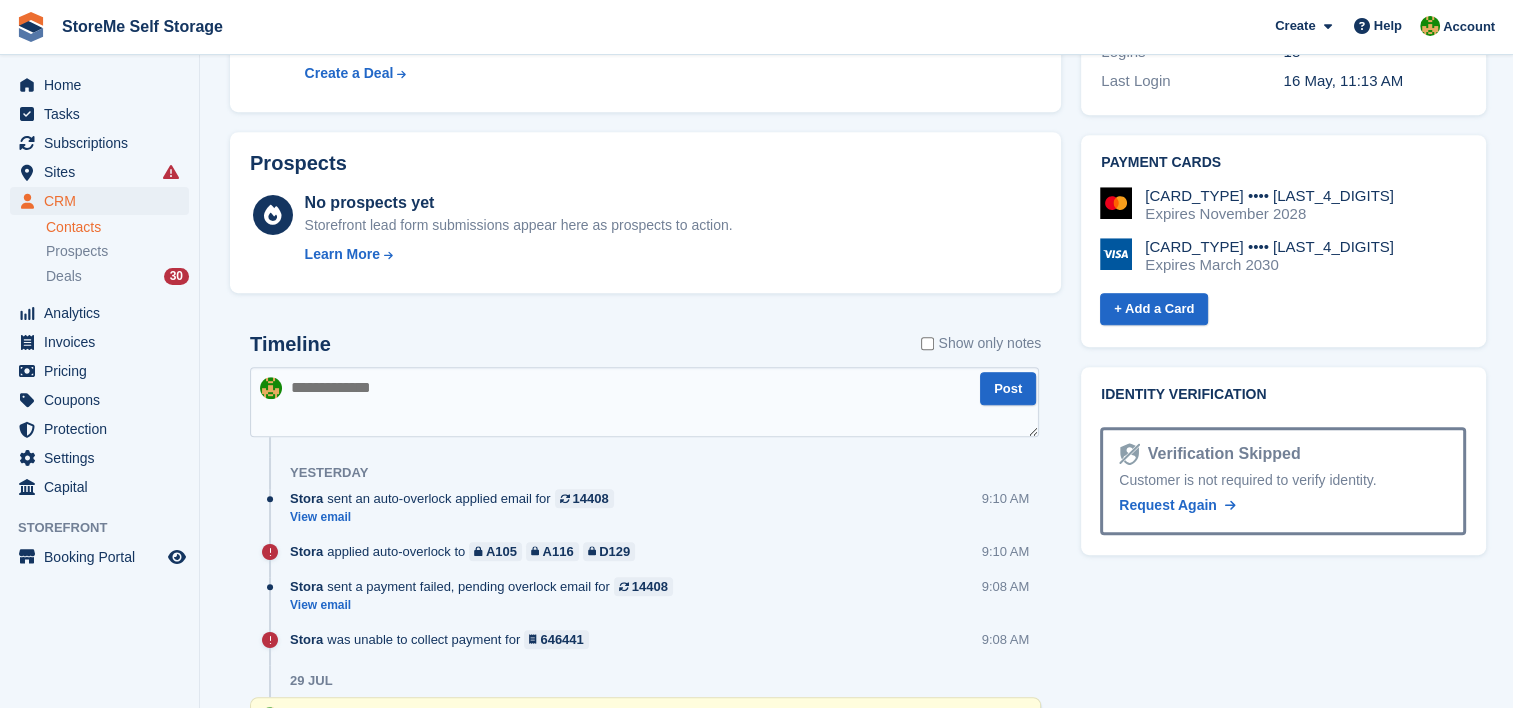scroll, scrollTop: 0, scrollLeft: 0, axis: both 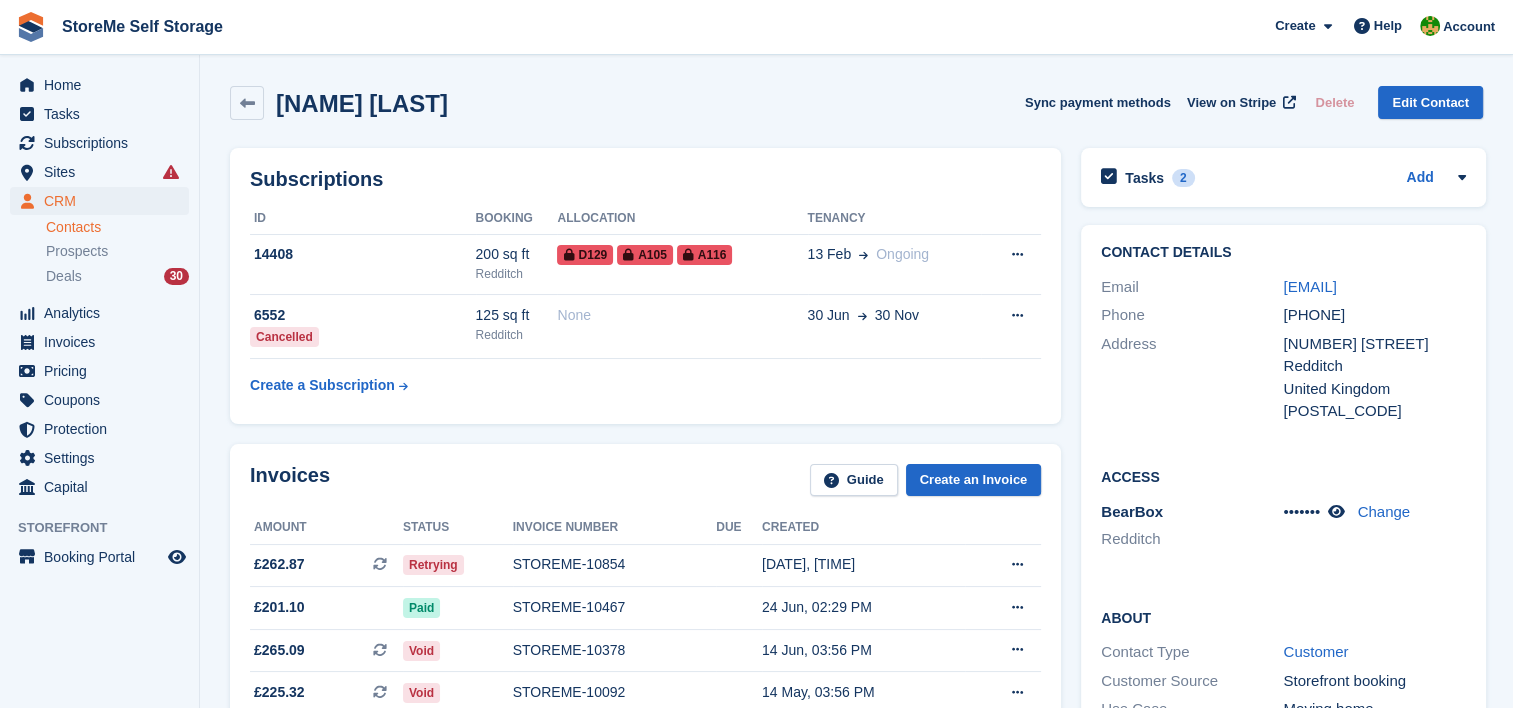 drag, startPoint x: 1307, startPoint y: 309, endPoint x: 1270, endPoint y: 294, distance: 39.92493 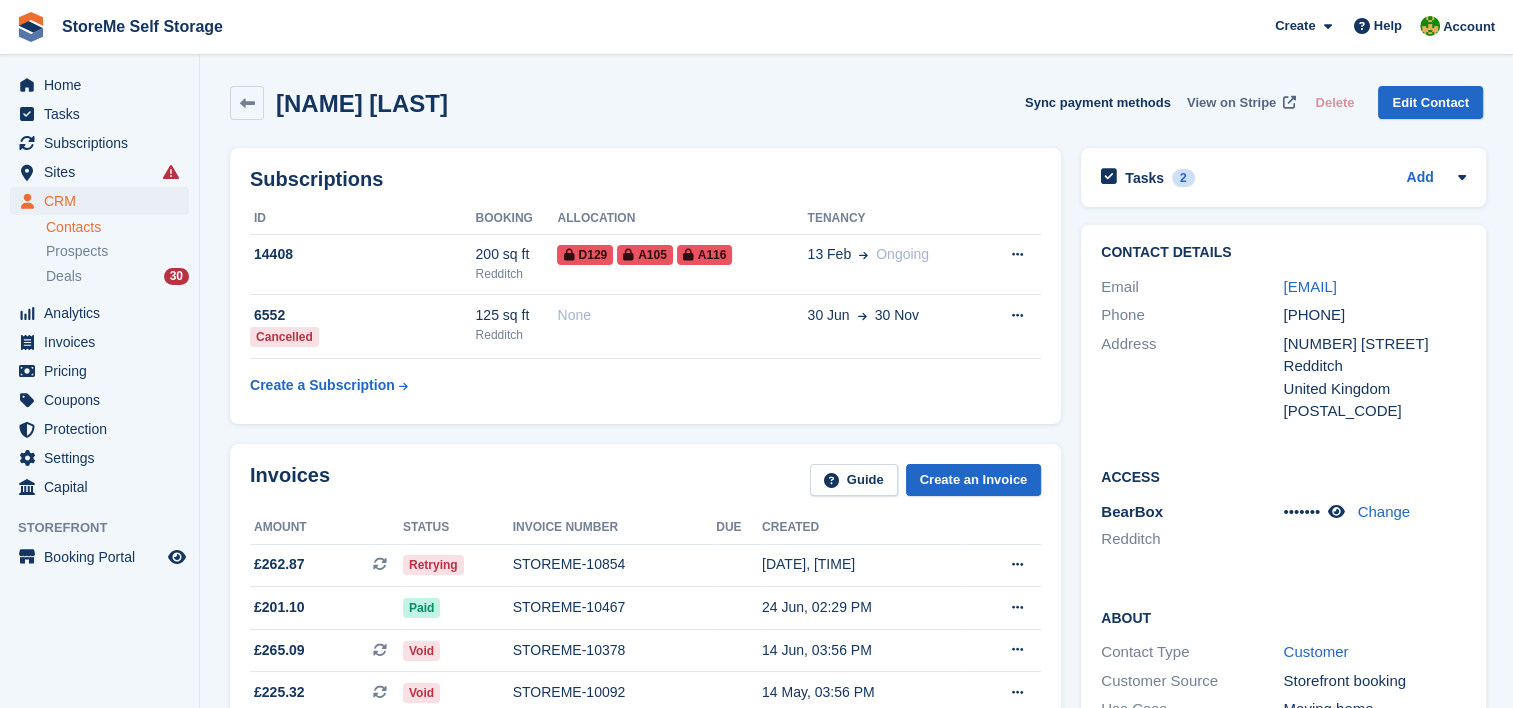 click on "View on Stripe" at bounding box center (1231, 103) 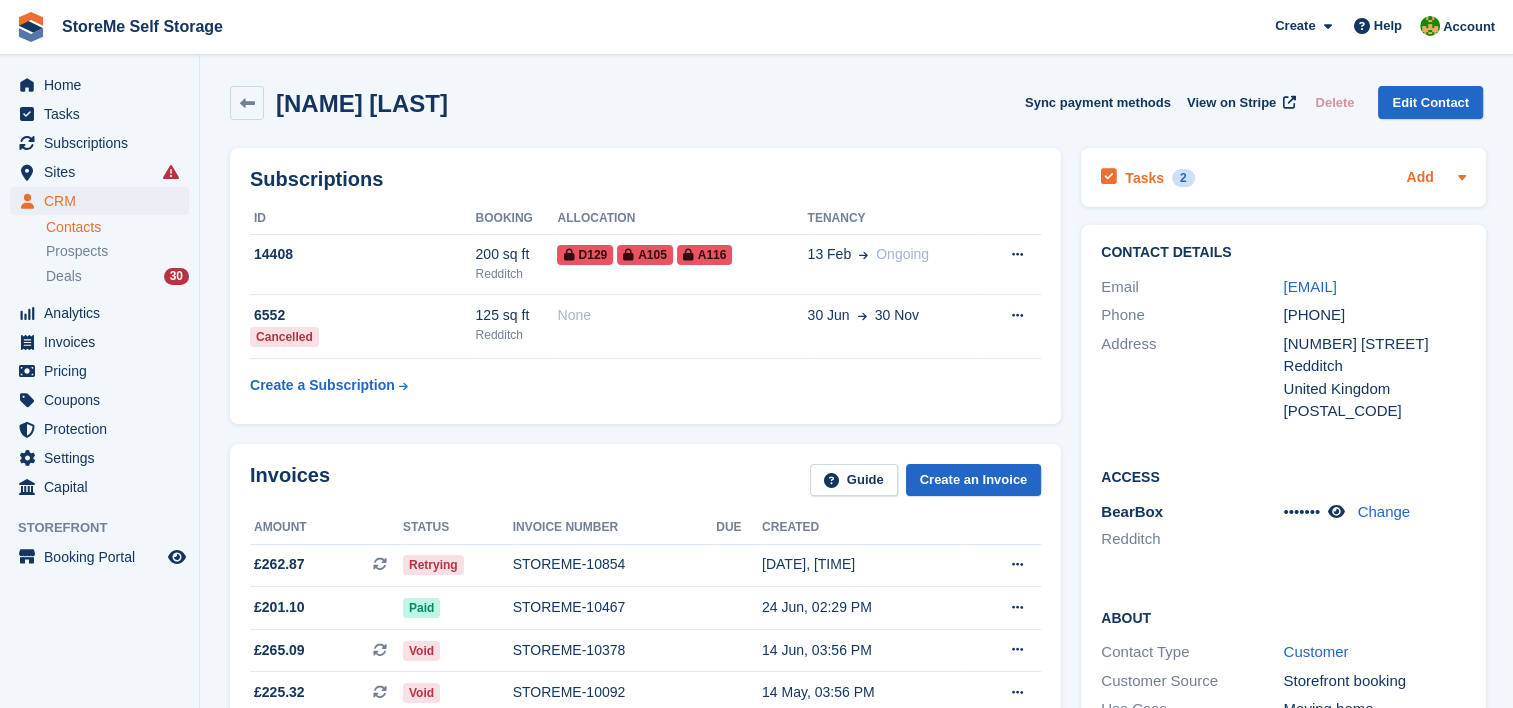click on "Add" at bounding box center [1419, 178] 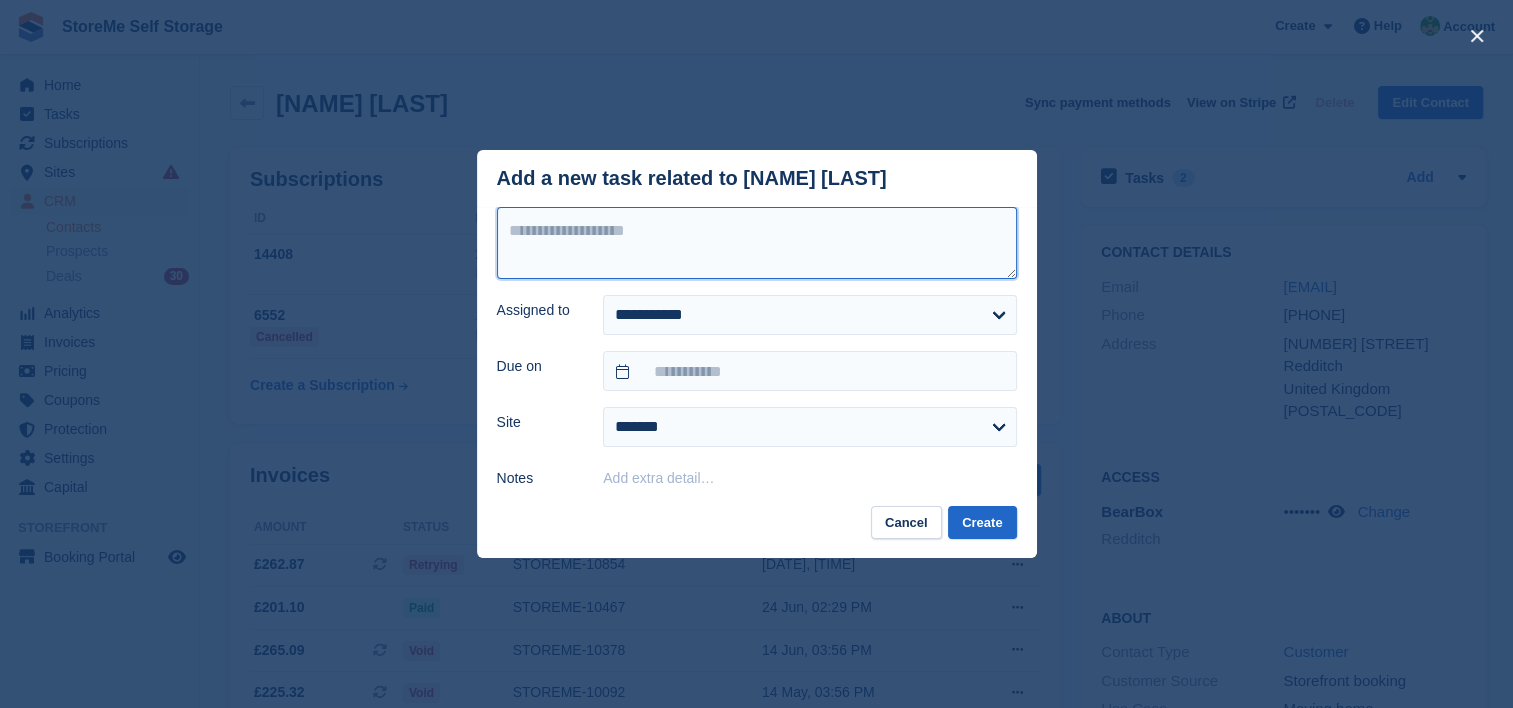 click at bounding box center [757, 243] 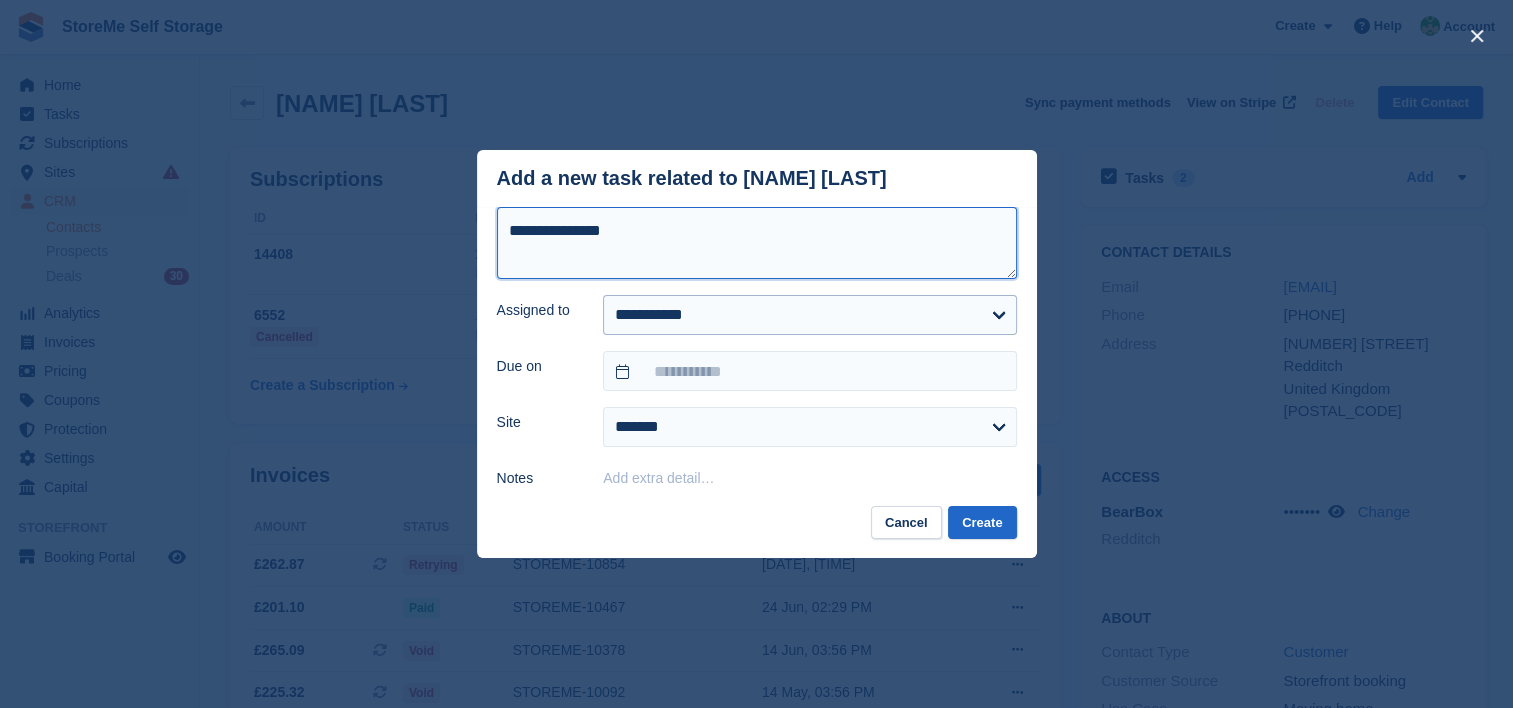 type on "**********" 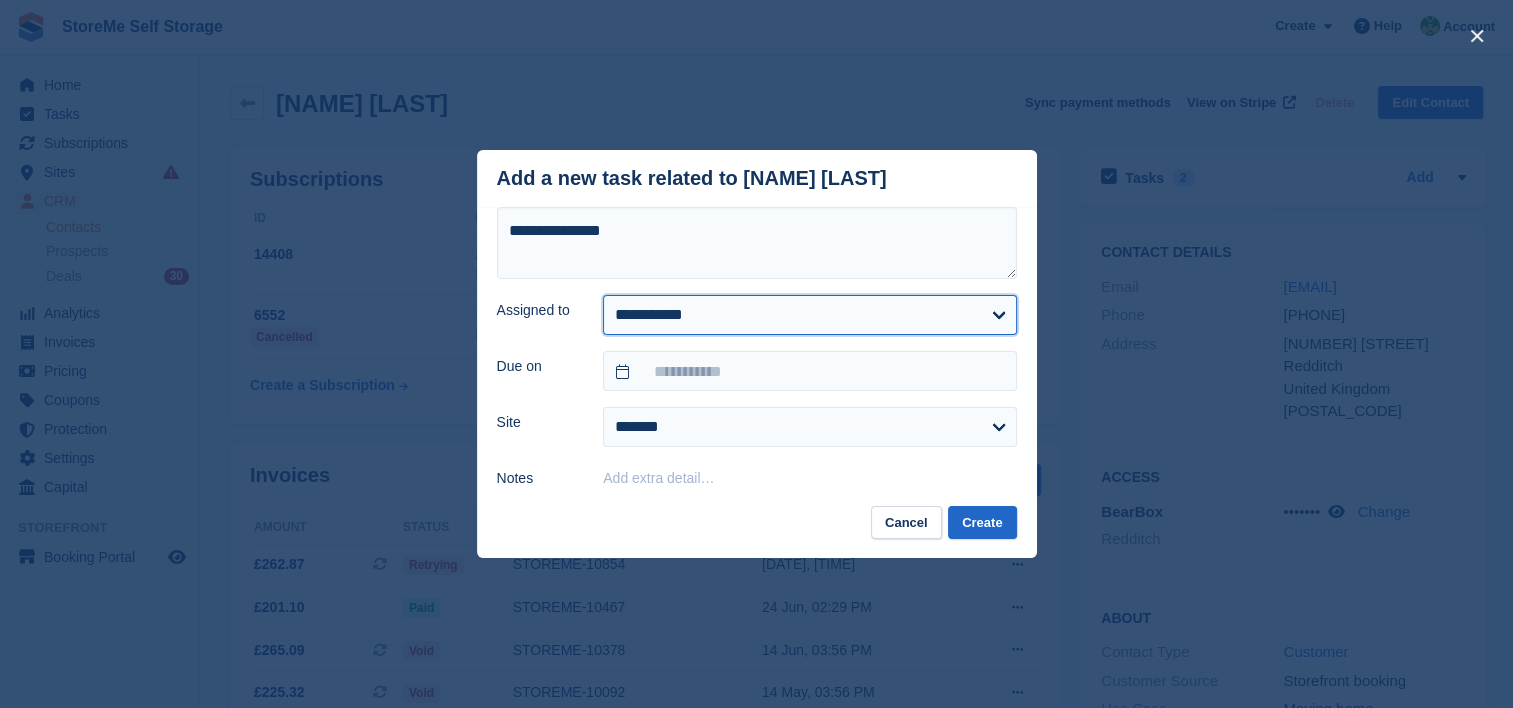 click on "**********" at bounding box center (809, 315) 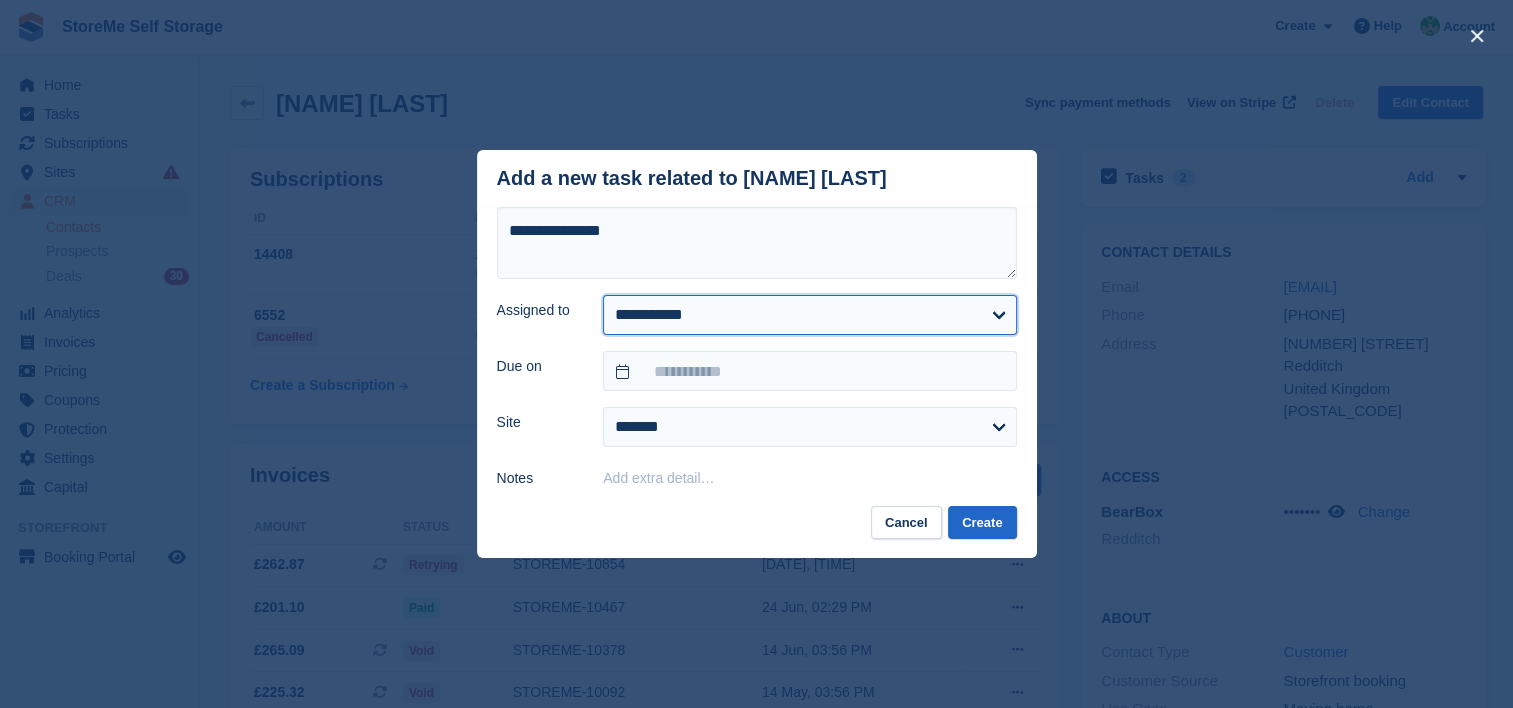 select on "**" 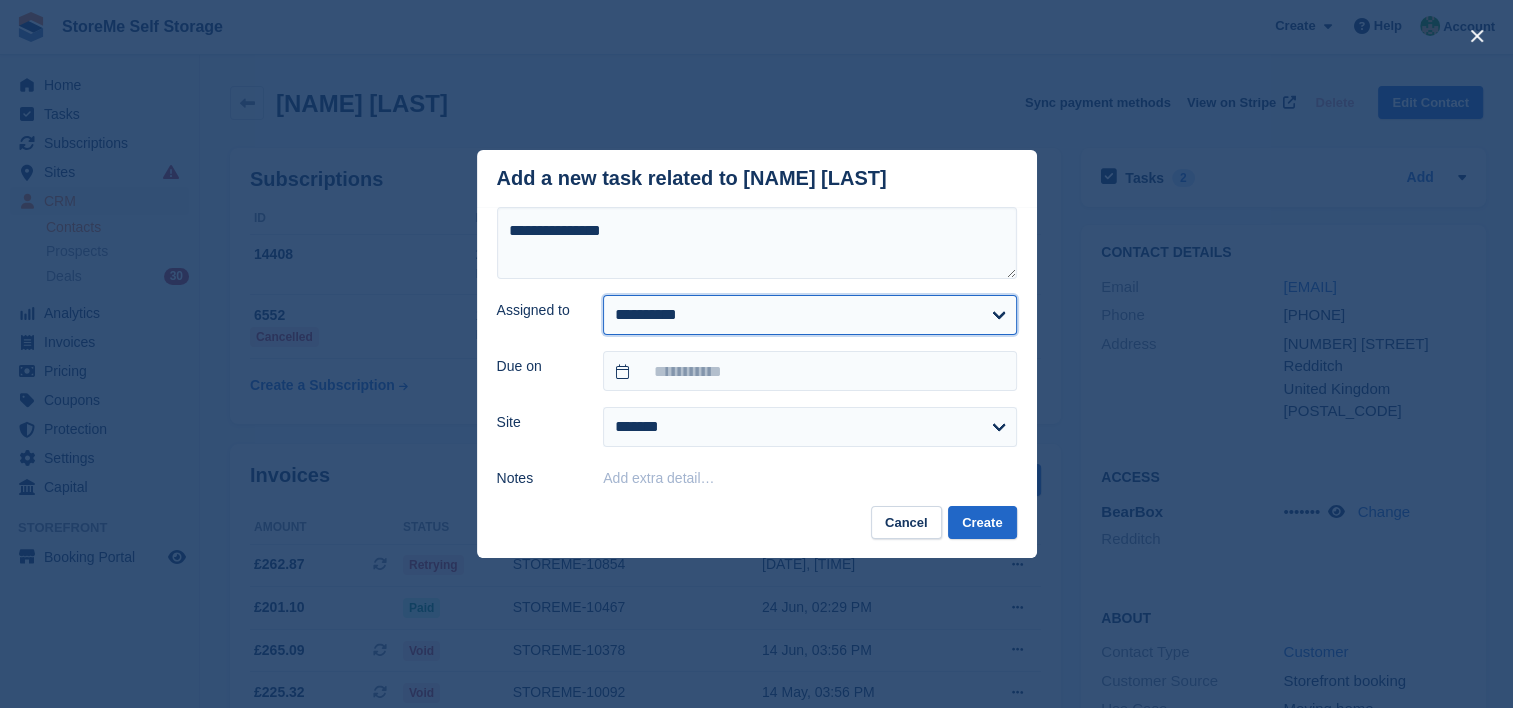 click on "**********" at bounding box center (809, 315) 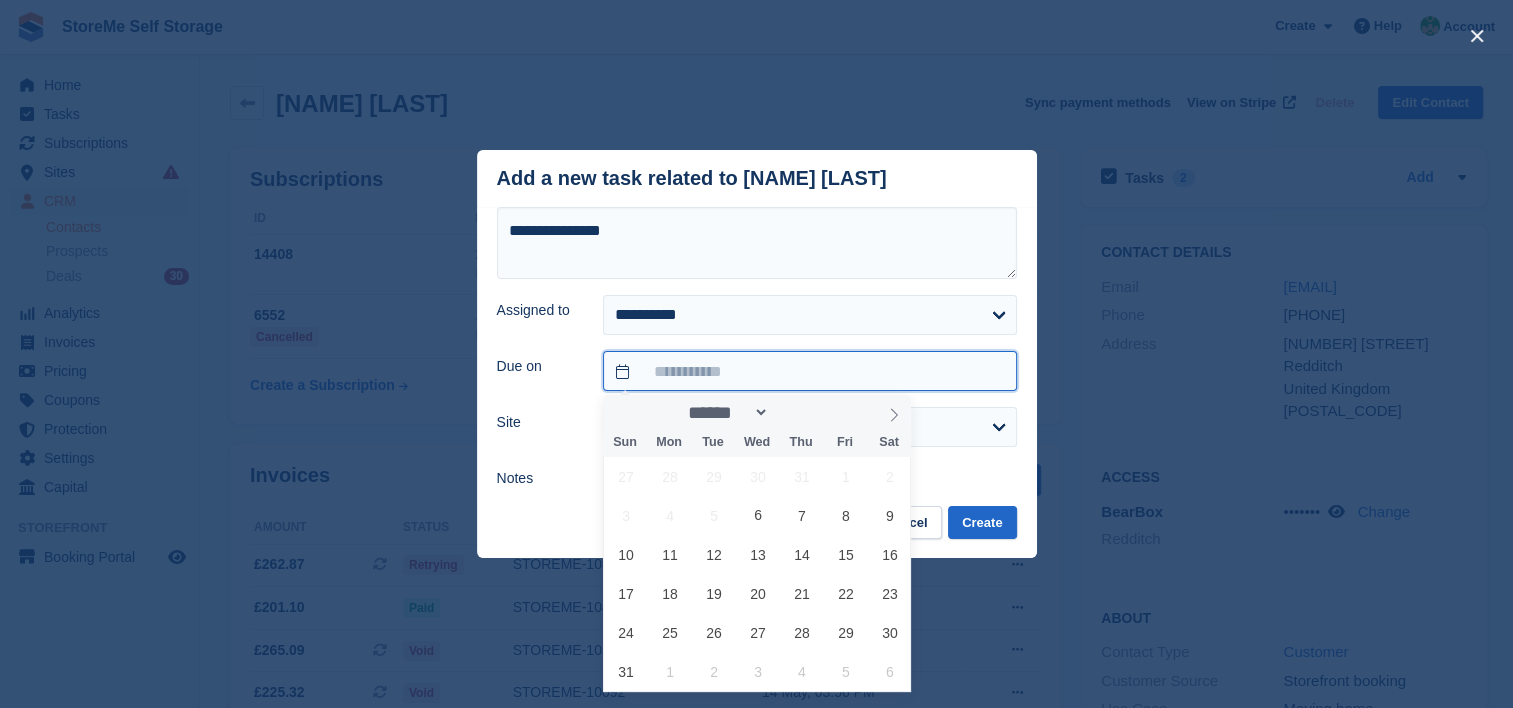 click at bounding box center (809, 371) 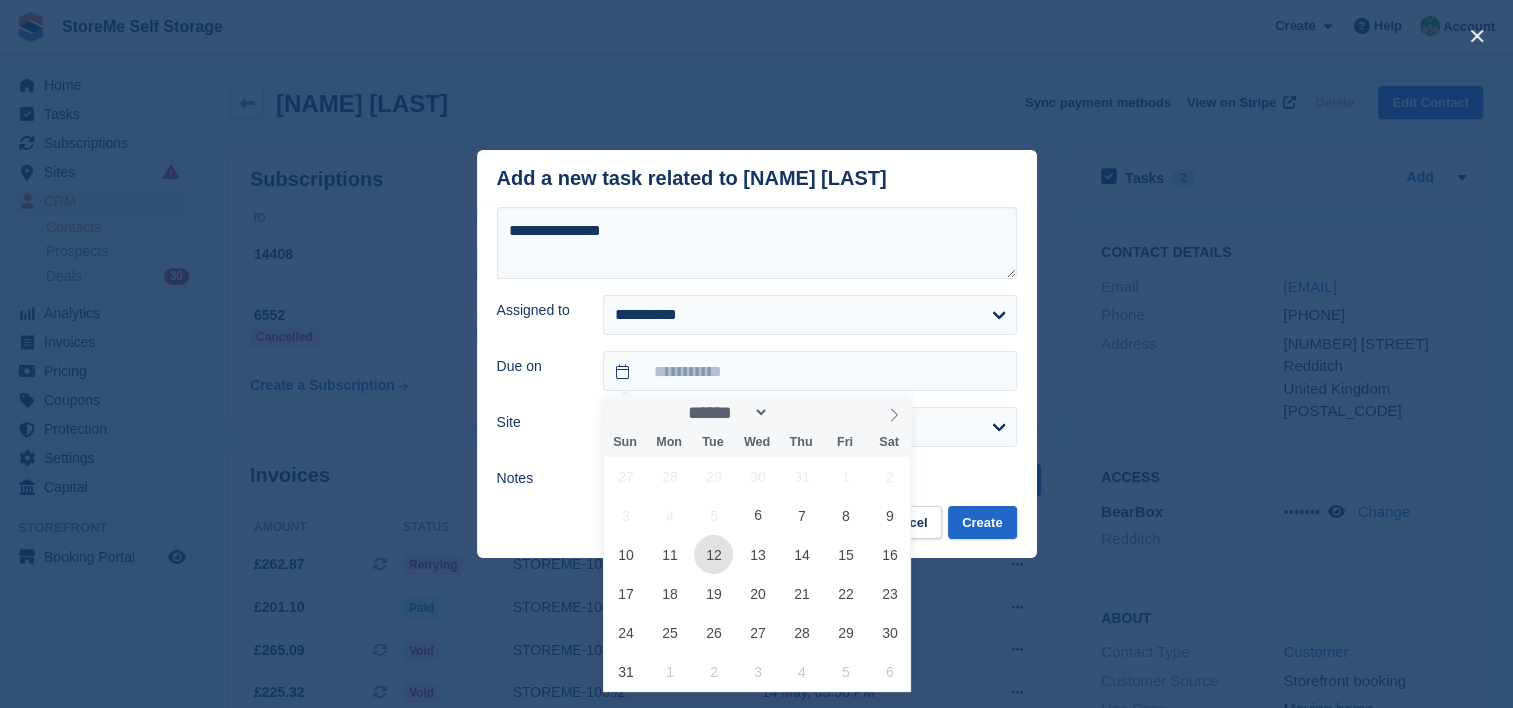 click on "12" at bounding box center [713, 554] 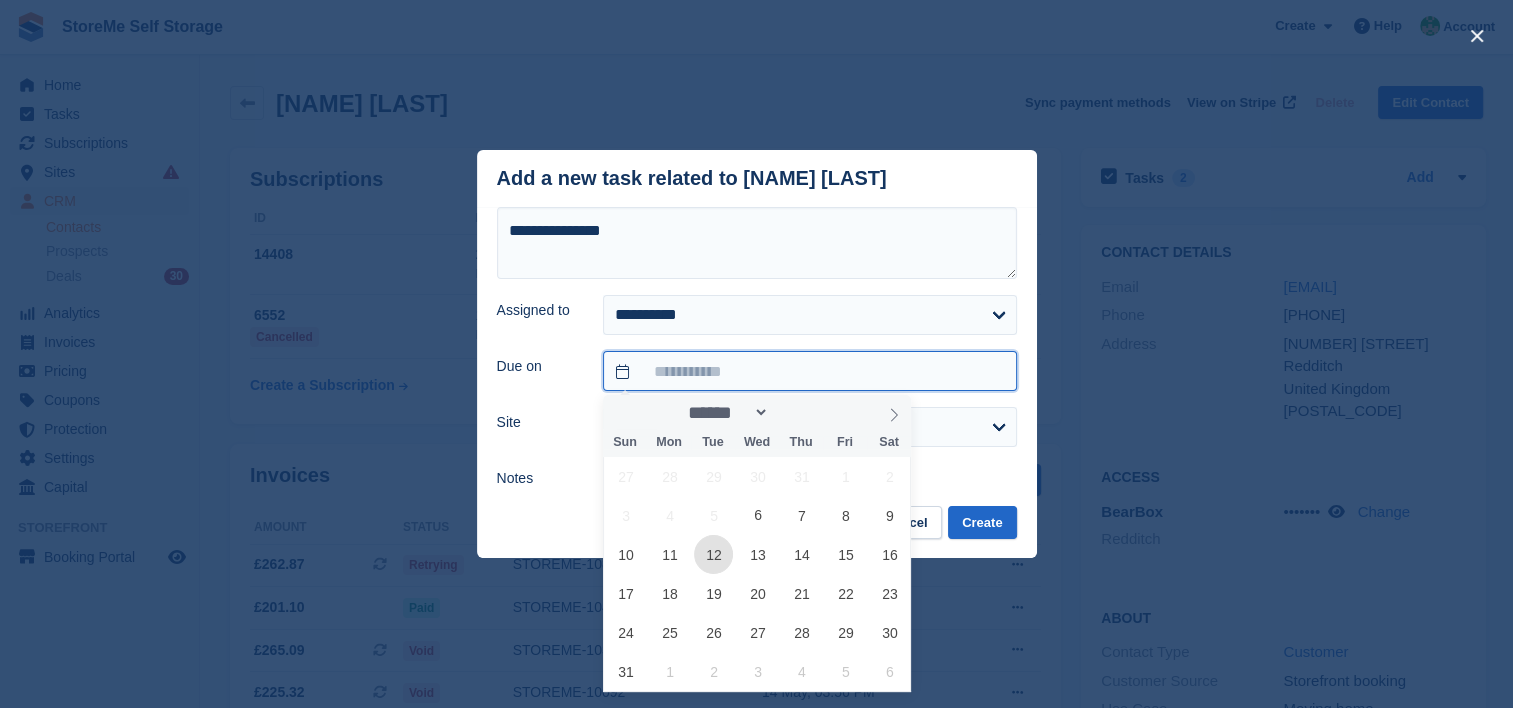 type on "**********" 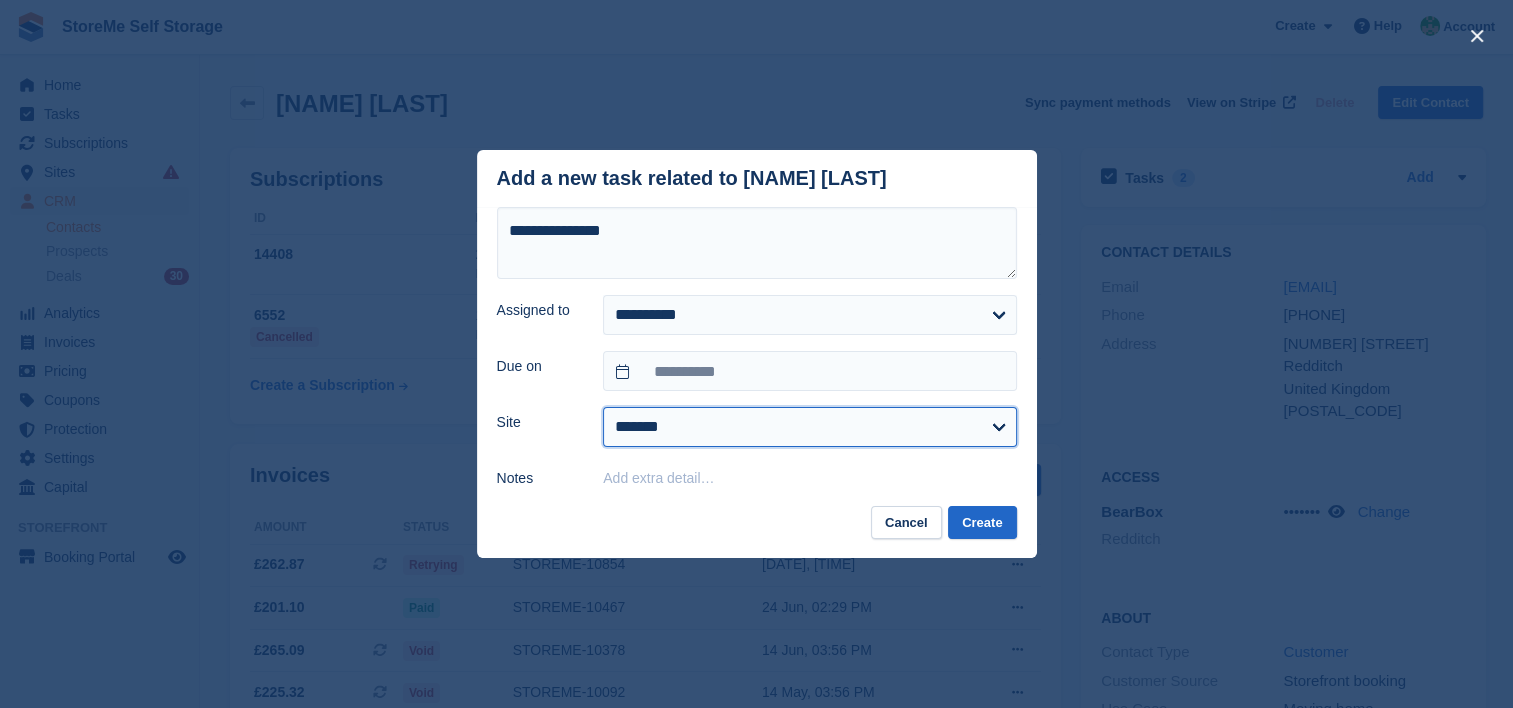 click on "*******
********" at bounding box center [809, 427] 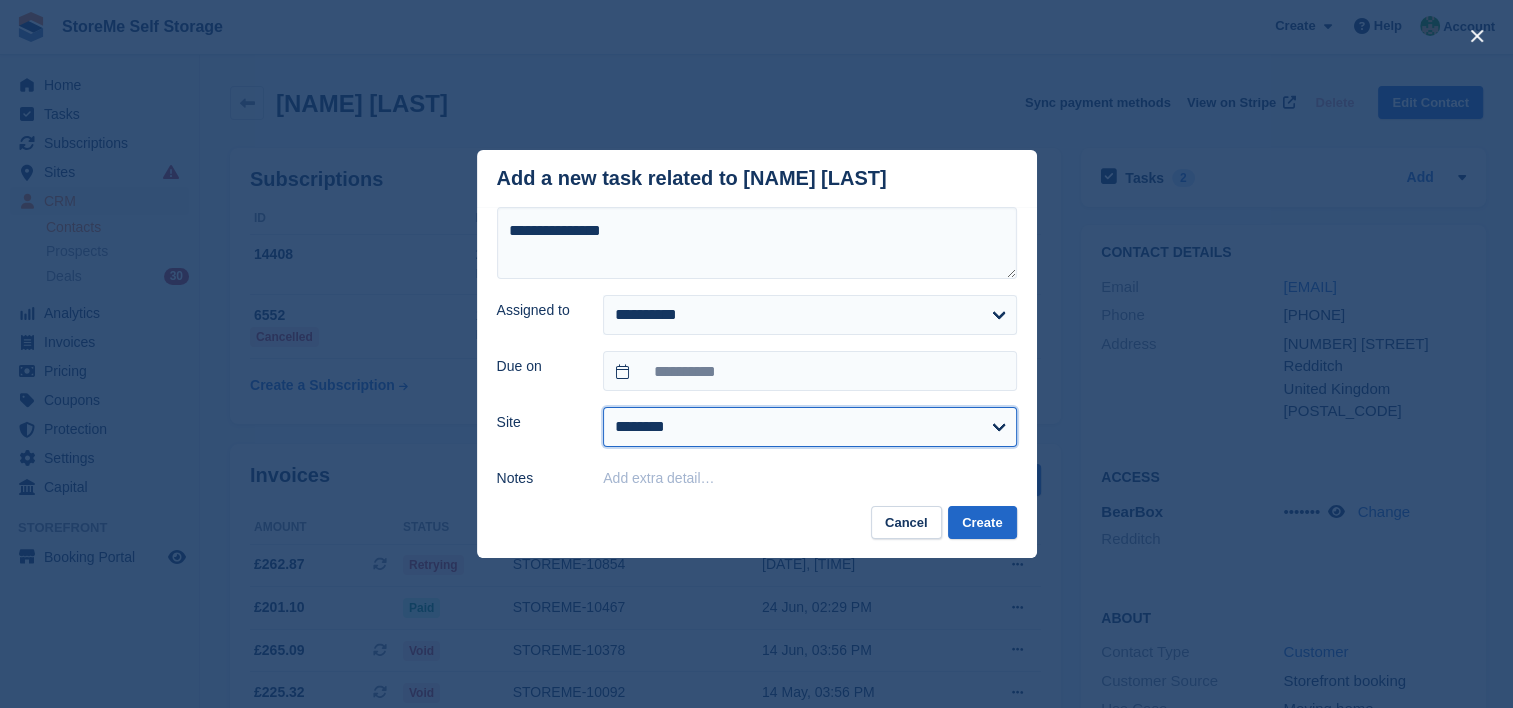 click on "*******
********" at bounding box center (809, 427) 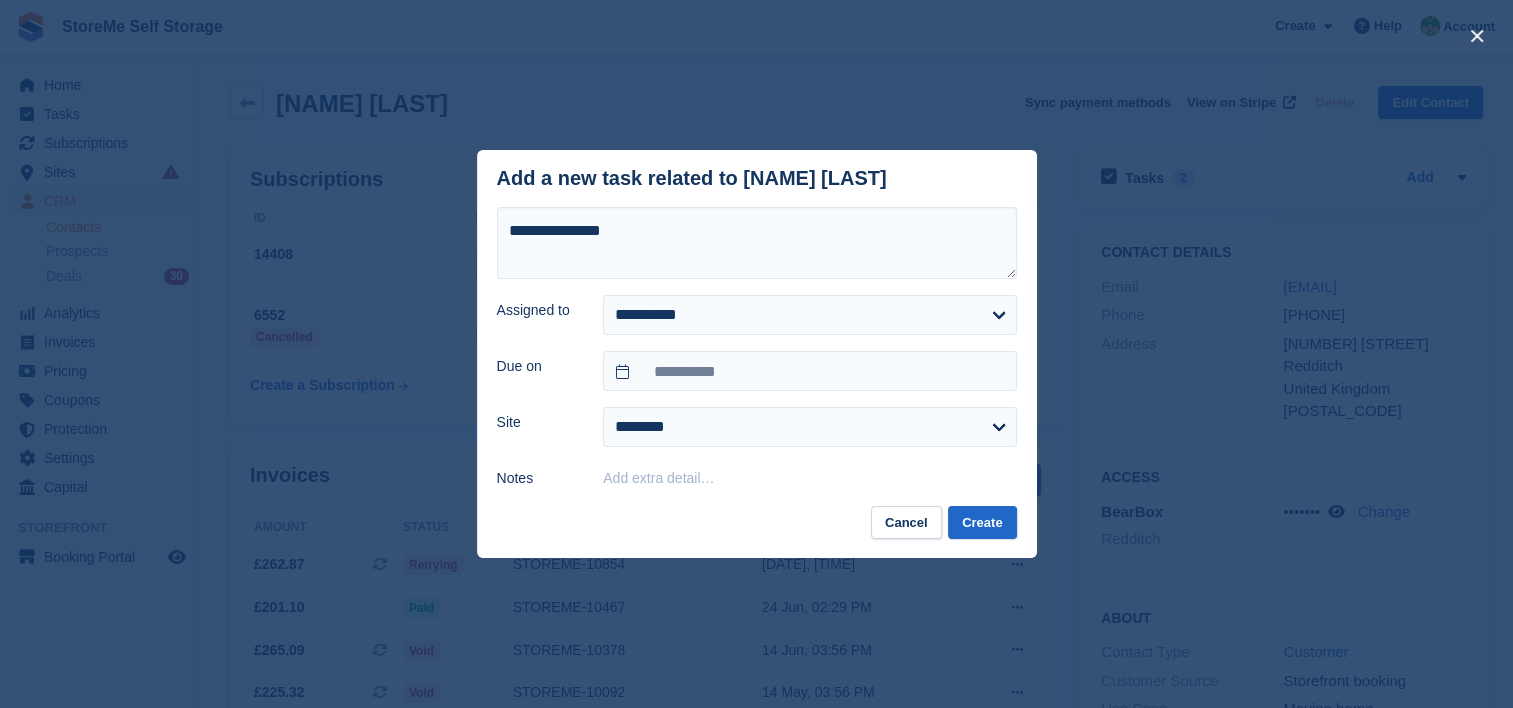 click on "Add extra detail…" at bounding box center (658, 478) 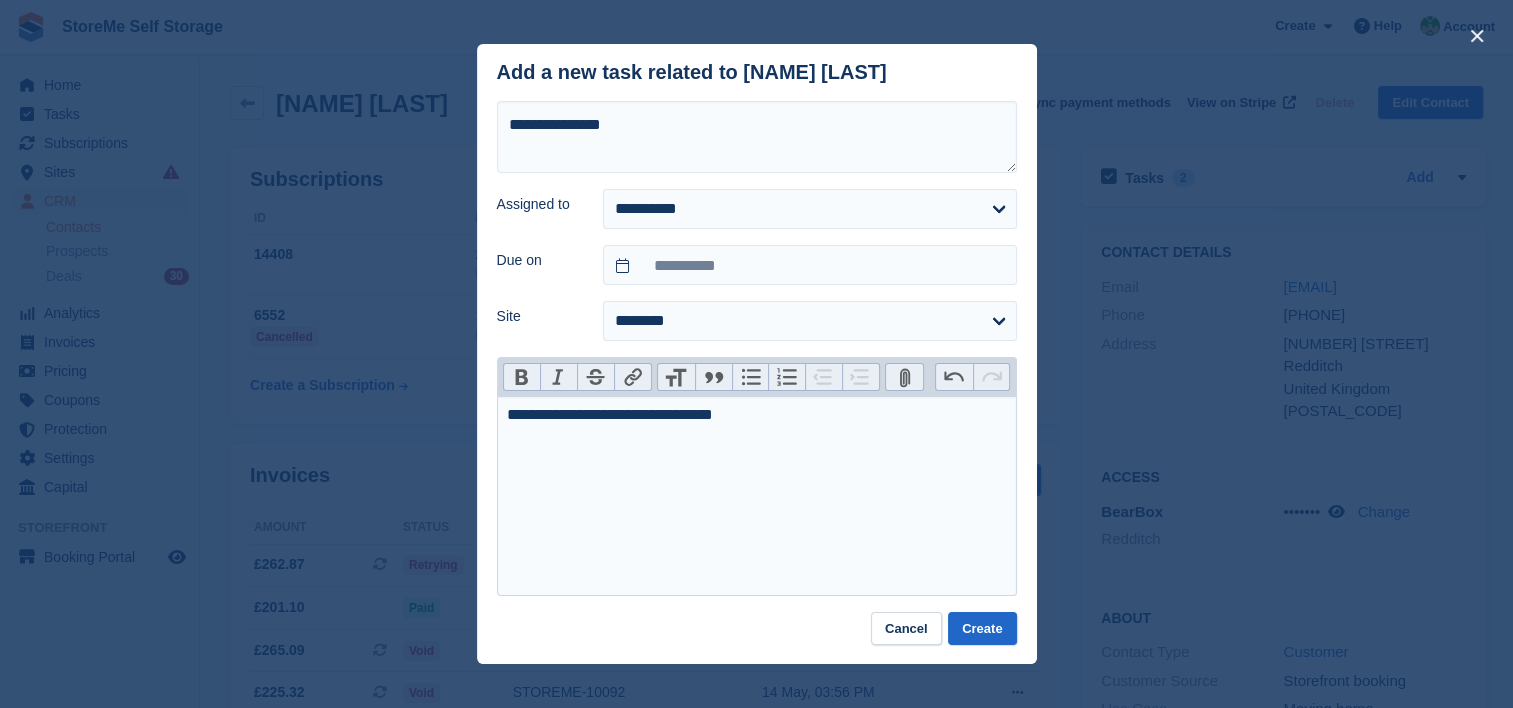 type on "**********" 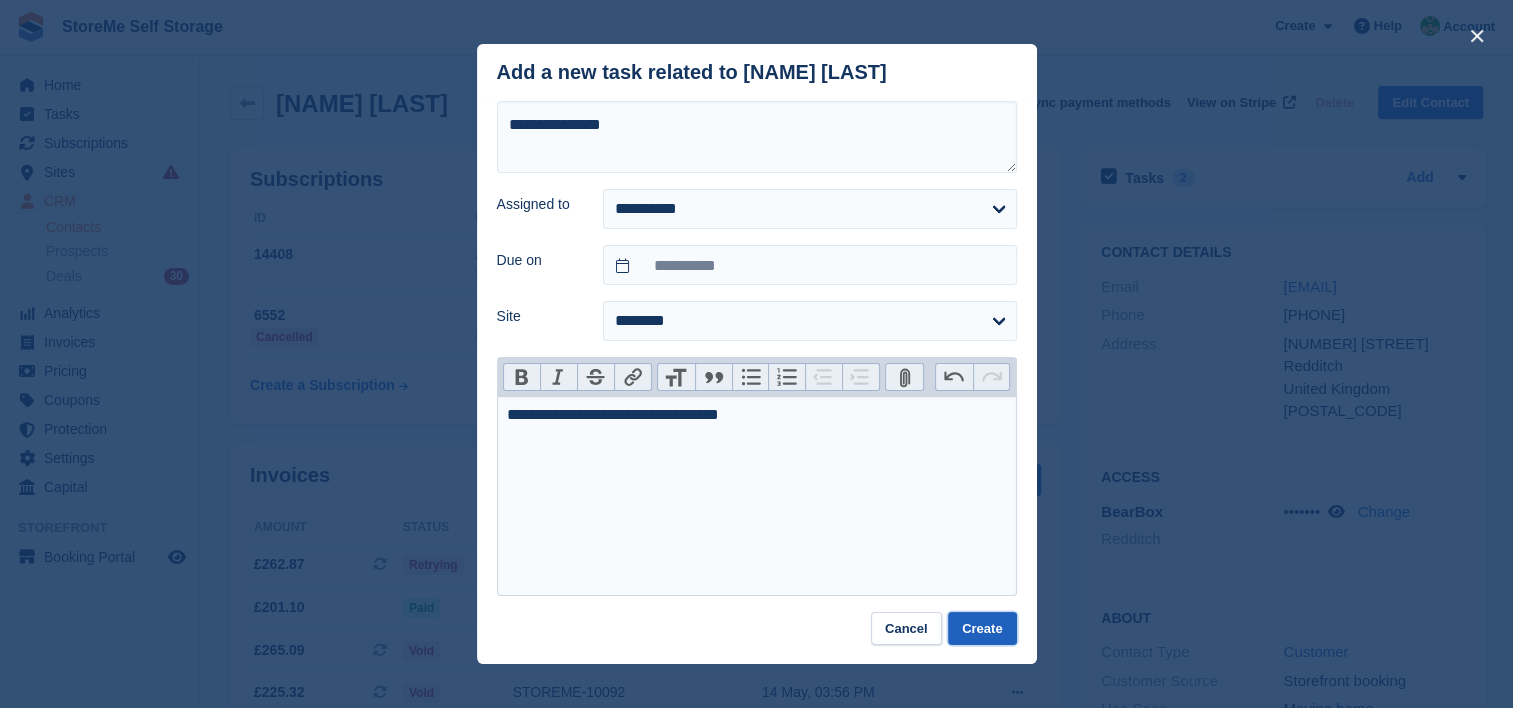 click on "Create" at bounding box center [982, 628] 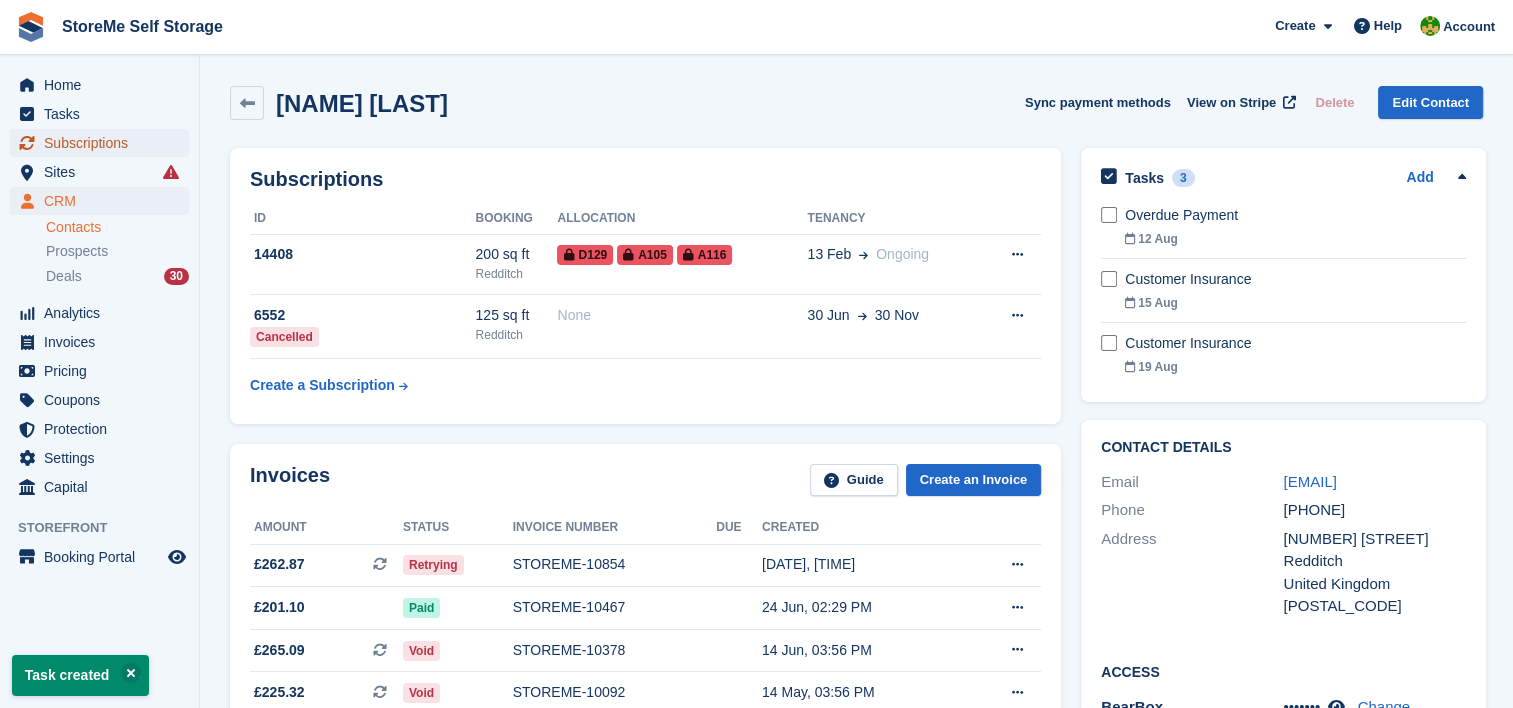 click on "Subscriptions" at bounding box center [104, 143] 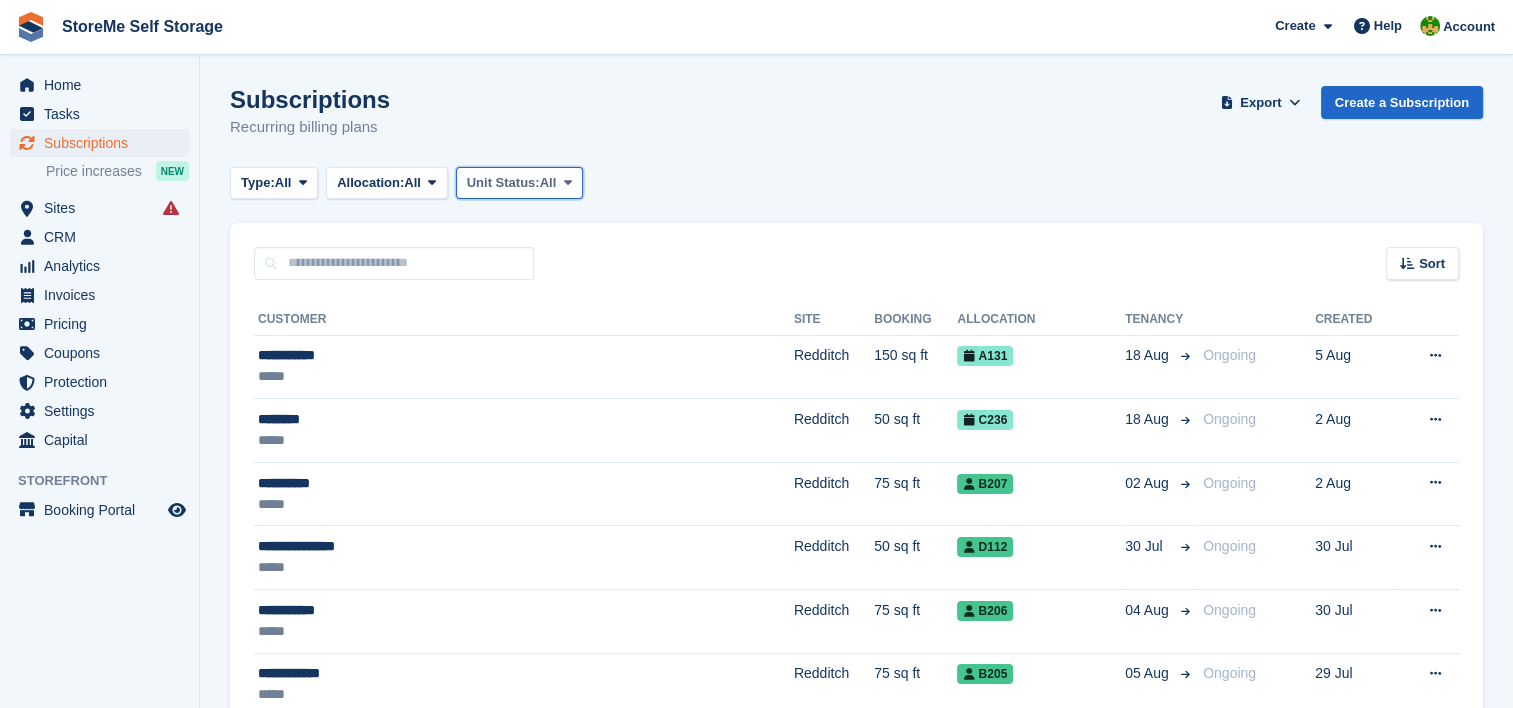 click on "Unit Status:" at bounding box center [503, 183] 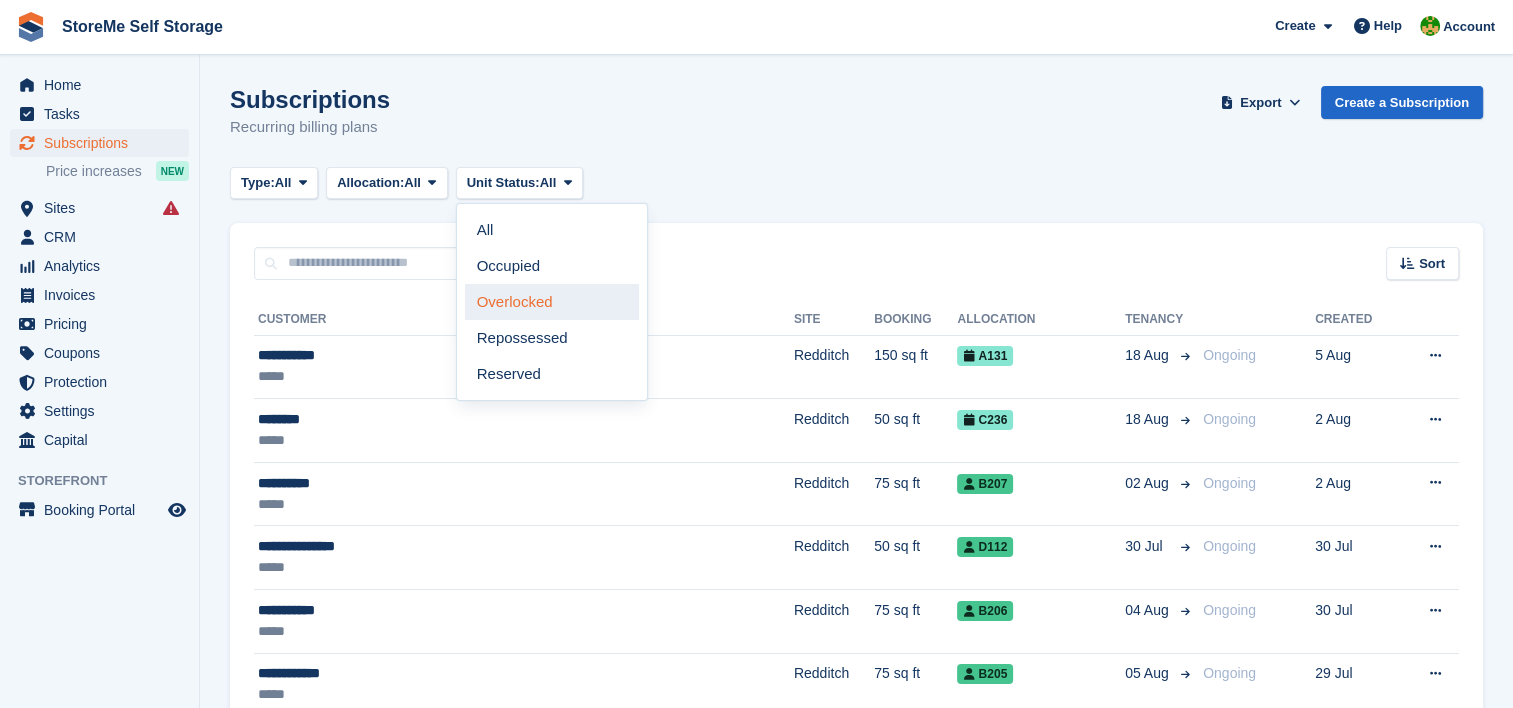 click on "Overlocked" at bounding box center [552, 302] 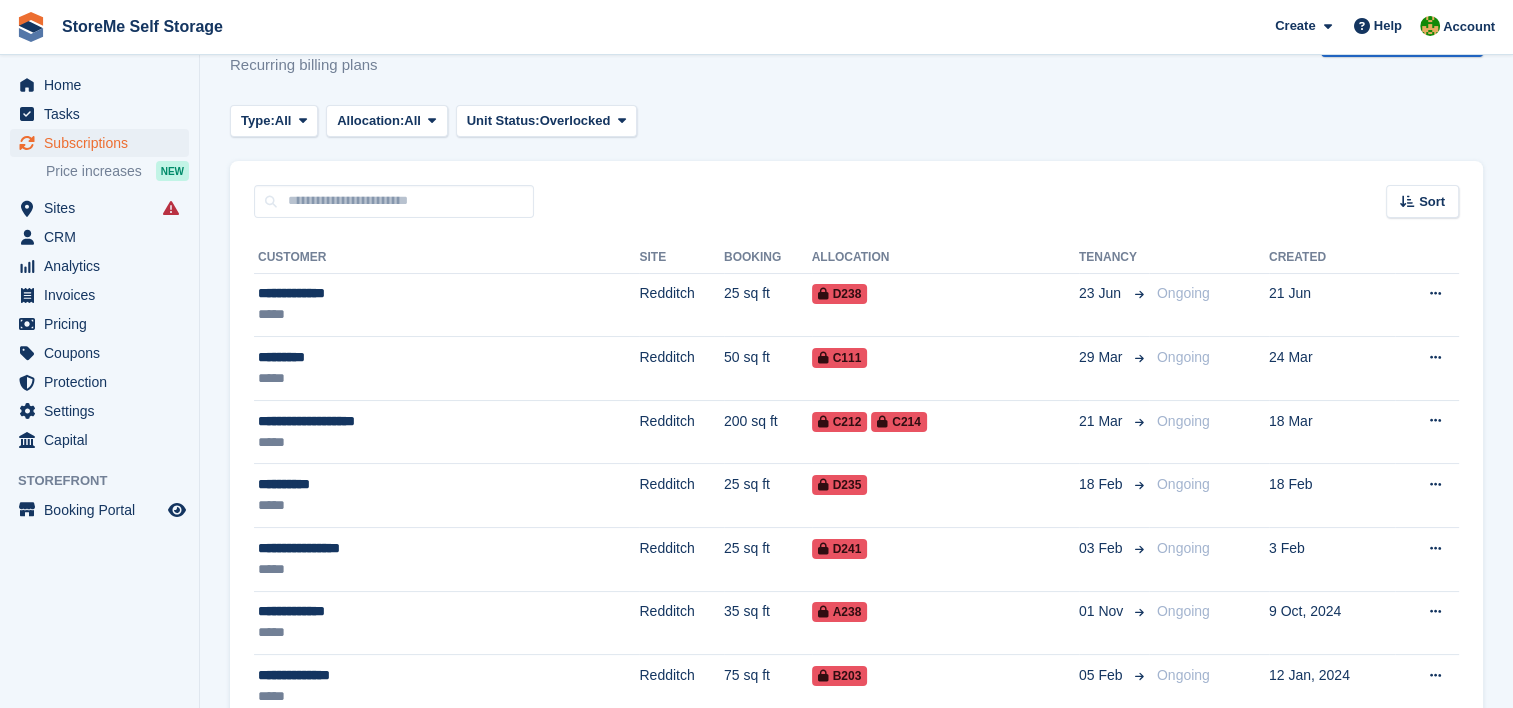 scroll, scrollTop: 0, scrollLeft: 0, axis: both 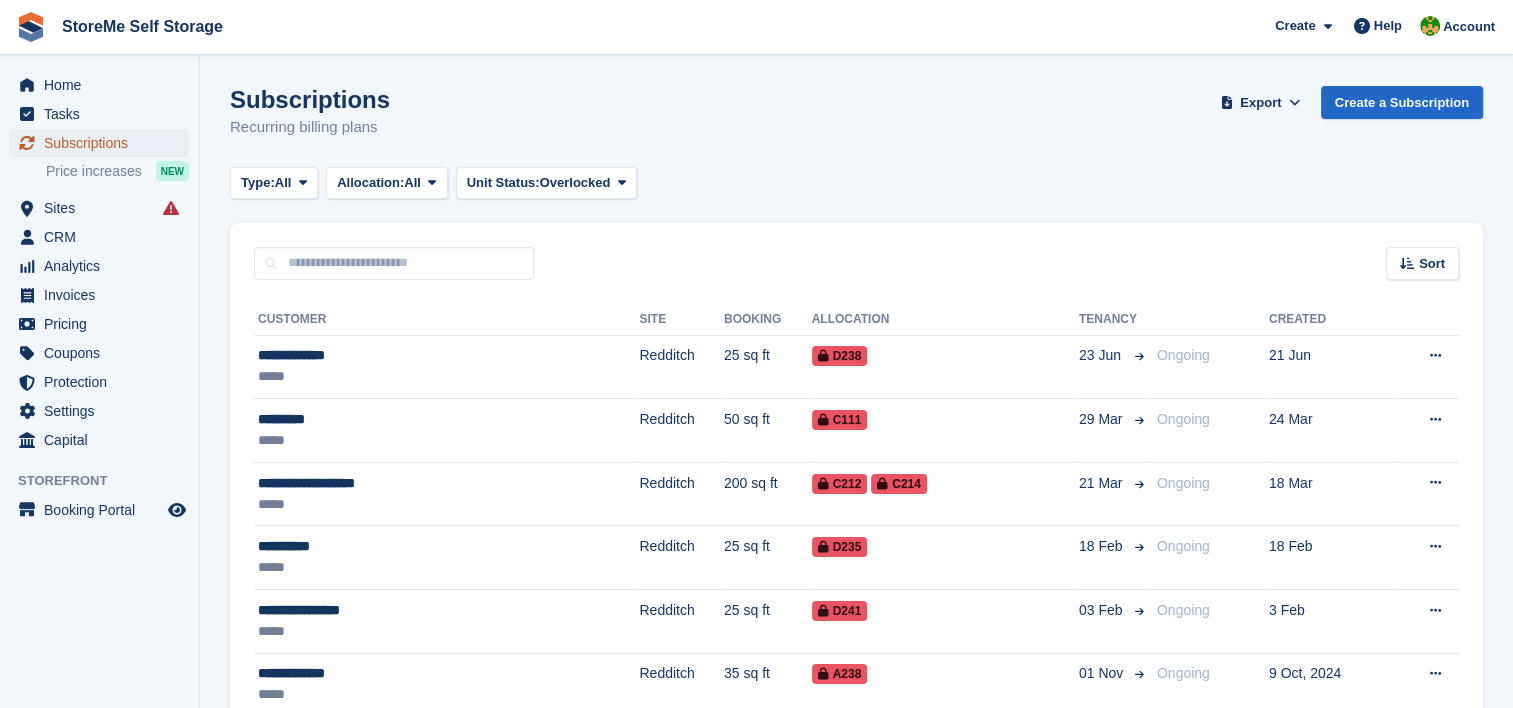 click on "Subscriptions" at bounding box center (104, 143) 